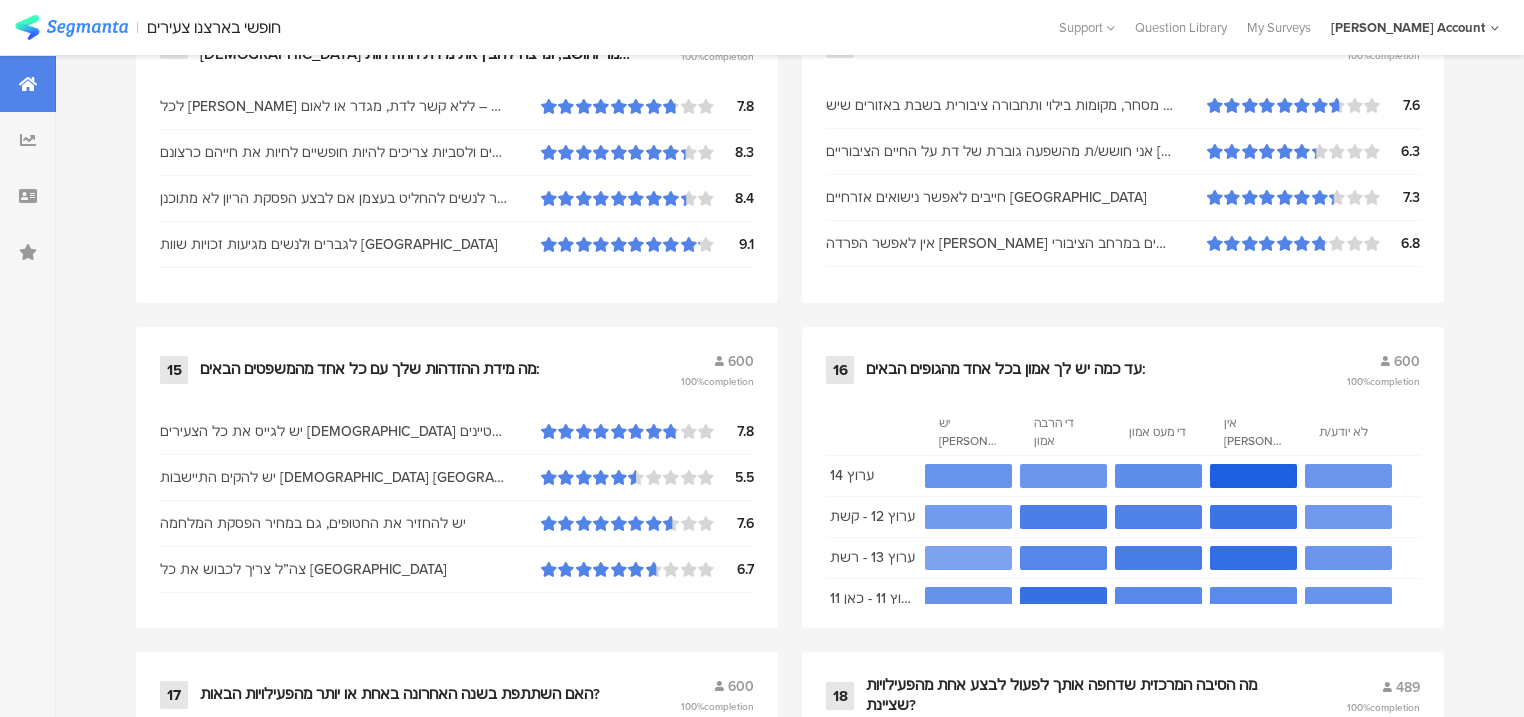 scroll, scrollTop: 3040, scrollLeft: 0, axis: vertical 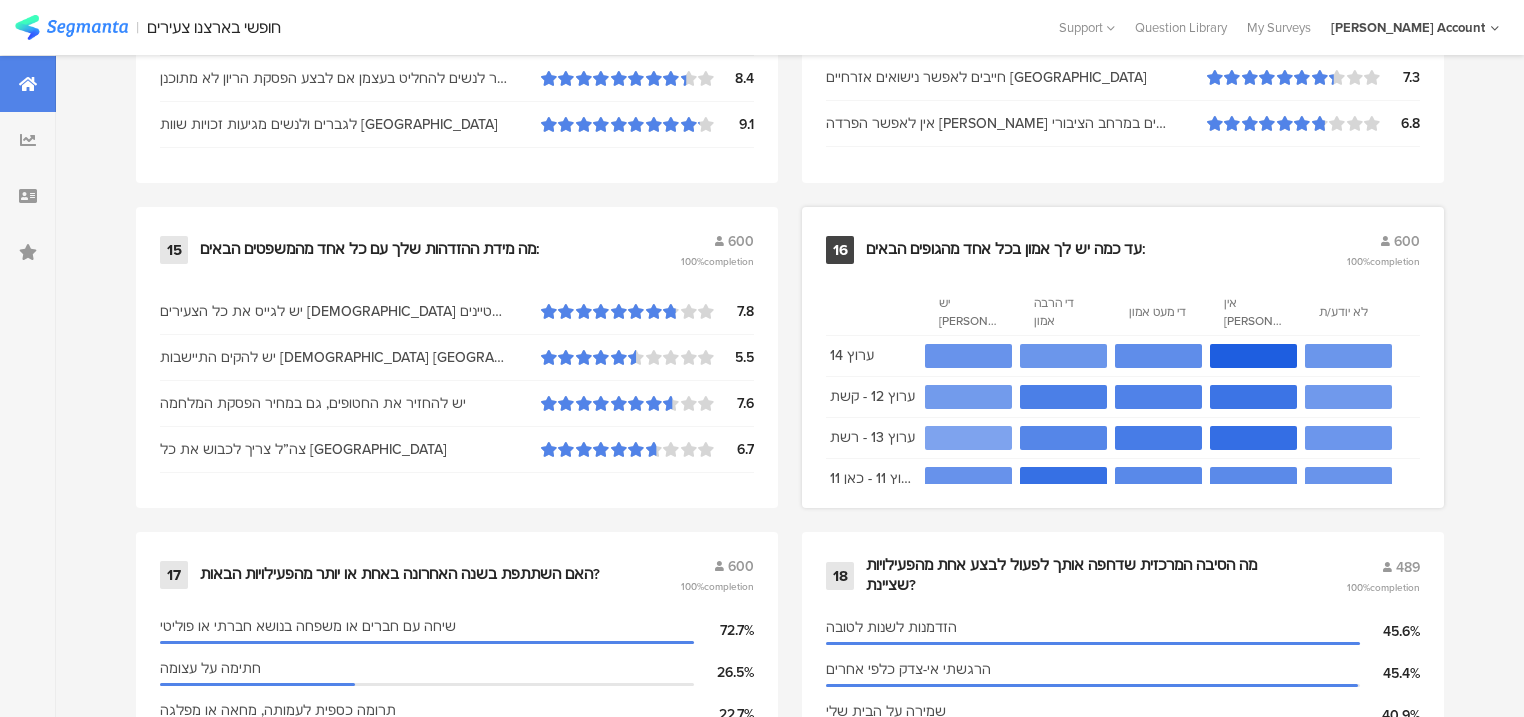 click on "עד כמה יש לך אמון בכל אחד מהגופים הבאים:" at bounding box center [1006, 250] 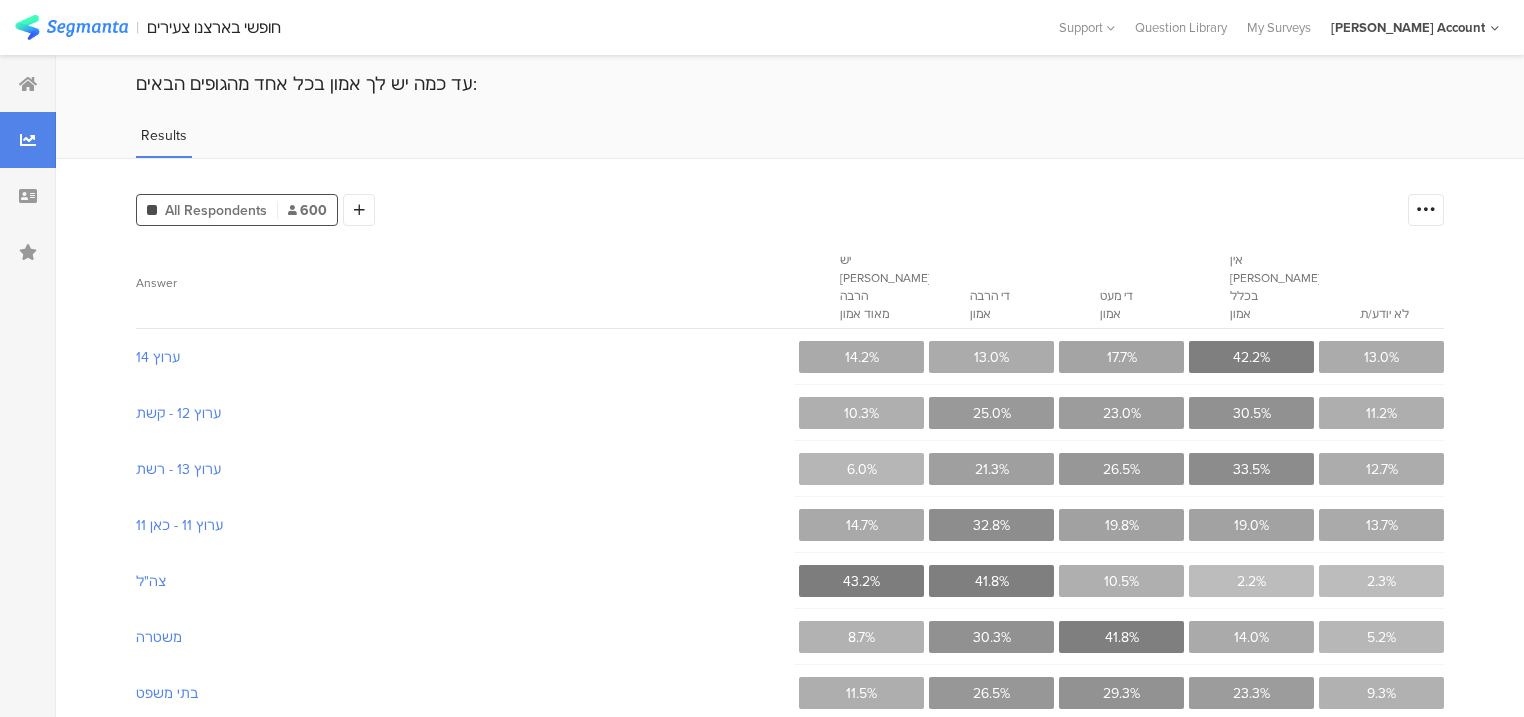 scroll, scrollTop: 0, scrollLeft: 0, axis: both 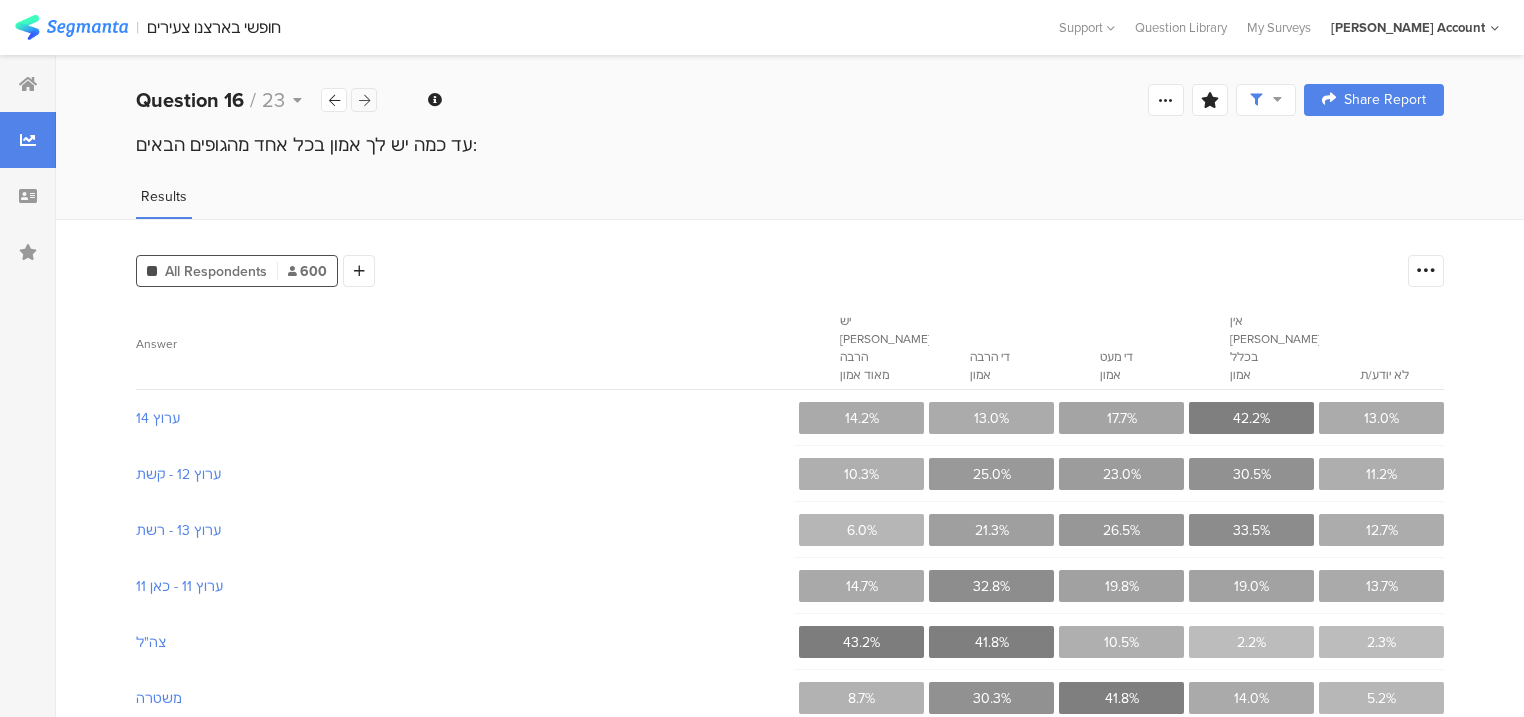 click at bounding box center [364, 100] 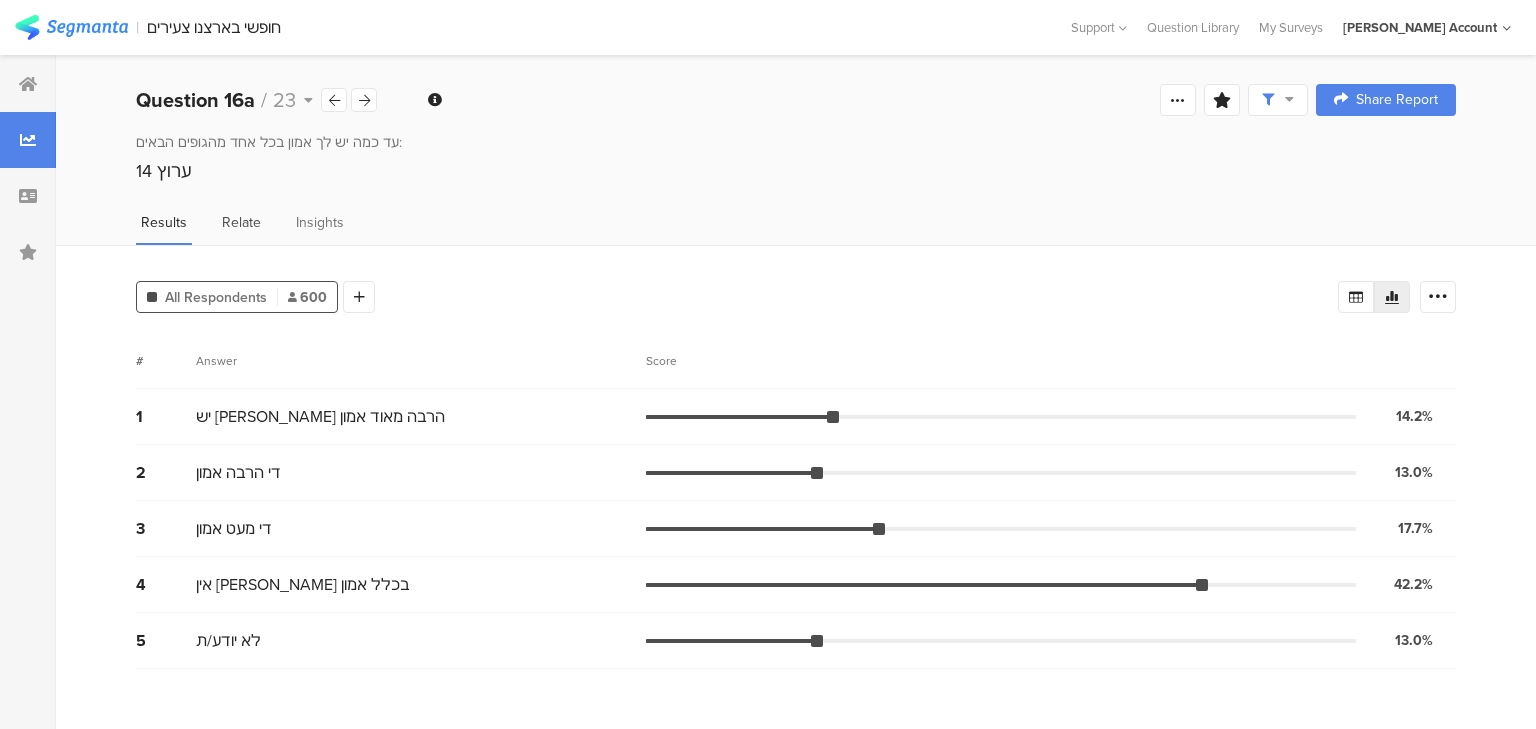 click on "Relate" at bounding box center (241, 222) 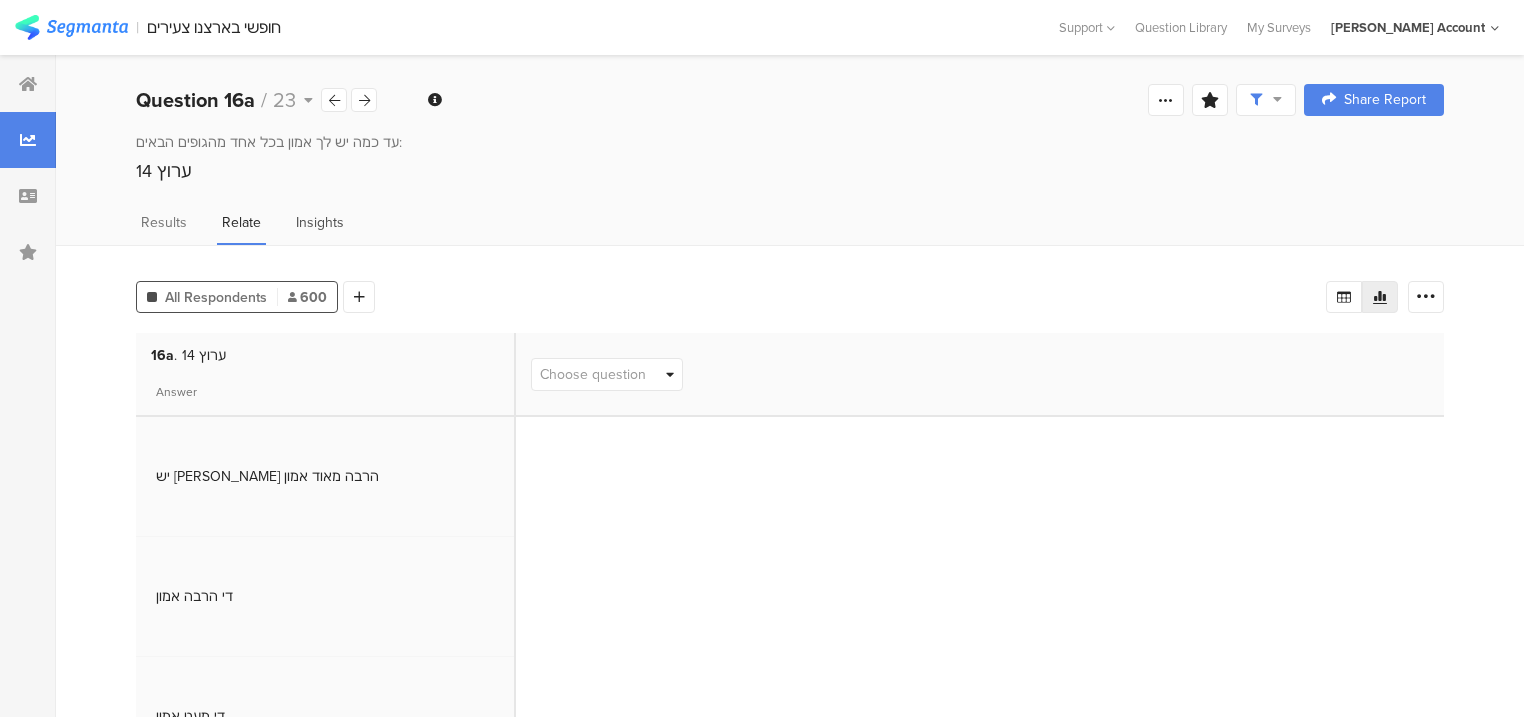 click on "Insights" at bounding box center (320, 222) 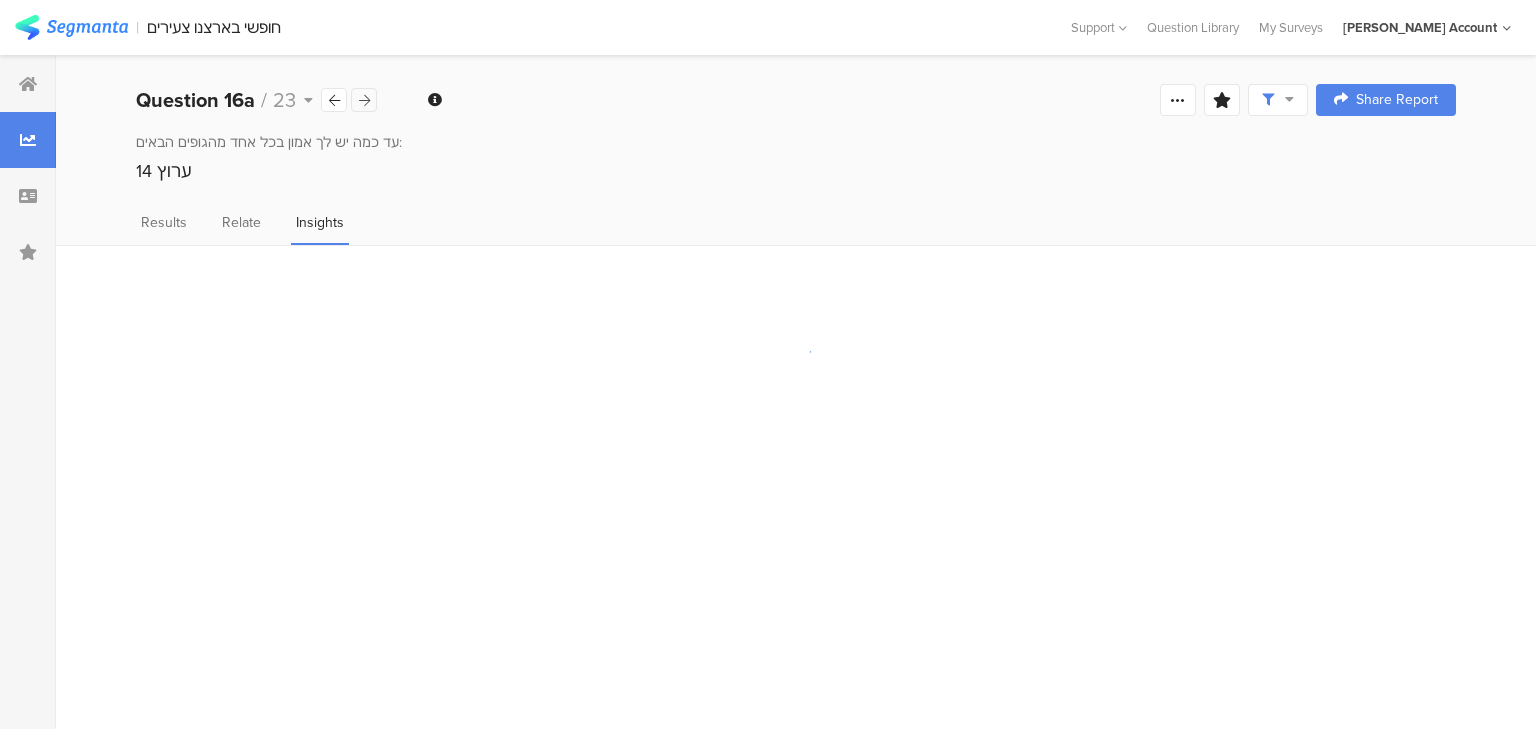 click at bounding box center (364, 100) 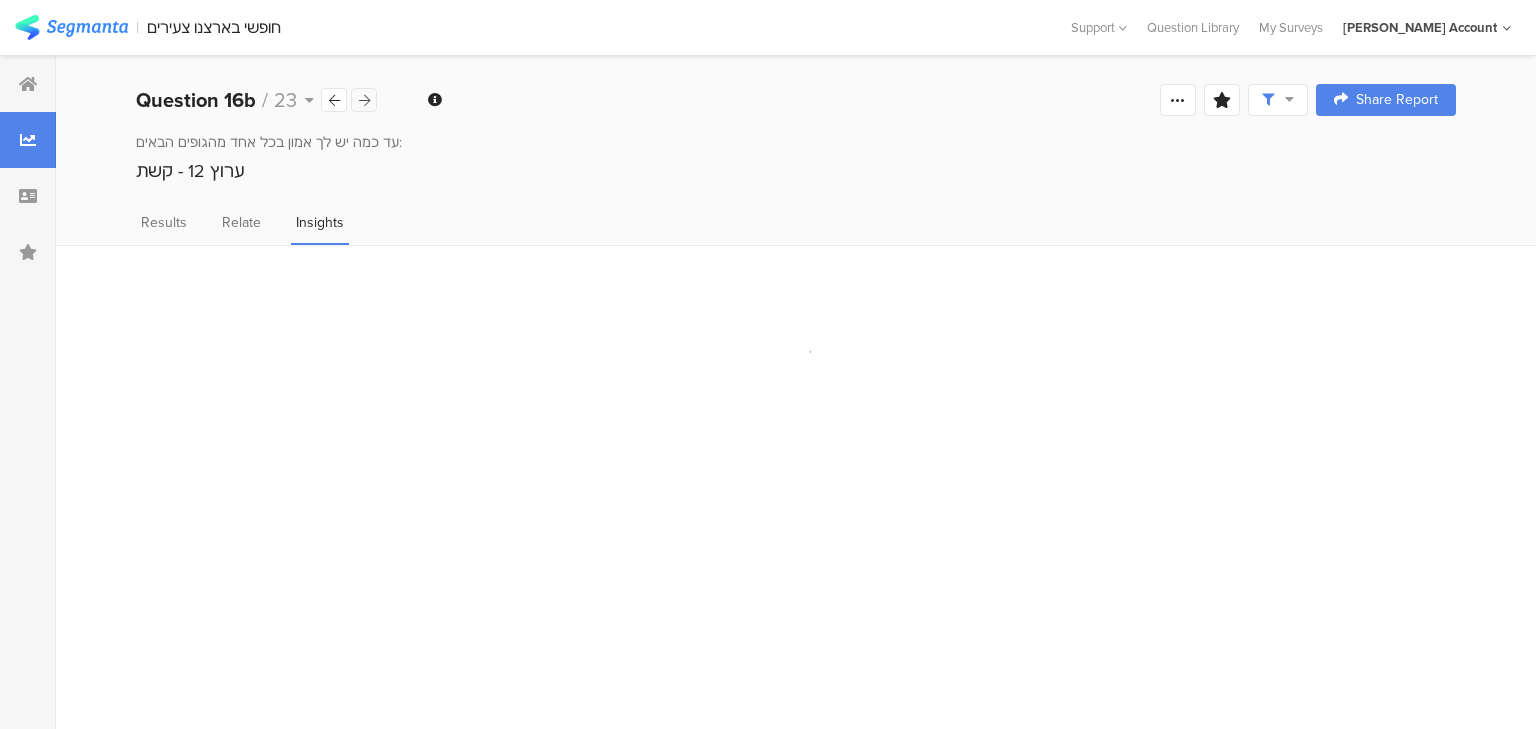 click at bounding box center (364, 100) 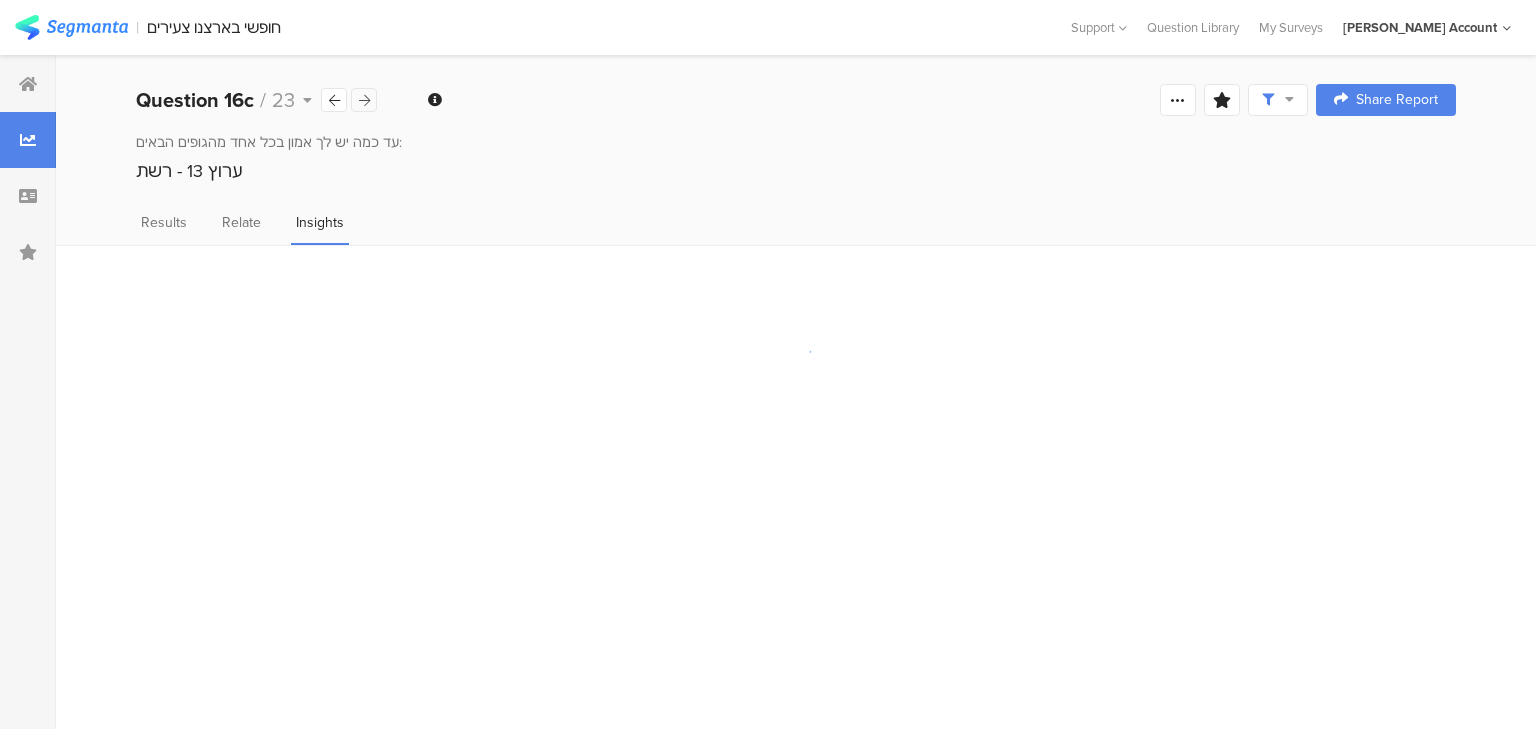 click at bounding box center (364, 100) 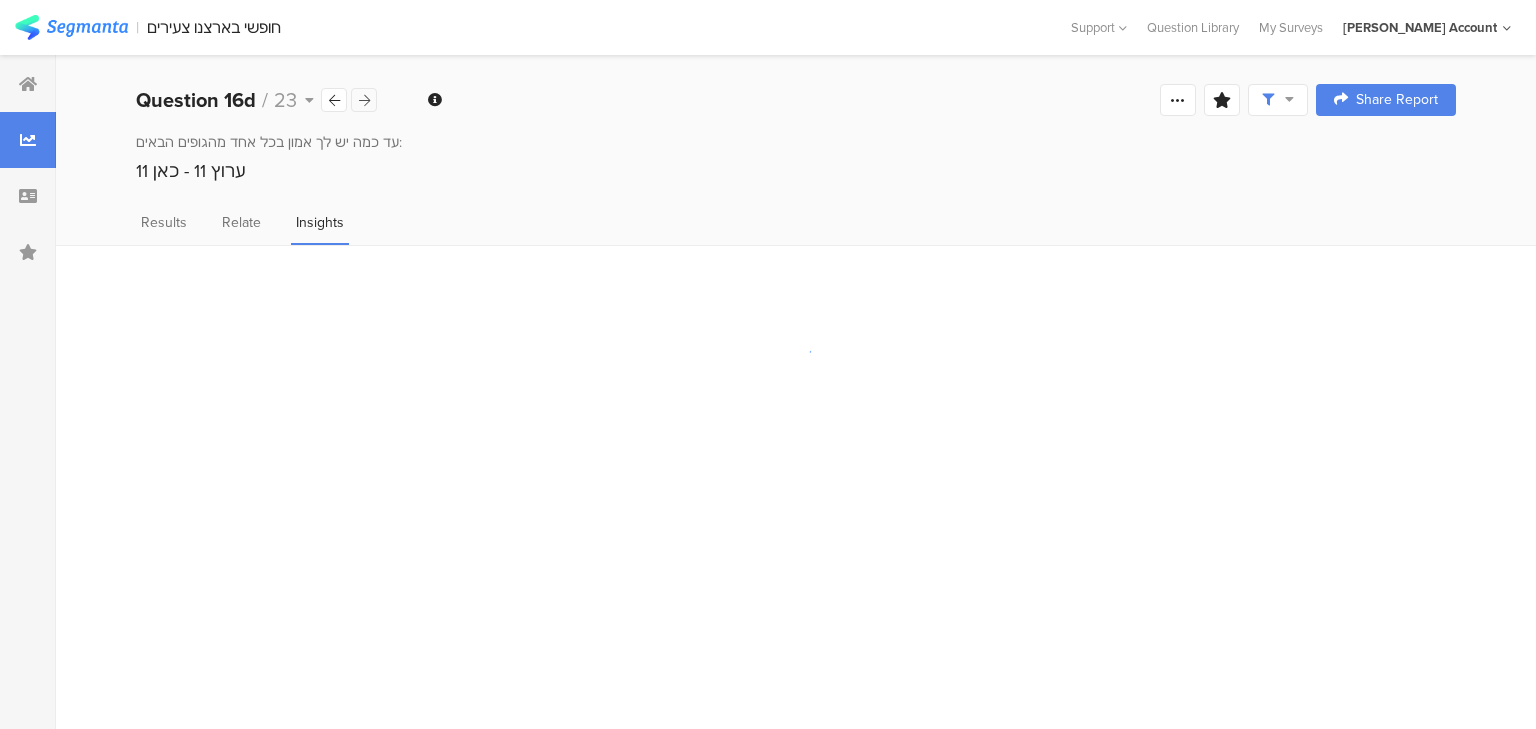 click at bounding box center [364, 100] 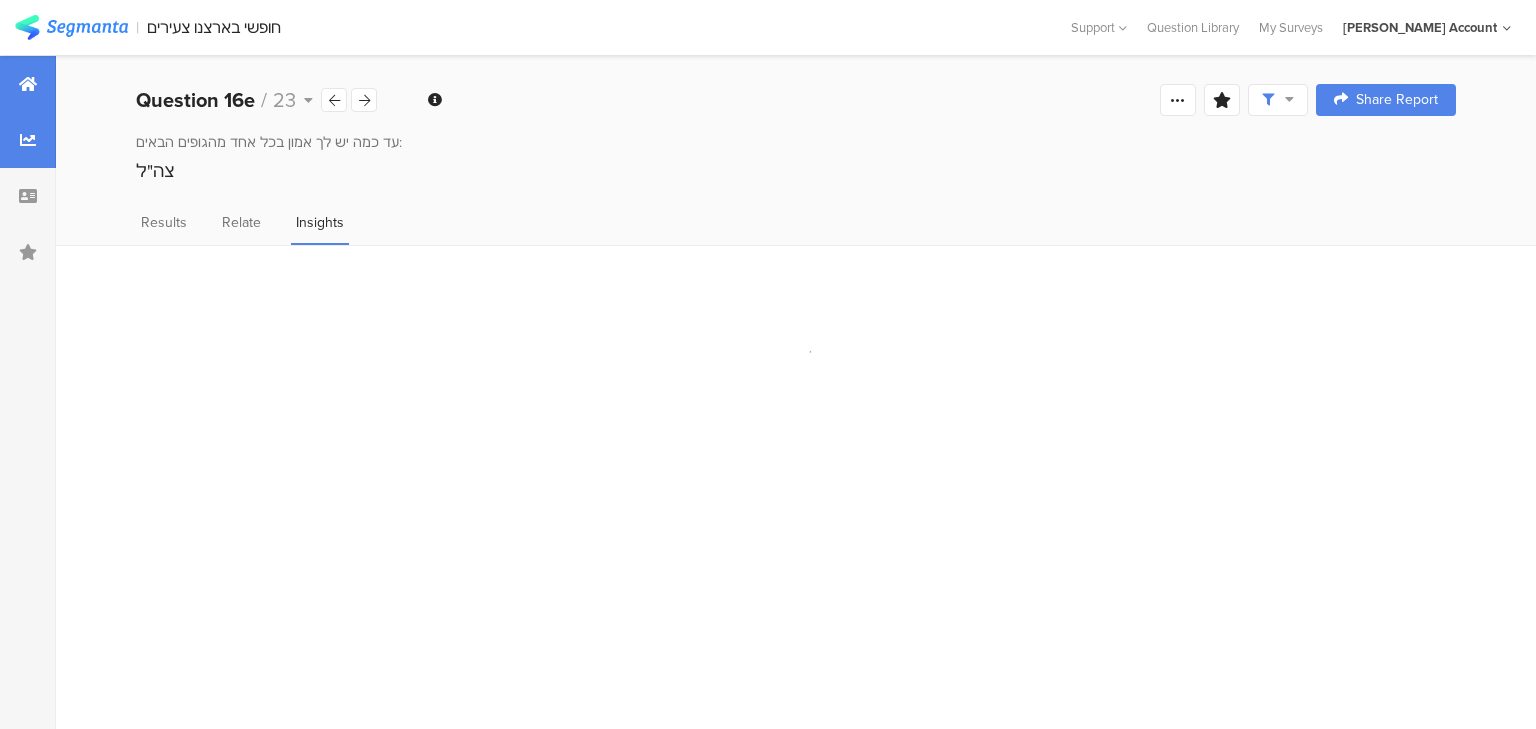 click at bounding box center [28, 84] 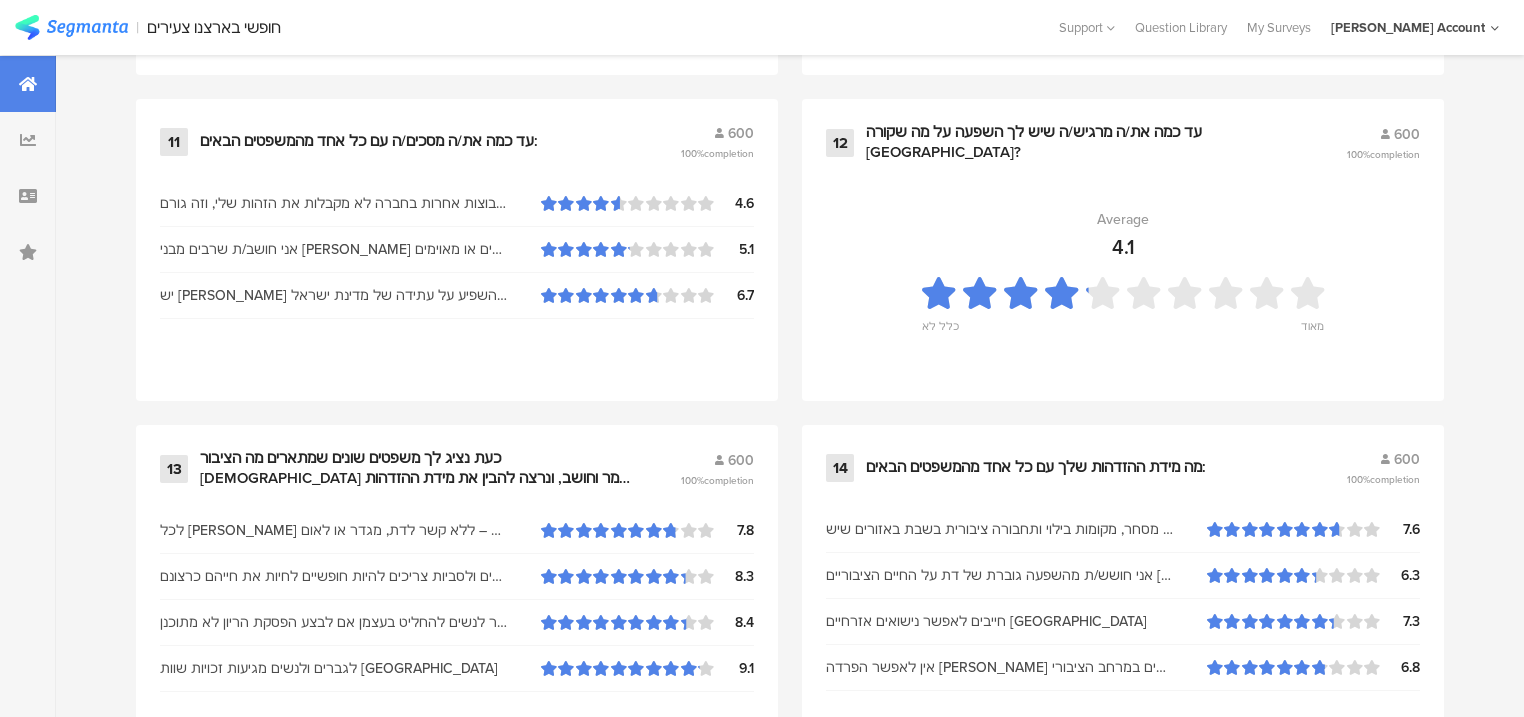 scroll, scrollTop: 2240, scrollLeft: 0, axis: vertical 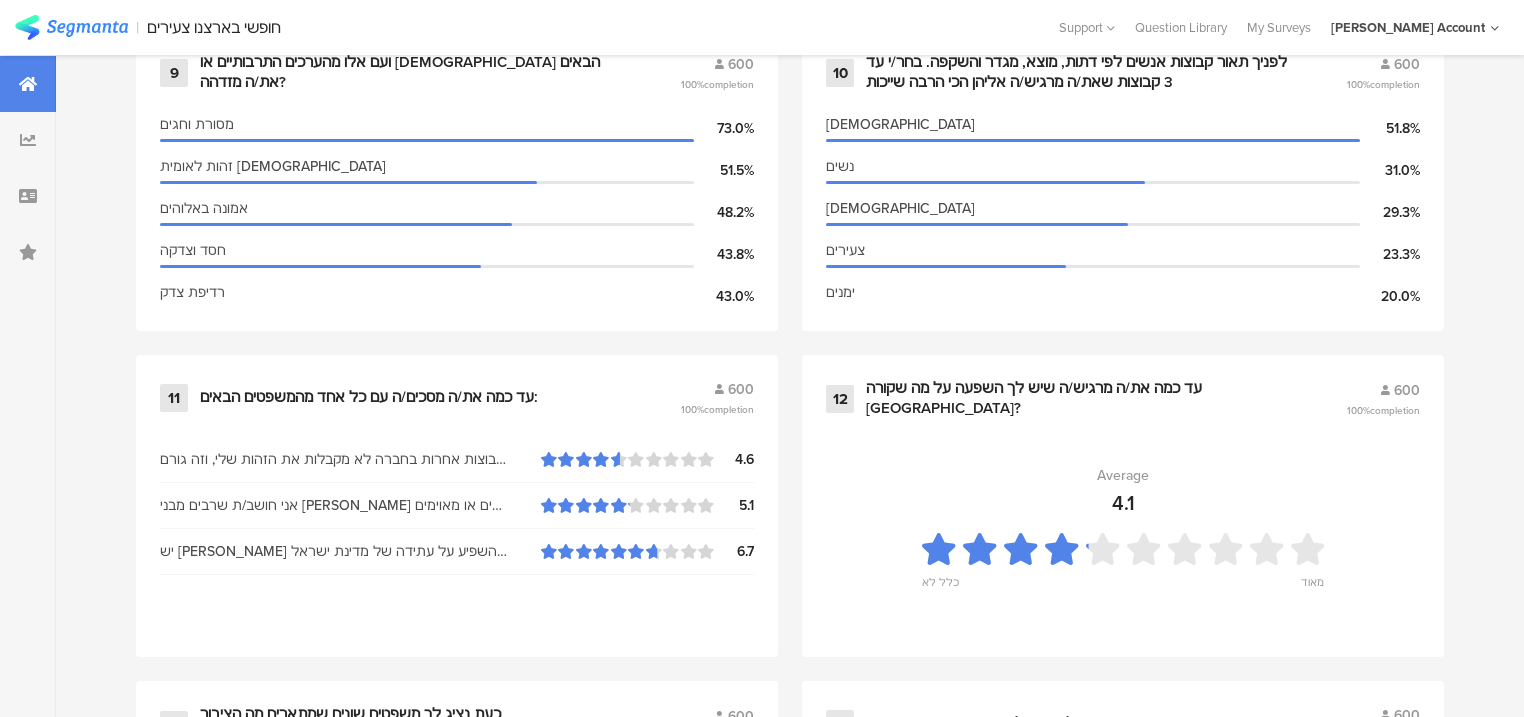 click on "עד כמה את/ה מסכים/ה עם כל אחד מהמשפטים הבאים:" at bounding box center (369, 398) 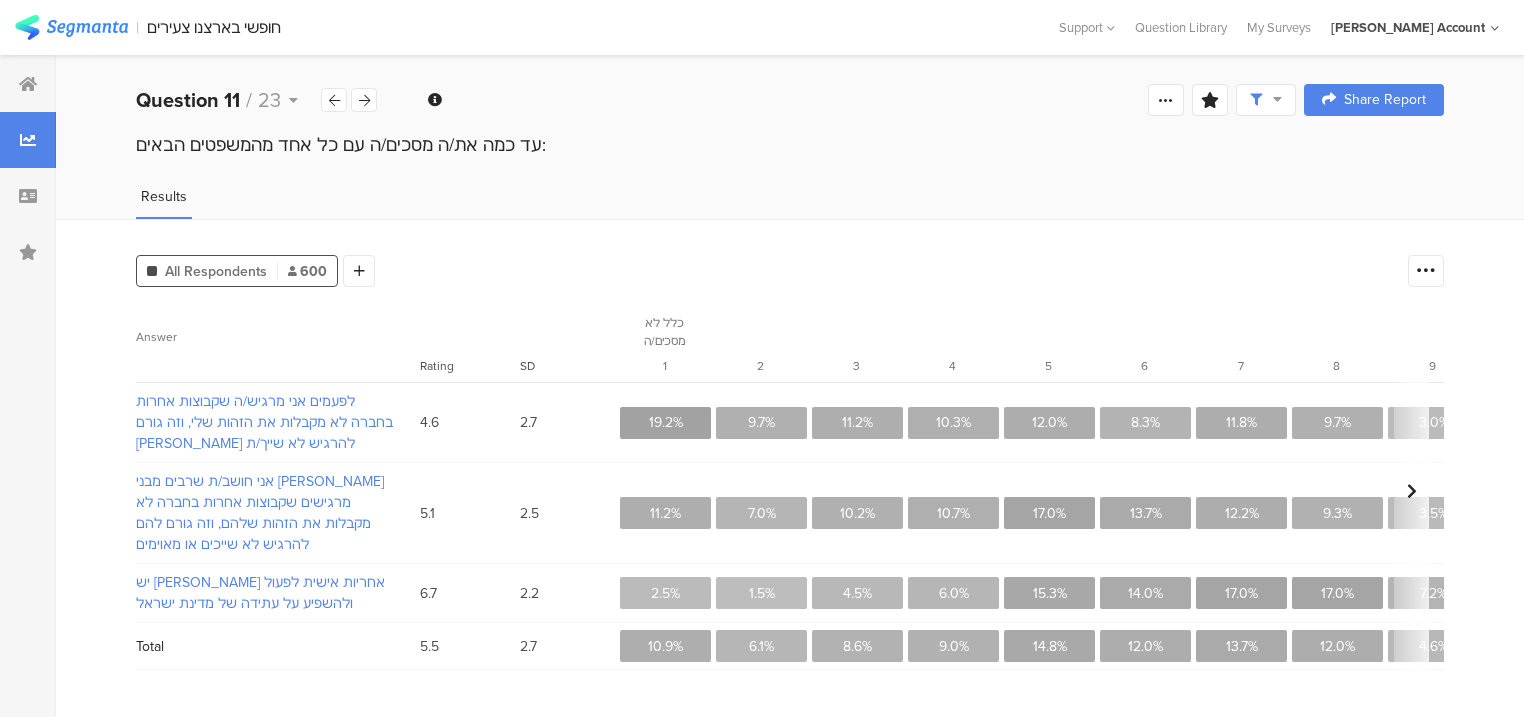 scroll, scrollTop: 0, scrollLeft: 0, axis: both 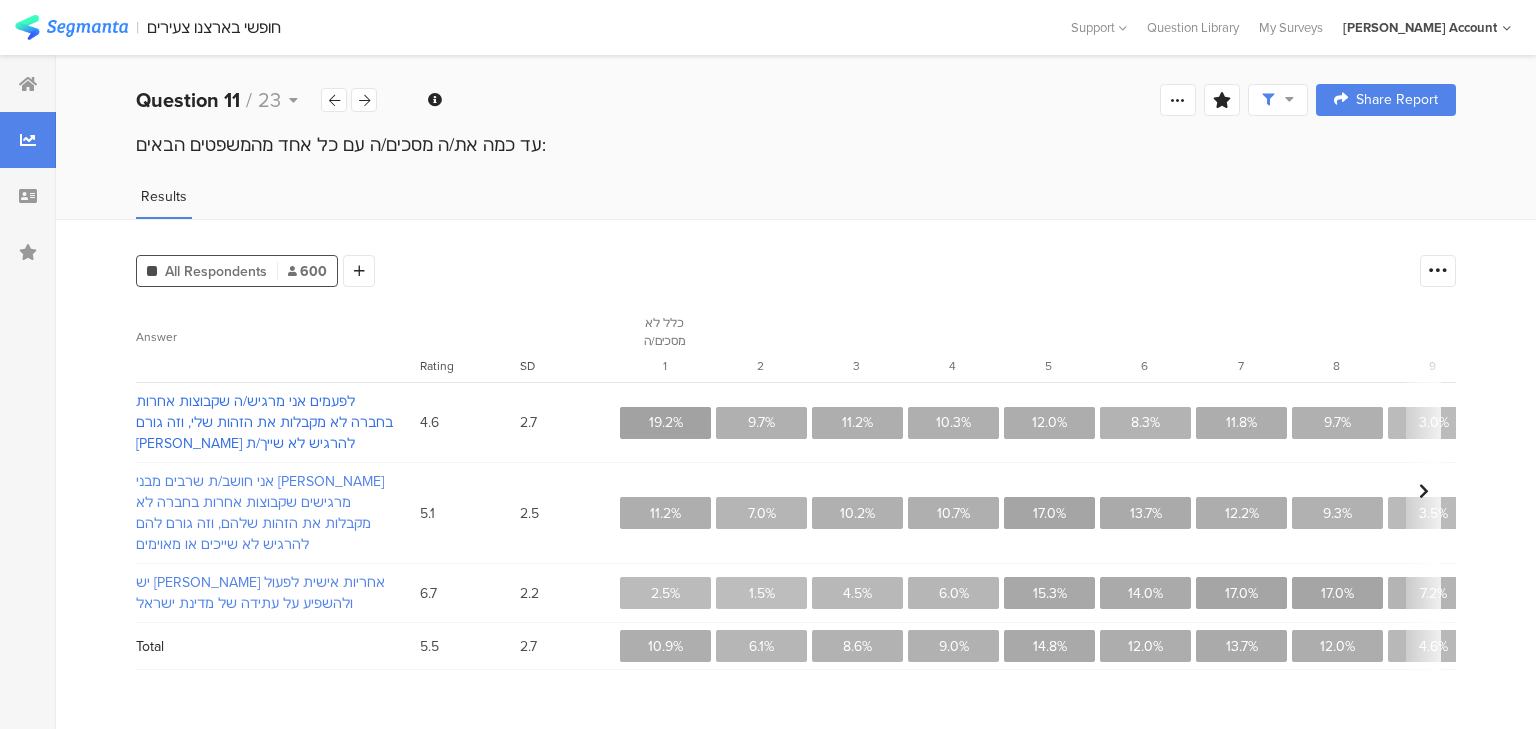 click on "לפעמים אני מרגיש/ה שקבוצות אחרות בחברה לא מקבלות את הזהות שלי, וזה גורם [PERSON_NAME] להרגיש לא שייך/ת" at bounding box center (265, 422) 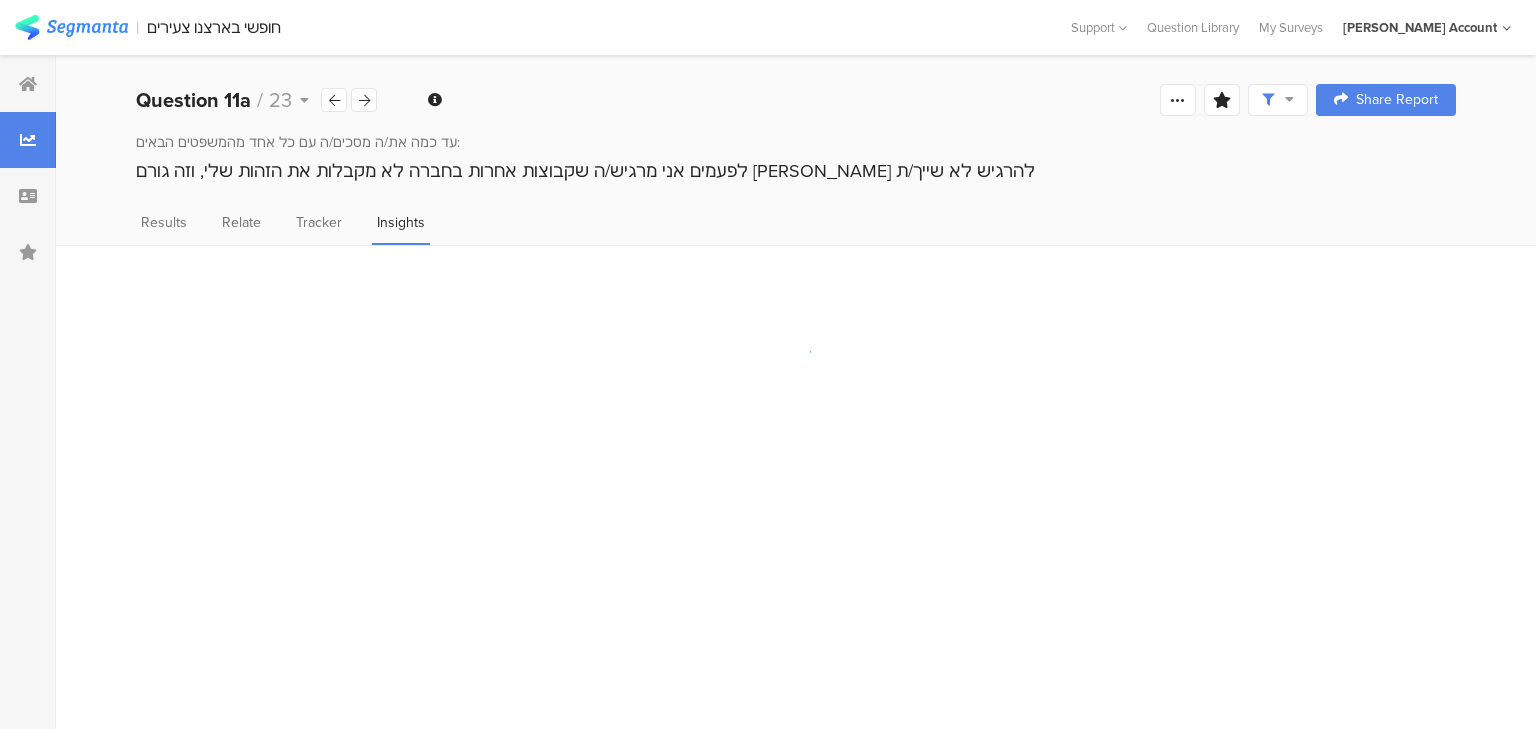 click at bounding box center [796, 351] 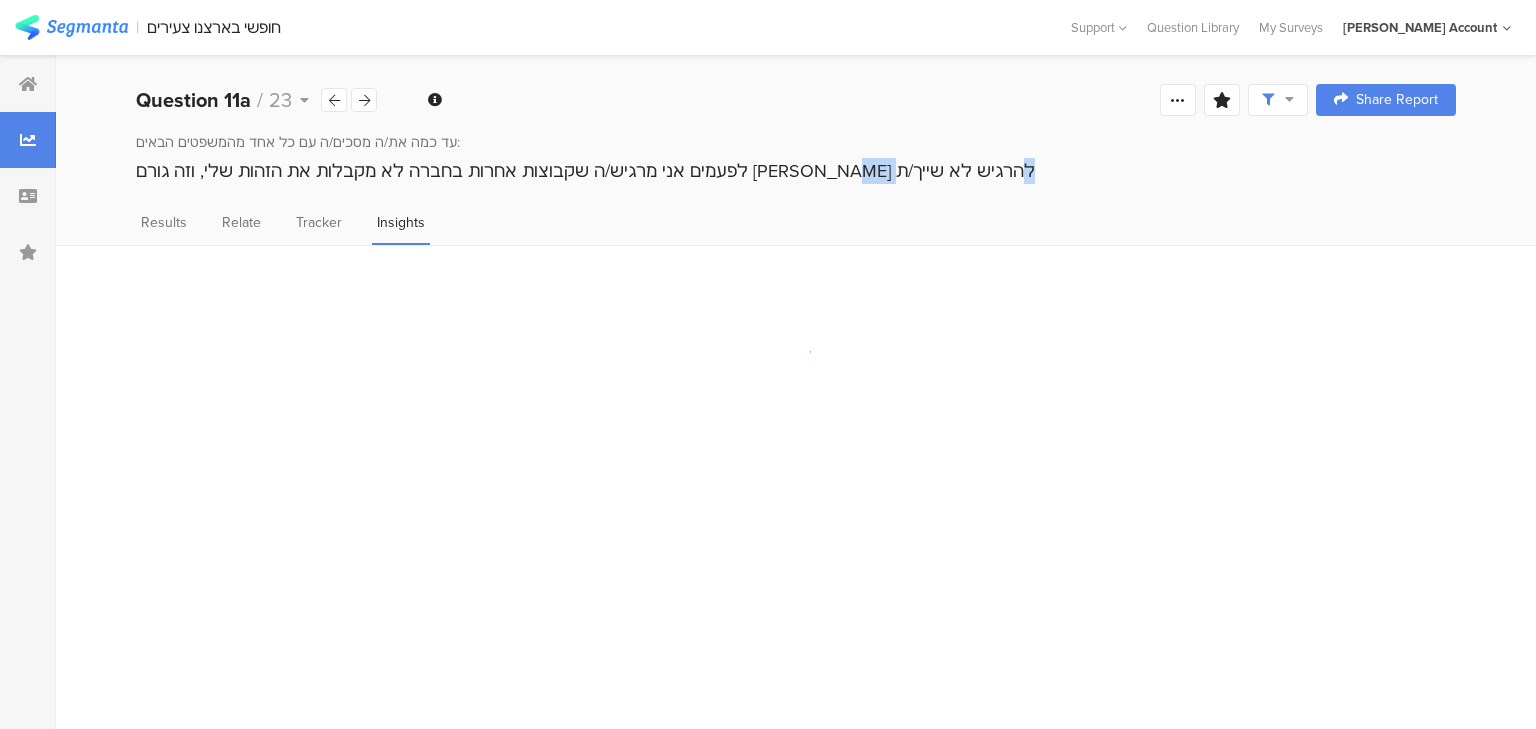 click on "לפעמים אני מרגיש/ה שקבוצות אחרות בחברה לא מקבלות את הזהות שלי, וזה גורם [PERSON_NAME] להרגיש לא שייך/ת" at bounding box center (796, 171) 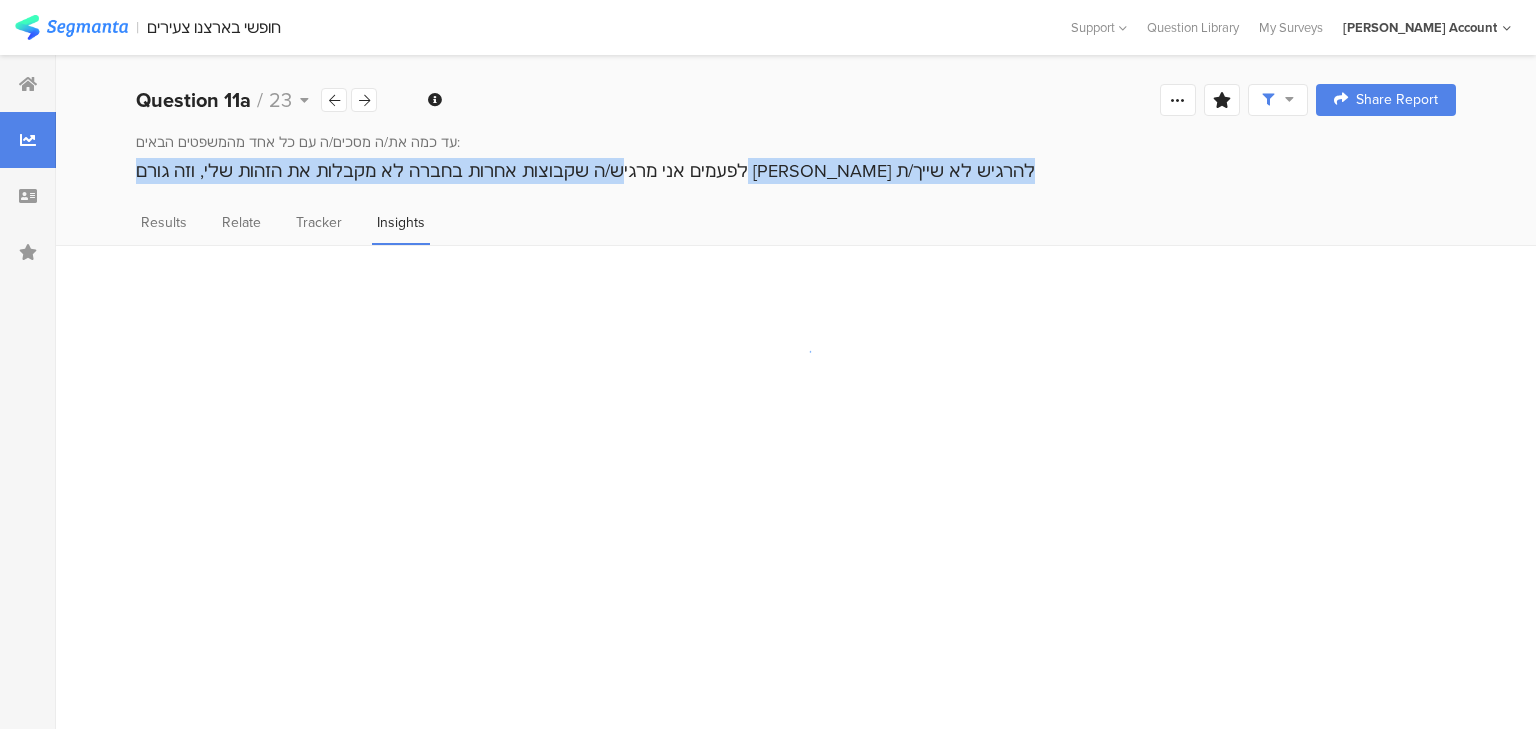 click on "לפעמים אני מרגיש/ה שקבוצות אחרות בחברה לא מקבלות את הזהות שלי, וזה גורם [PERSON_NAME] להרגיש לא שייך/ת" at bounding box center [796, 171] 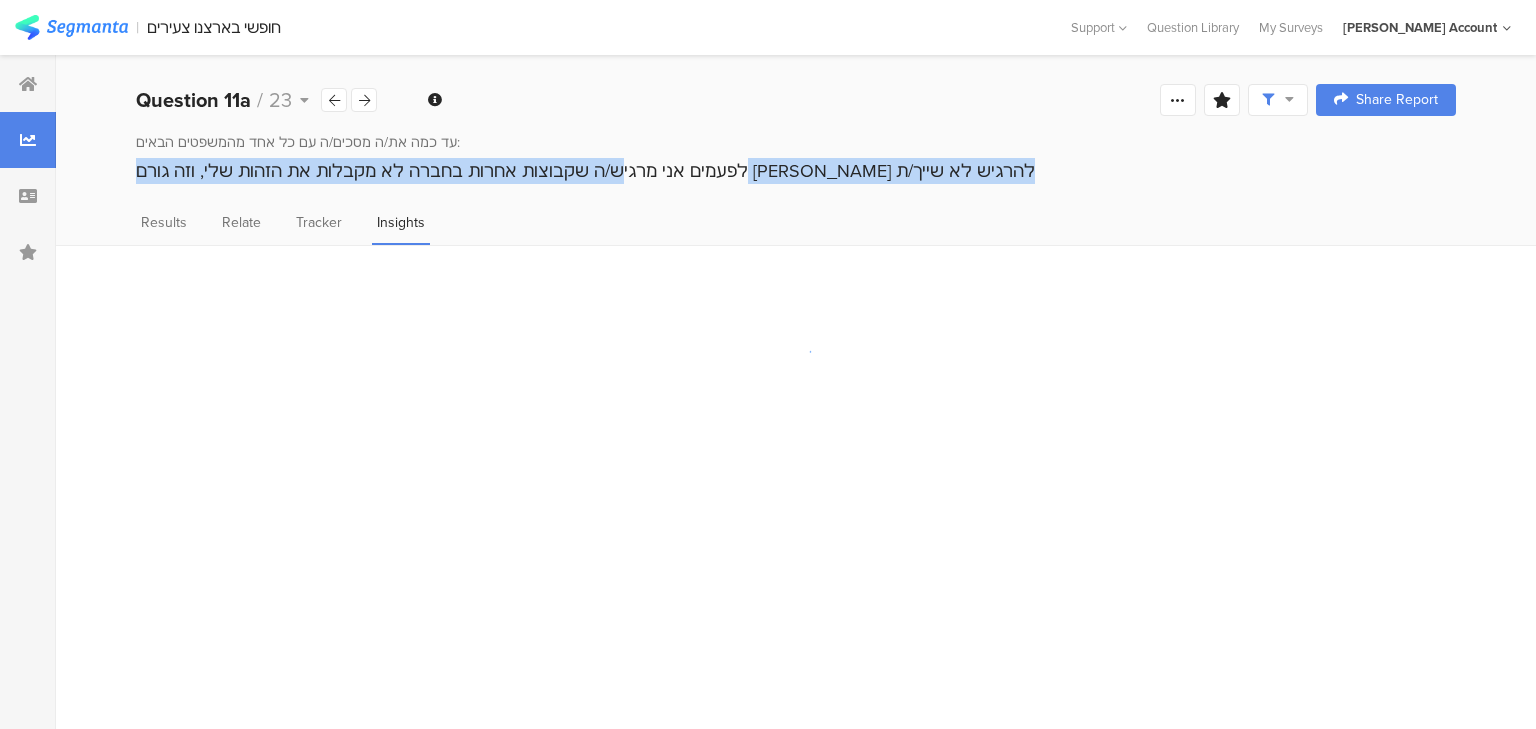 copy on "לפעמים אני מרגיש/ה שקבוצות אחרות בחברה לא מקבלות את הזהות שלי, וזה גורם [PERSON_NAME] להרגיש לא שייך/ת" 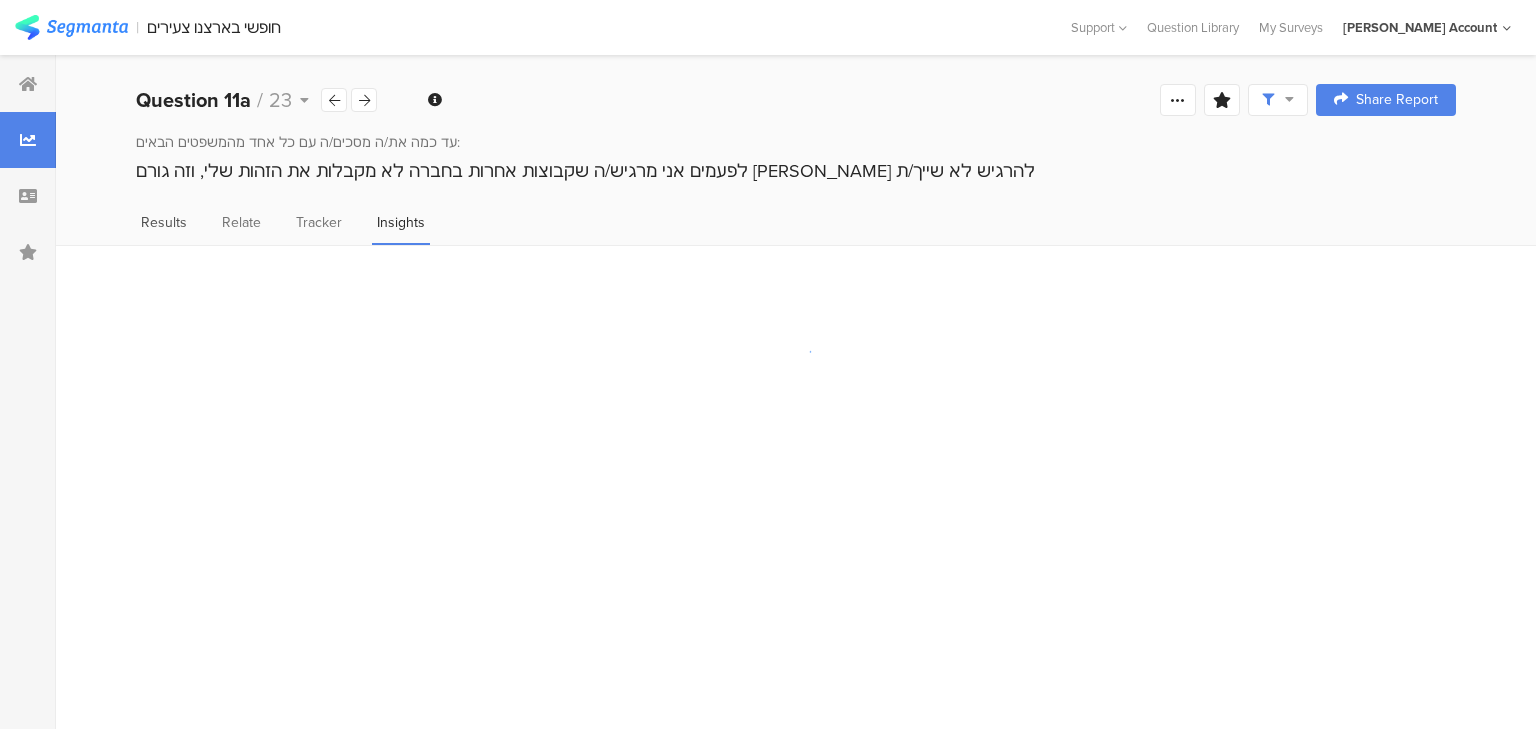 click on "Results" at bounding box center (164, 222) 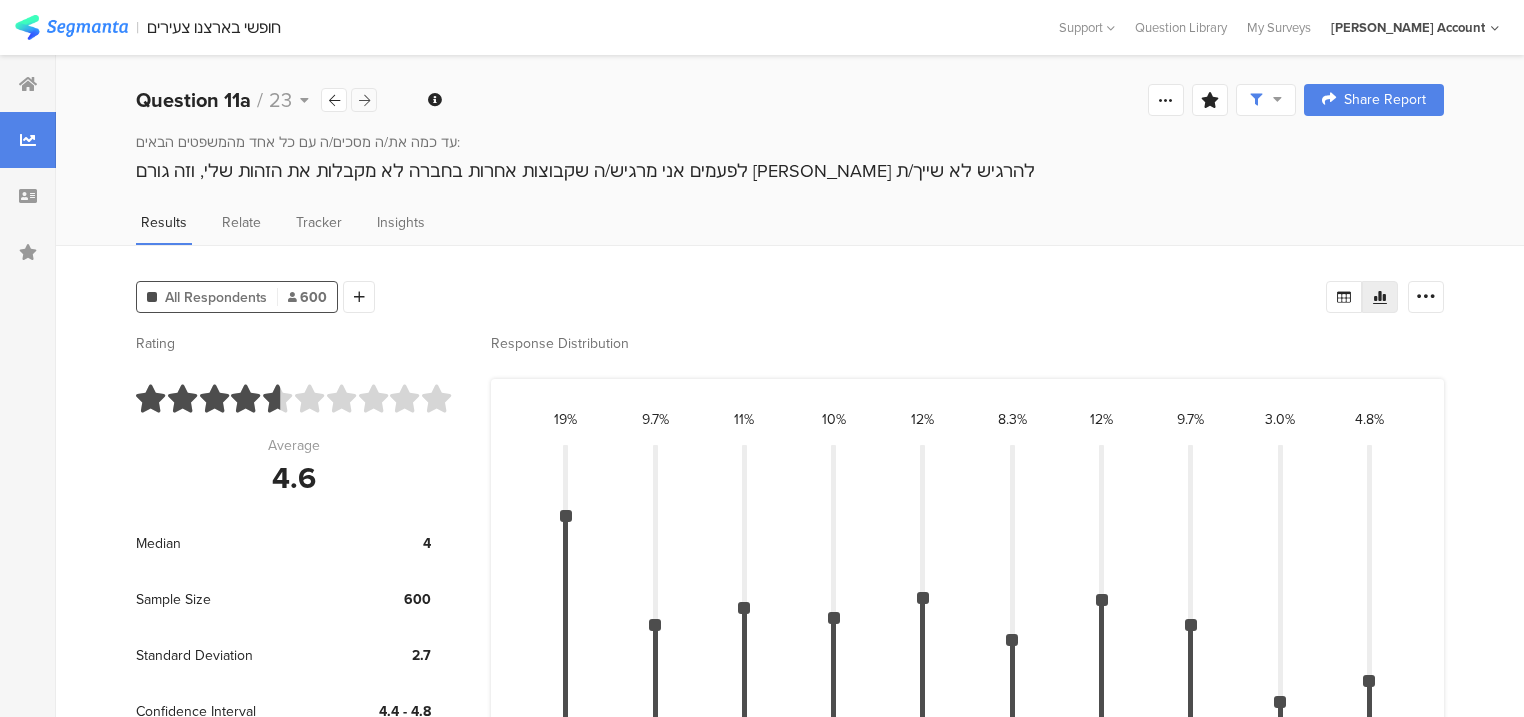 click at bounding box center [364, 100] 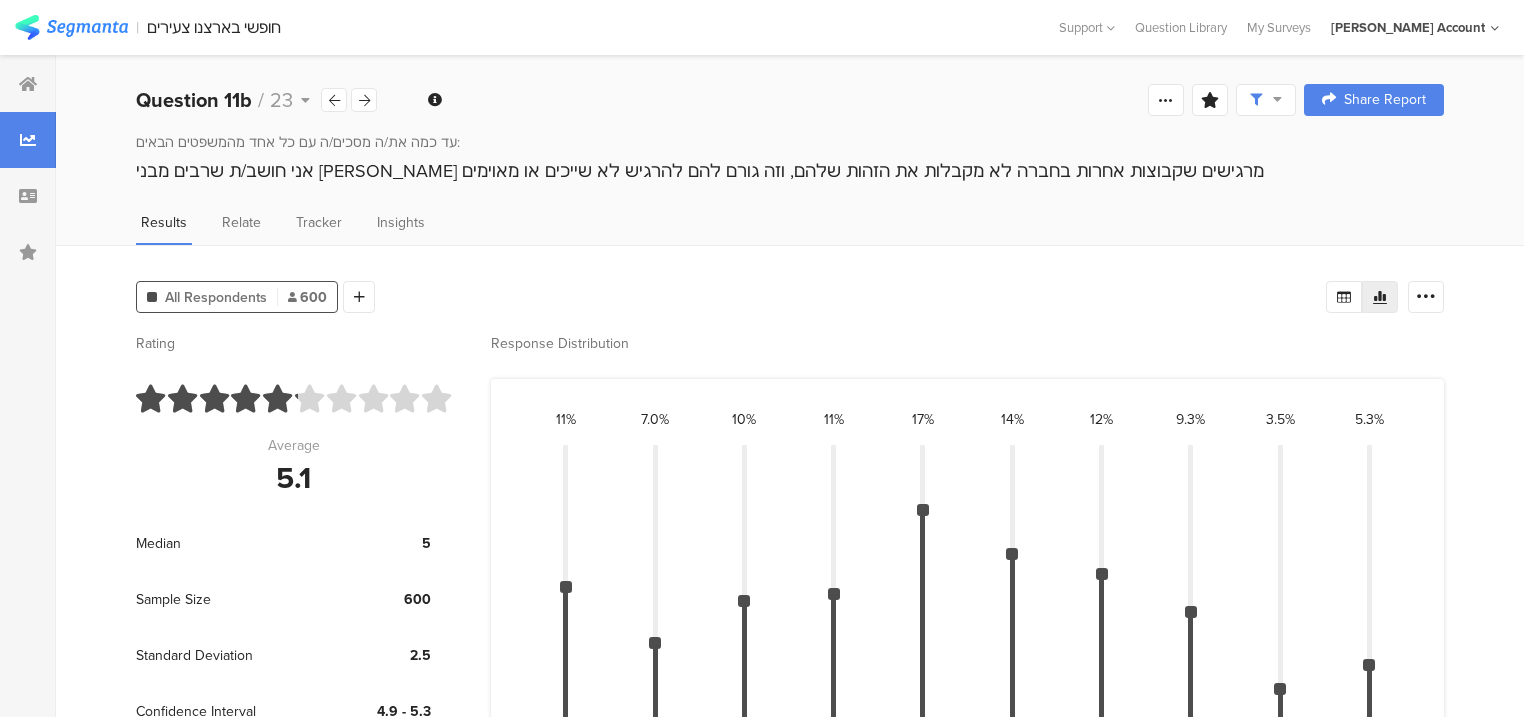 click on "אני חושב/ת שרבים מבני [PERSON_NAME] מרגישים שקבוצות אחרות בחברה לא מקבלות את הזהות שלהם, וזה גורם להם להרגיש לא שייכים או מאוימים" at bounding box center (790, 171) 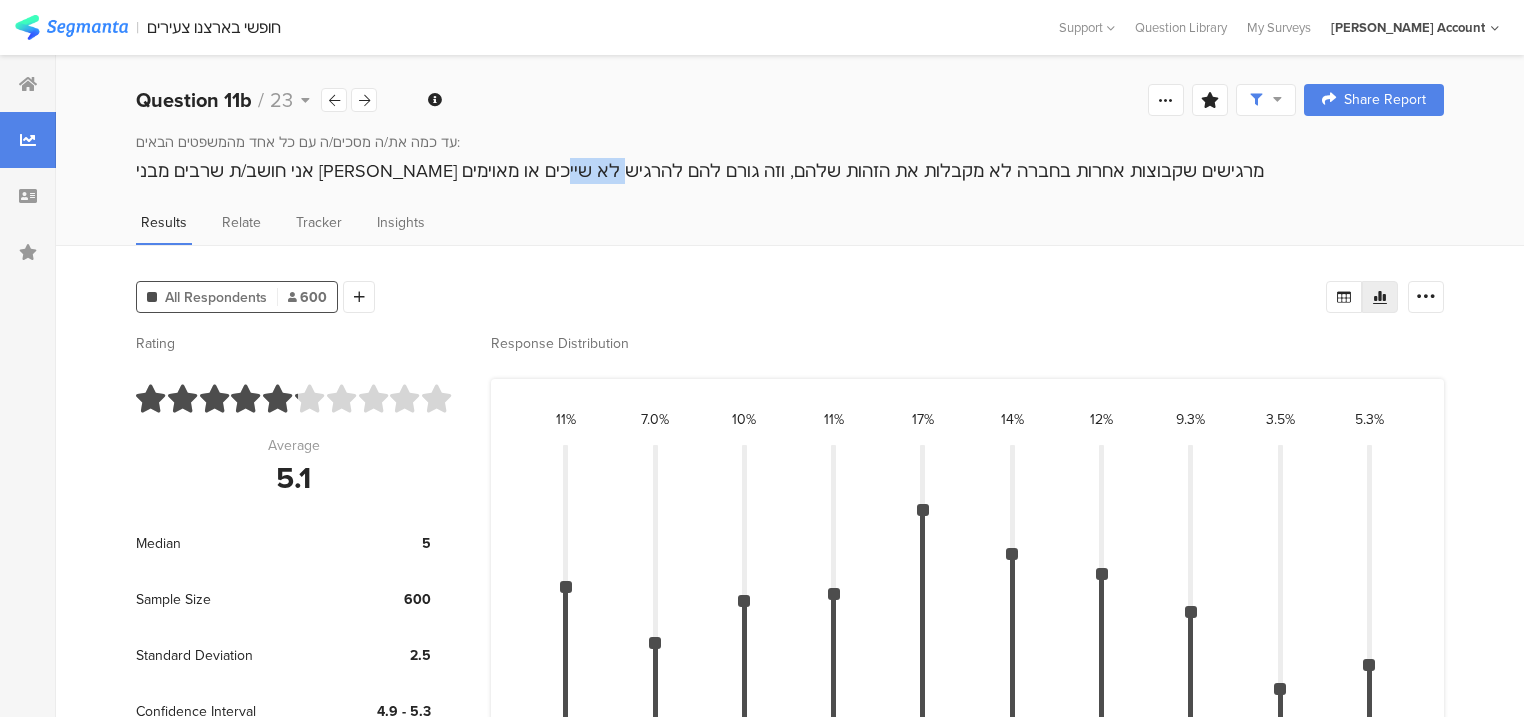 click on "אני חושב/ת שרבים מבני [PERSON_NAME] מרגישים שקבוצות אחרות בחברה לא מקבלות את הזהות שלהם, וזה גורם להם להרגיש לא שייכים או מאוימים" at bounding box center [790, 171] 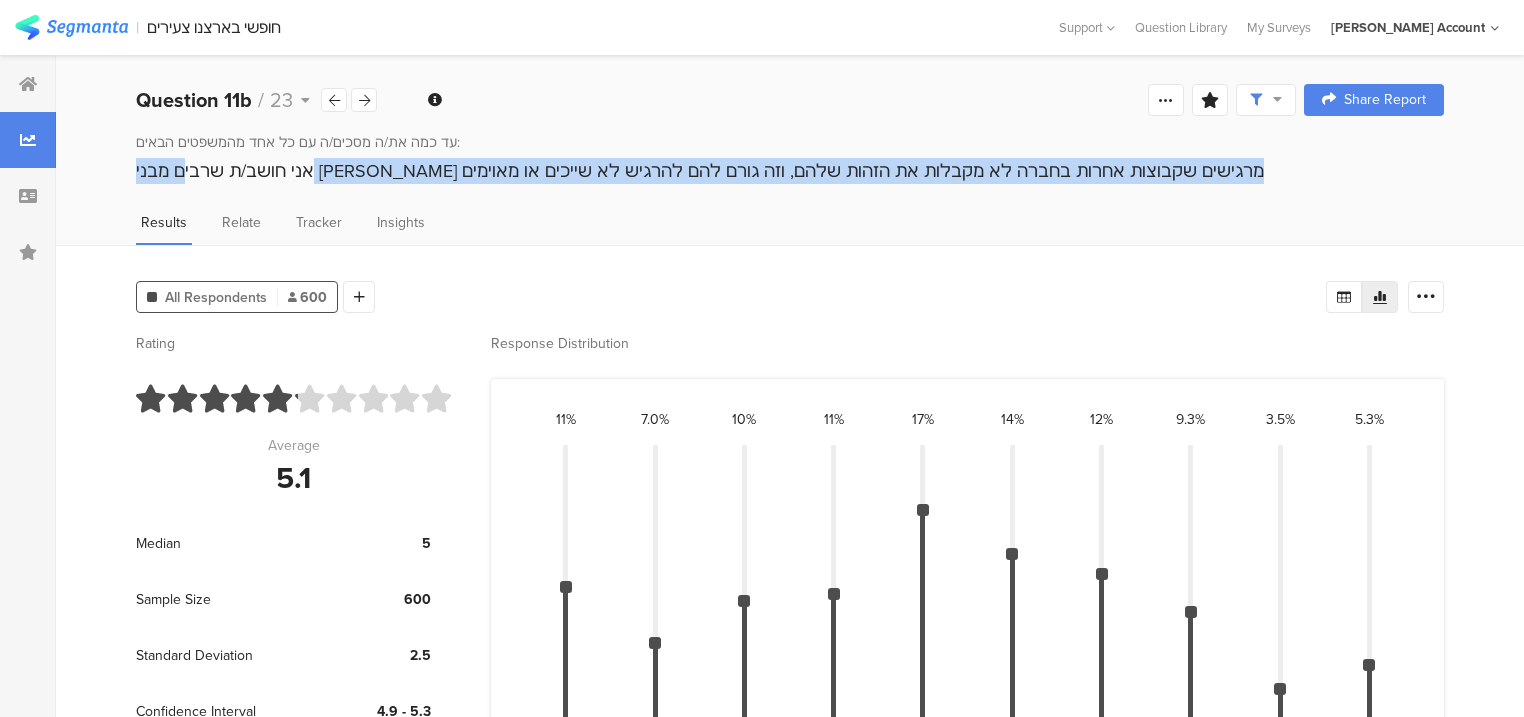 click on "אני חושב/ת שרבים מבני [PERSON_NAME] מרגישים שקבוצות אחרות בחברה לא מקבלות את הזהות שלהם, וזה גורם להם להרגיש לא שייכים או מאוימים" at bounding box center [790, 171] 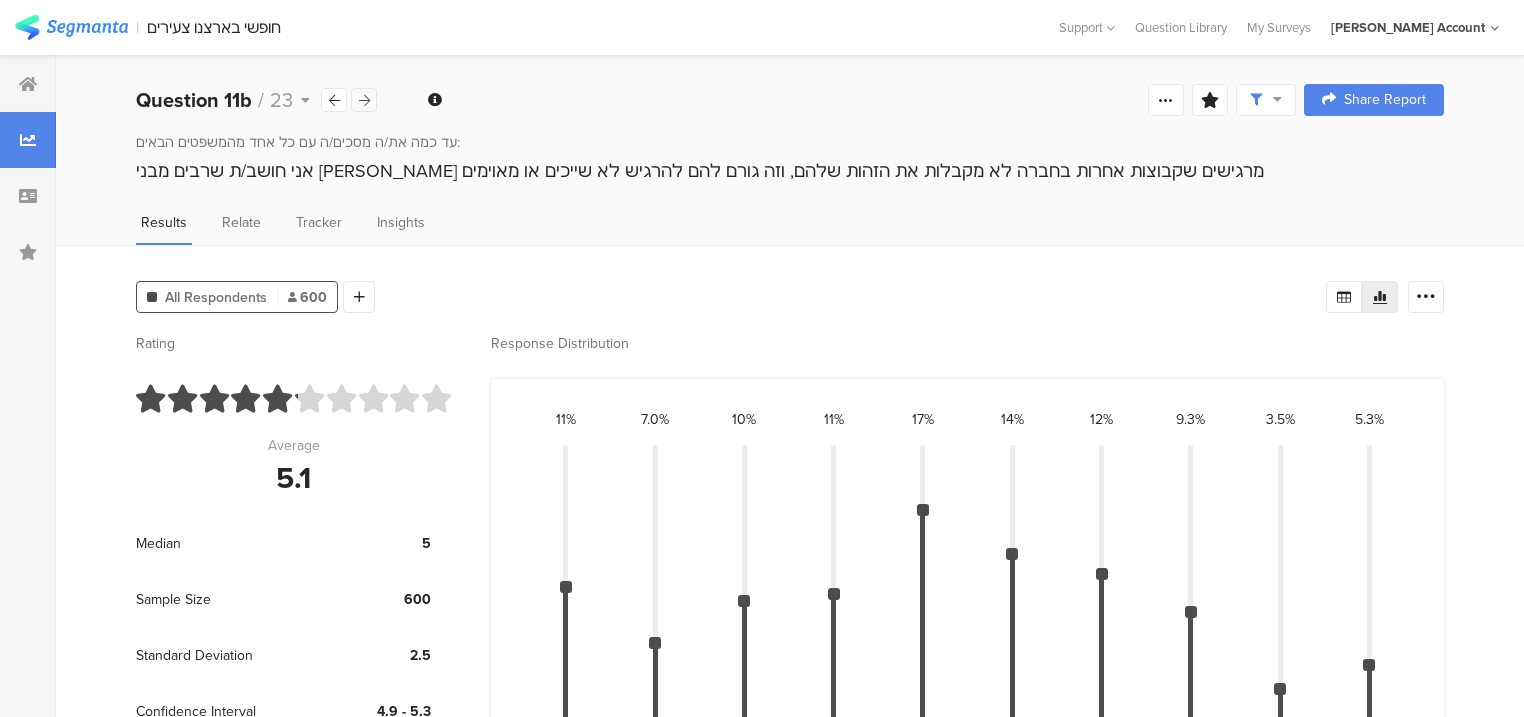 click at bounding box center (364, 100) 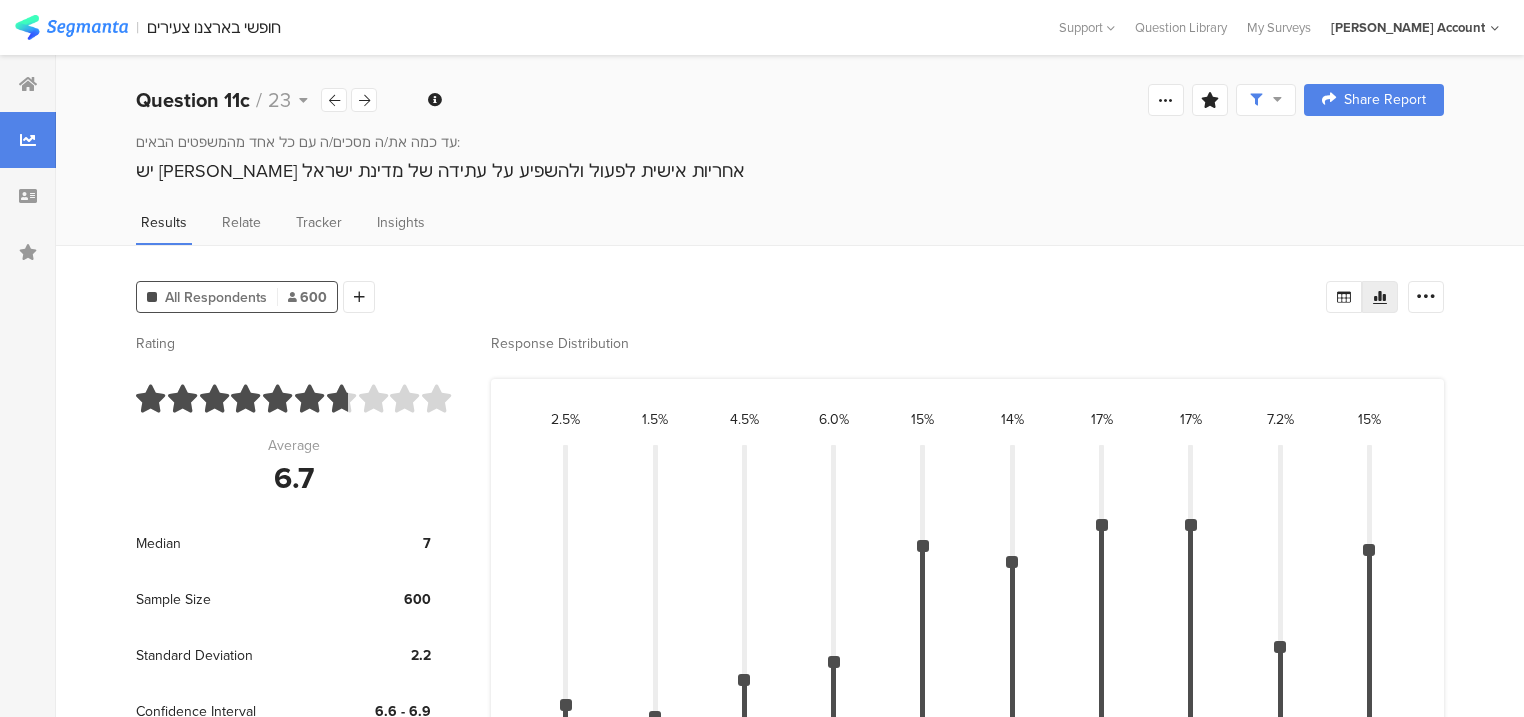 click on "יש [PERSON_NAME] אחריות אישית לפעול ולהשפיע על עתידה של מדינת ישראל" at bounding box center [790, 171] 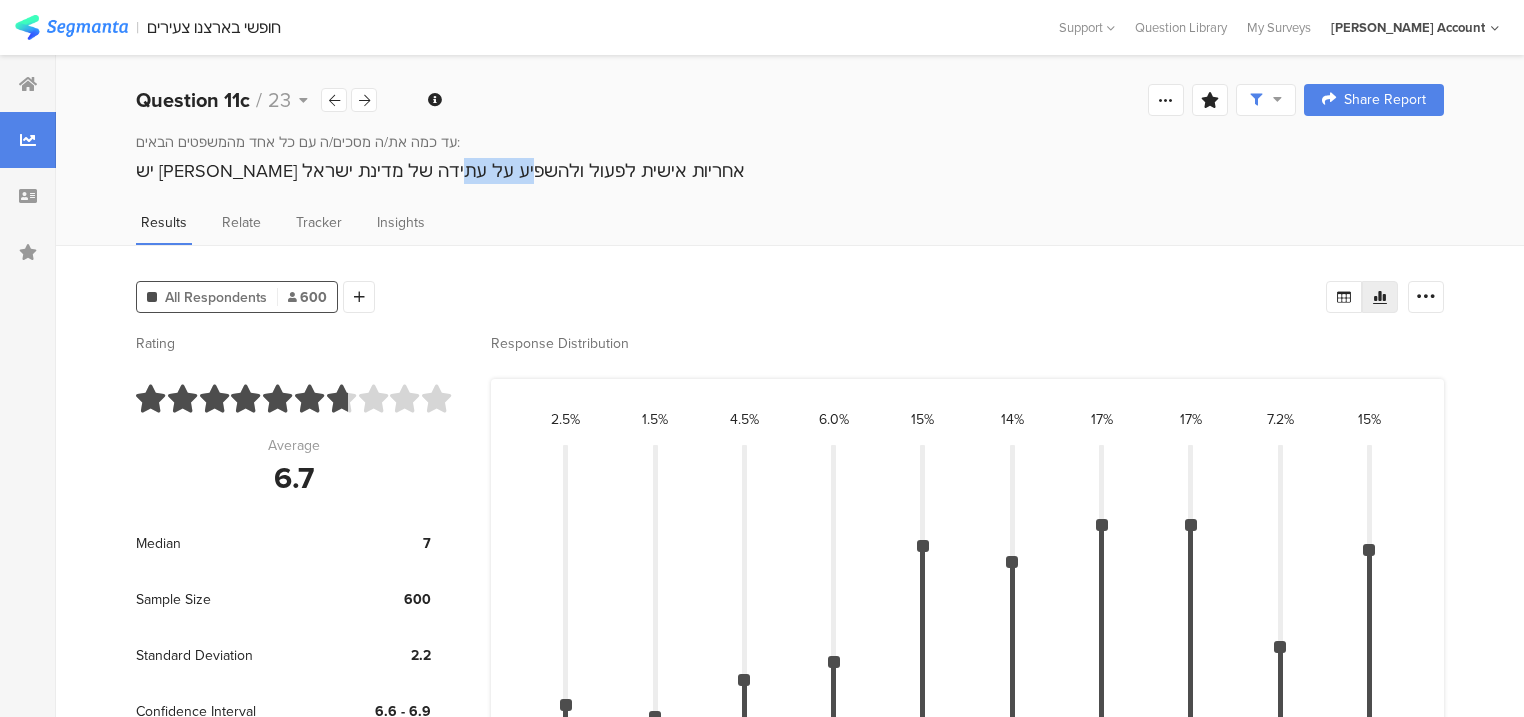 click on "יש [PERSON_NAME] אחריות אישית לפעול ולהשפיע על עתידה של מדינת ישראל" at bounding box center [790, 171] 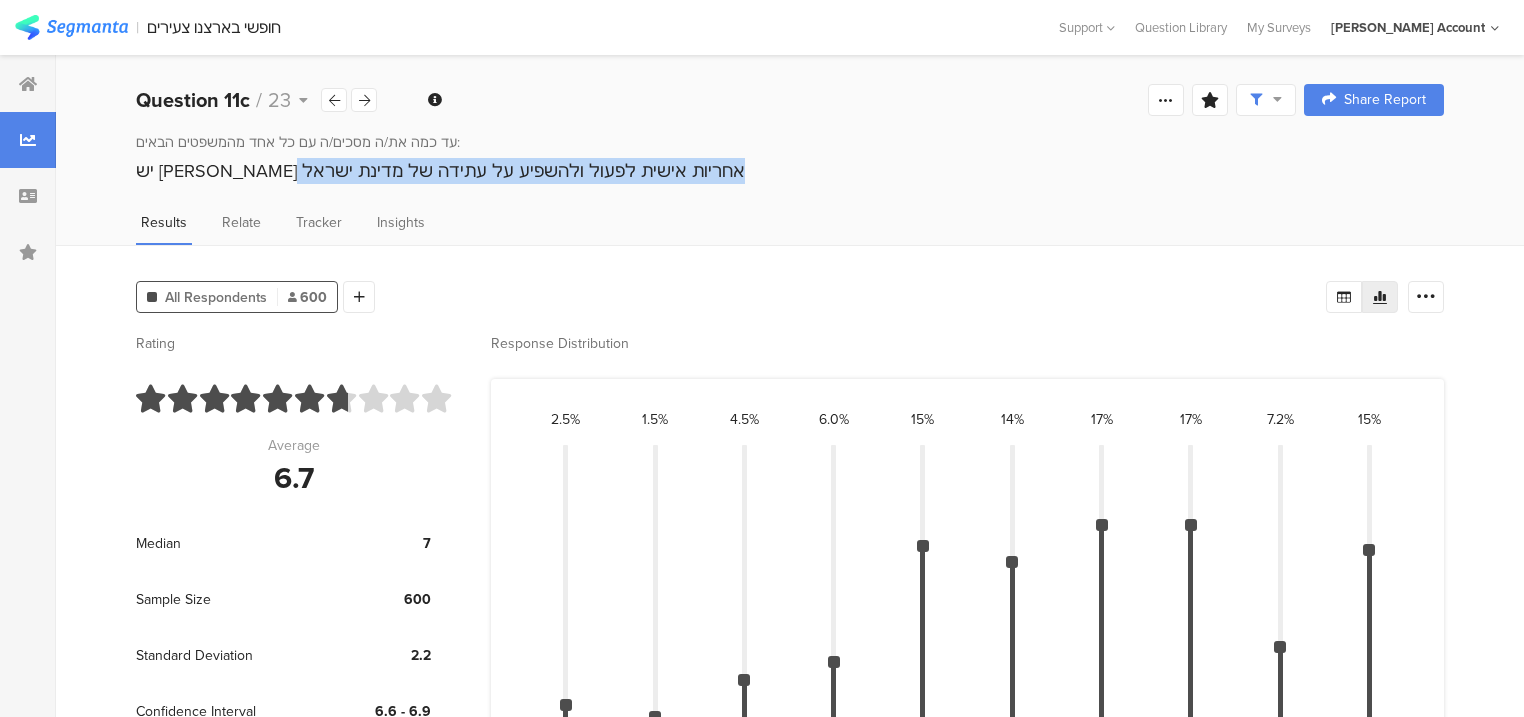 click on "יש [PERSON_NAME] אחריות אישית לפעול ולהשפיע על עתידה של מדינת ישראל" at bounding box center (790, 171) 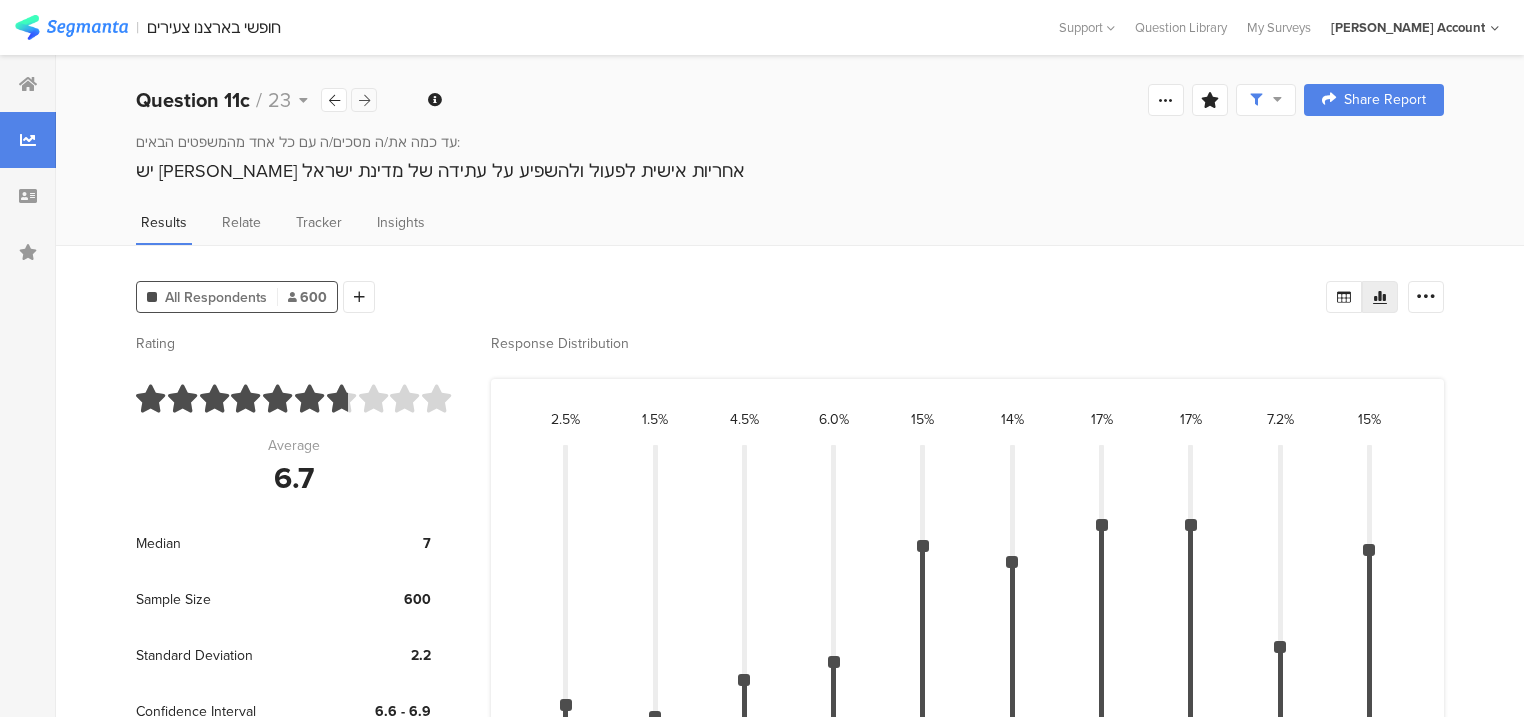 click at bounding box center (364, 100) 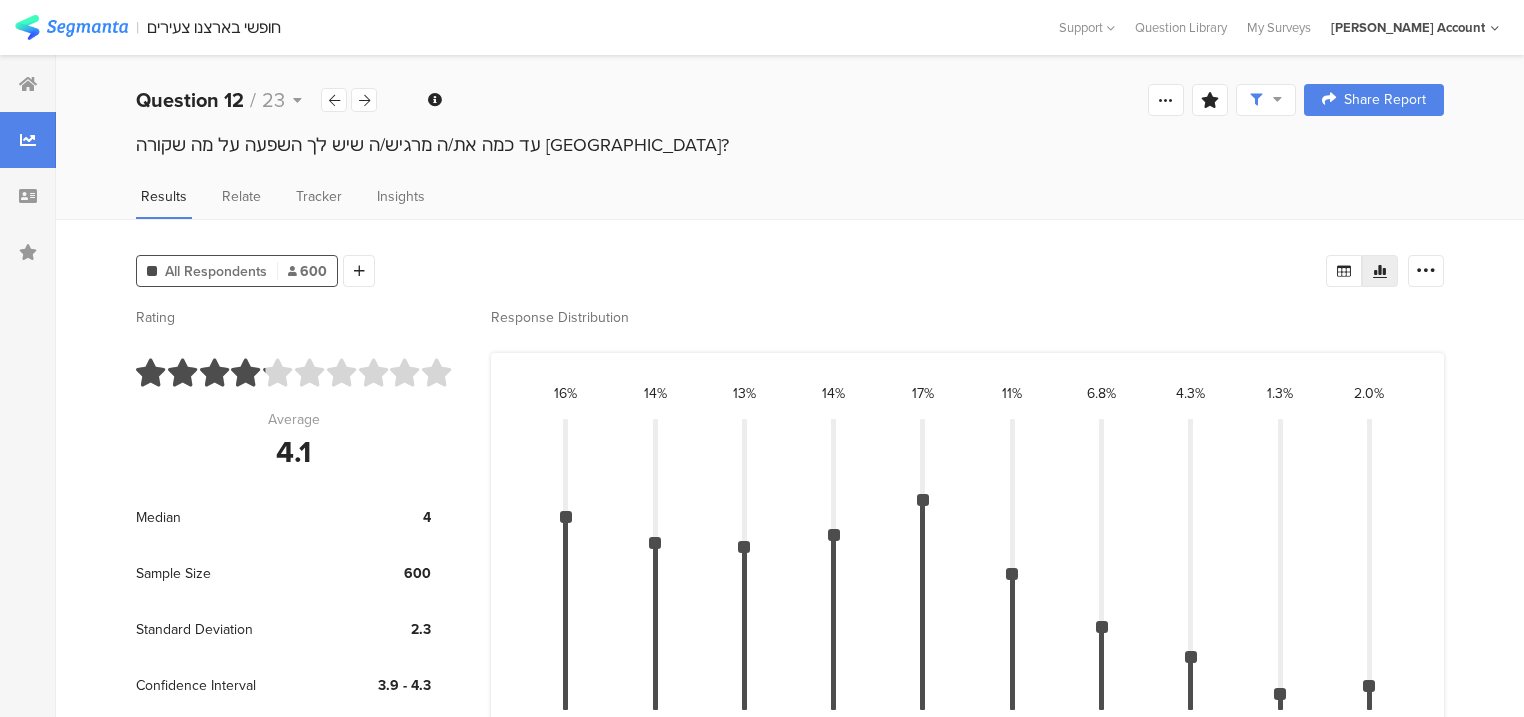 click on "עד כמה את/ה מרגיש/ה שיש לך השפעה על מה שקורה [GEOGRAPHIC_DATA]?" at bounding box center [790, 145] 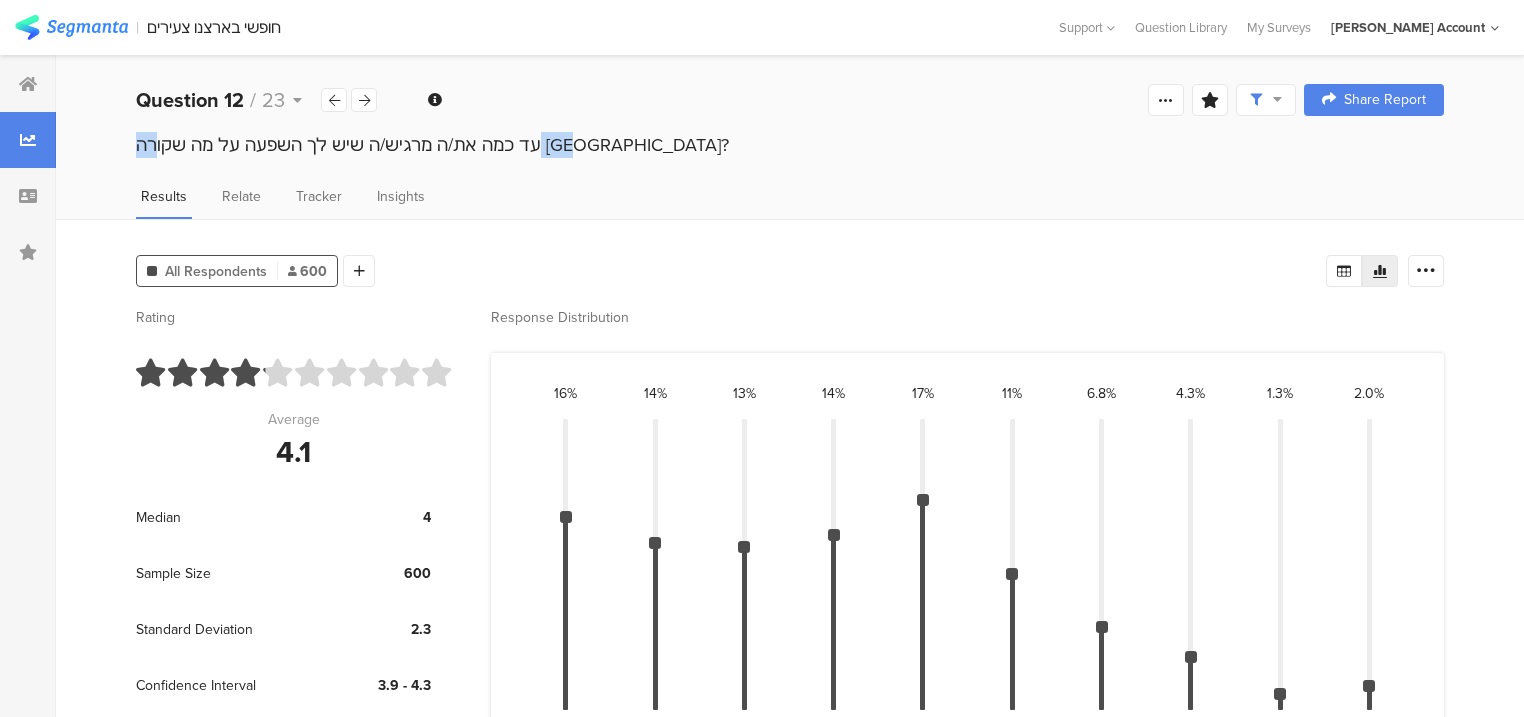 click on "עד כמה את/ה מרגיש/ה שיש לך השפעה על מה שקורה [GEOGRAPHIC_DATA]?" at bounding box center (790, 145) 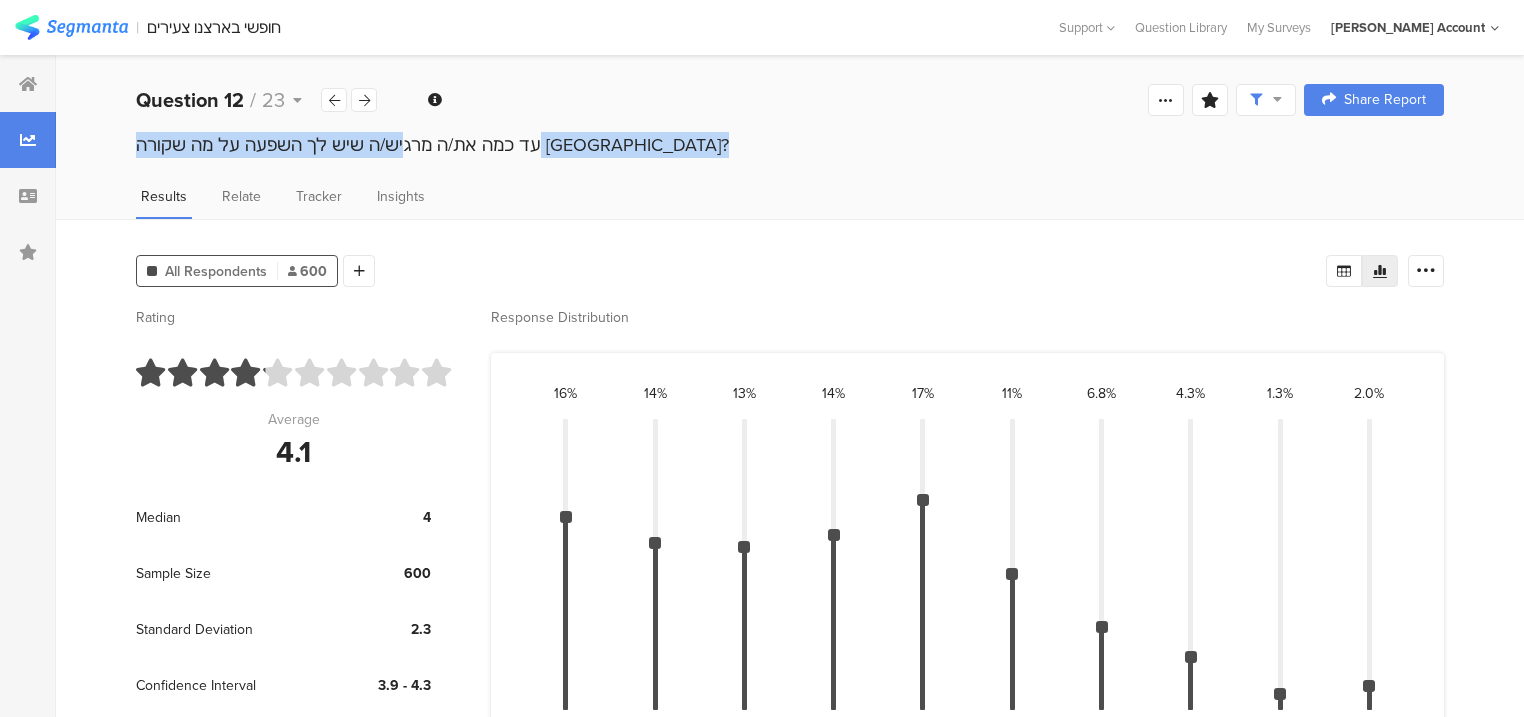 click on "עד כמה את/ה מרגיש/ה שיש לך השפעה על מה שקורה [GEOGRAPHIC_DATA]?" at bounding box center (790, 145) 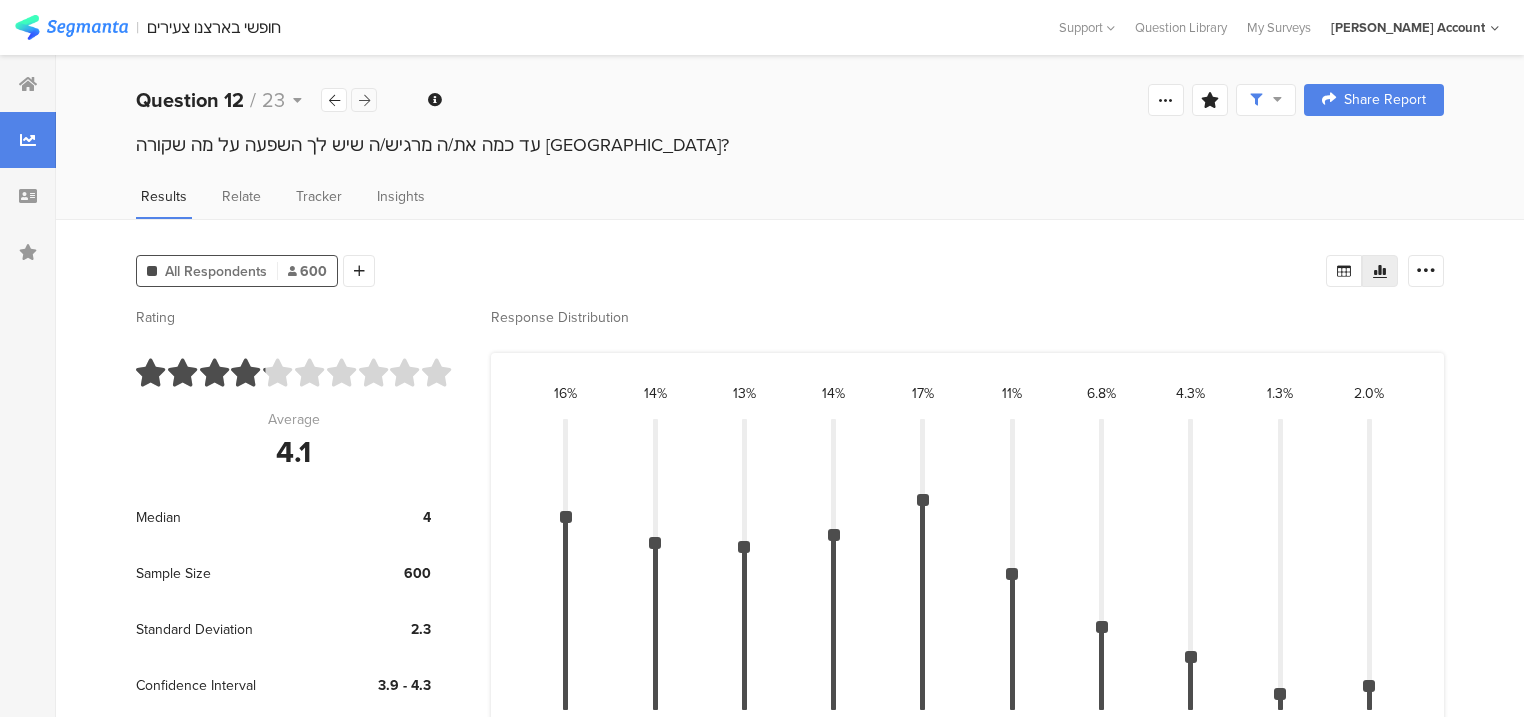 click at bounding box center [364, 100] 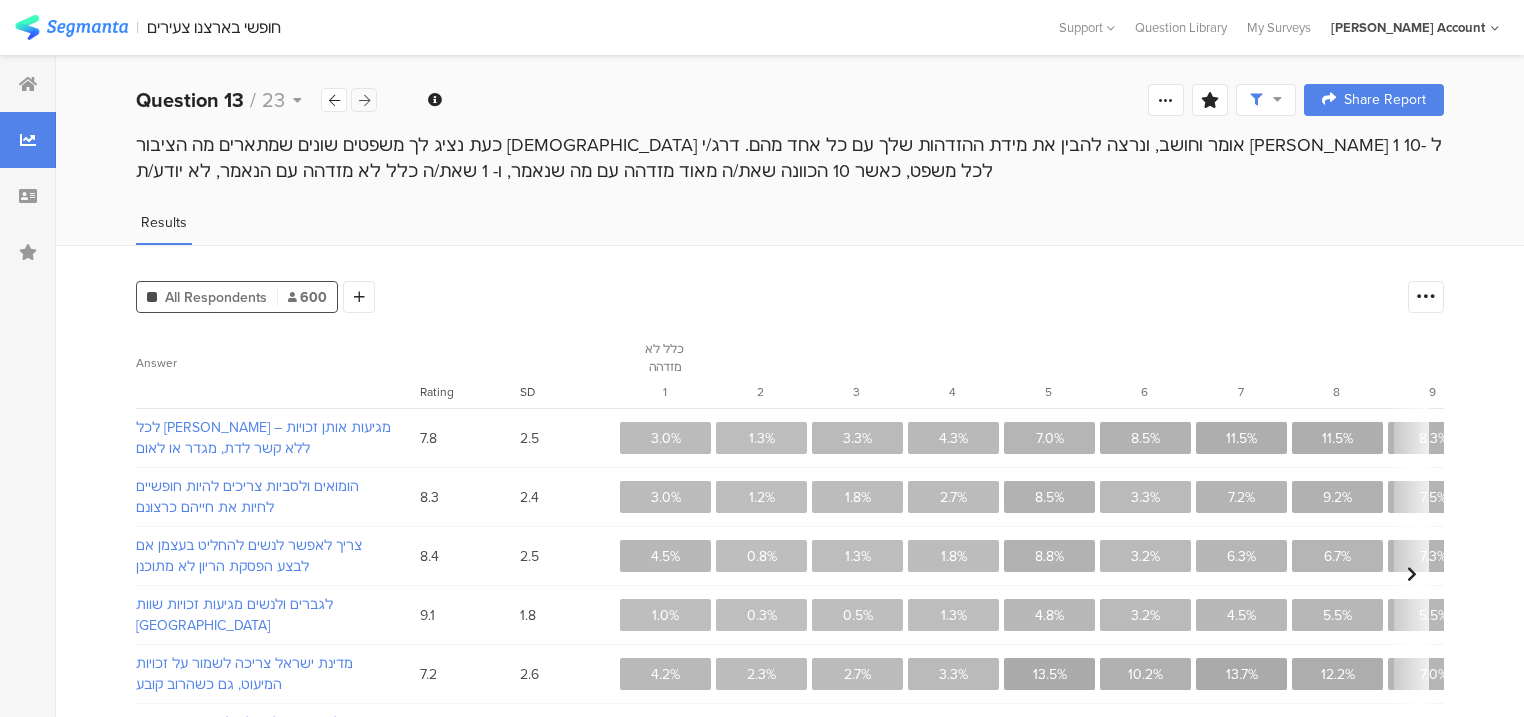 click at bounding box center [364, 100] 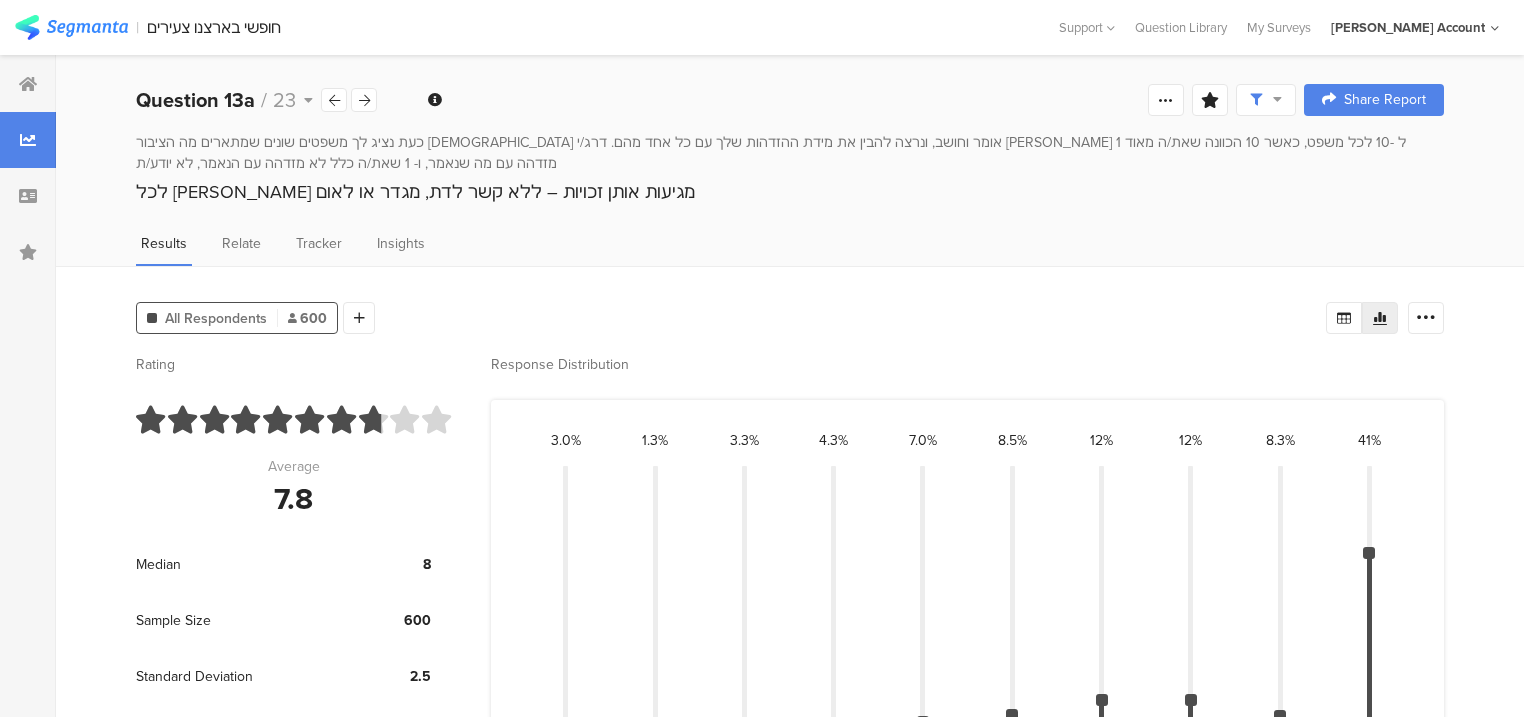 click on "לכל [PERSON_NAME] מגיעות אותן זכויות – ללא קשר לדת, מגדר או לאום" at bounding box center [790, 192] 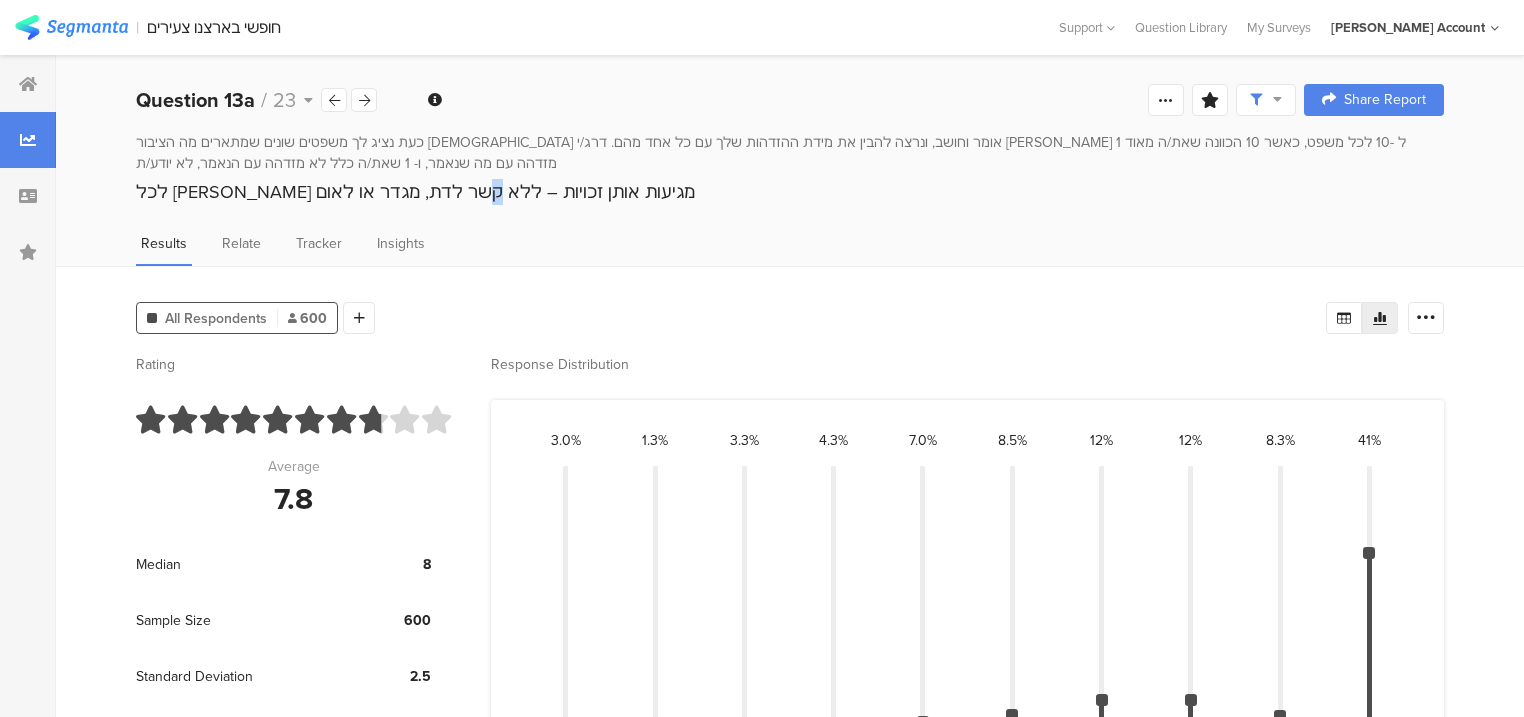 click on "לכל [PERSON_NAME] מגיעות אותן זכויות – ללא קשר לדת, מגדר או לאום" at bounding box center (790, 192) 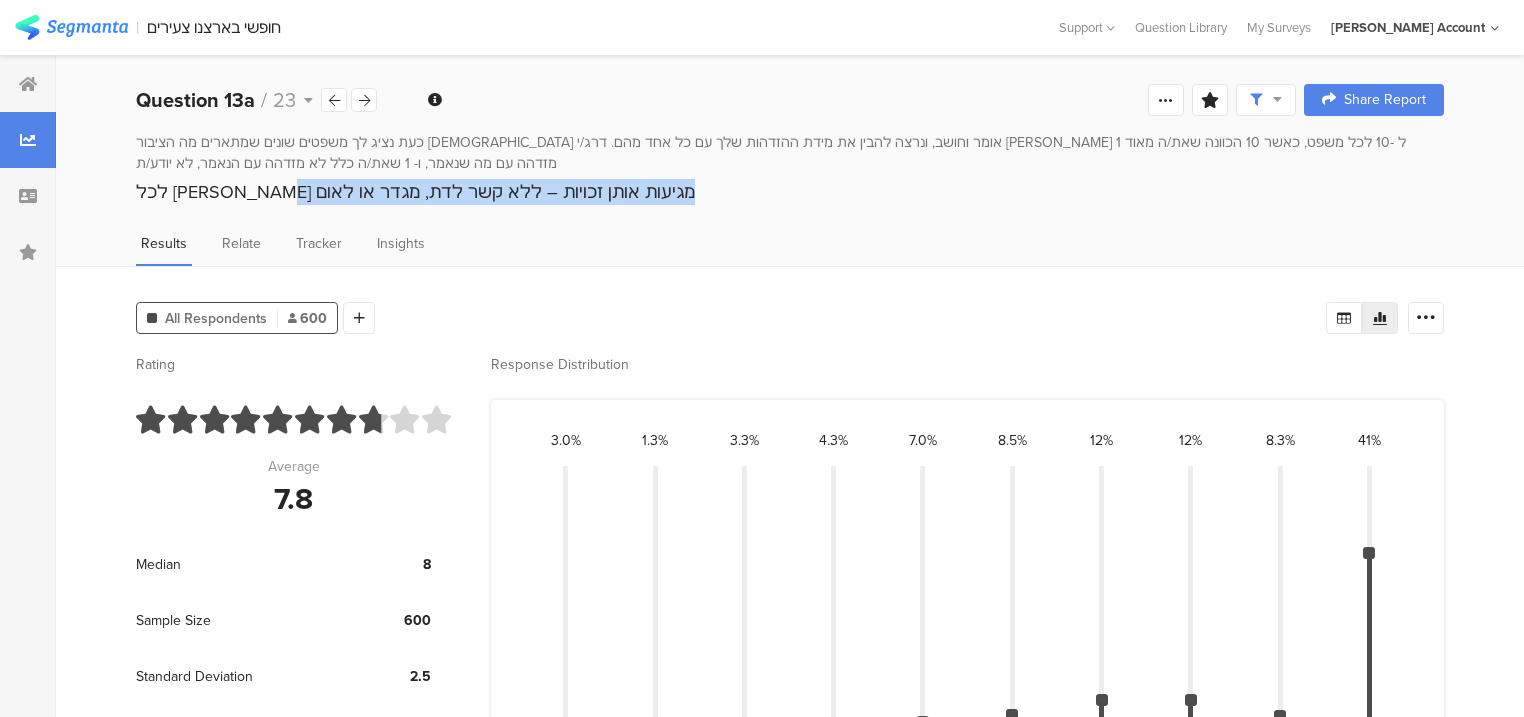 click on "לכל [PERSON_NAME] מגיעות אותן זכויות – ללא קשר לדת, מגדר או לאום" at bounding box center [790, 192] 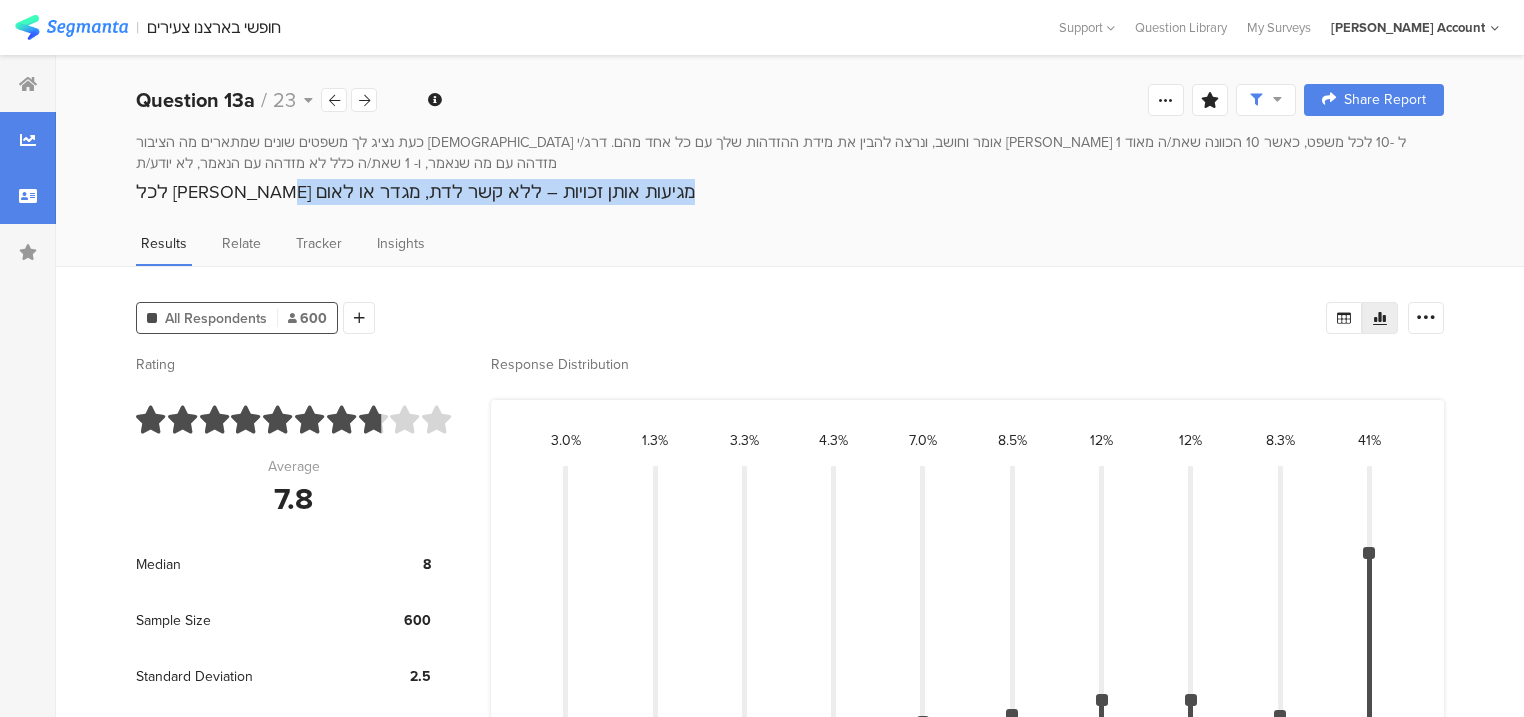 copy on "לכל [PERSON_NAME] מגיעות אותן זכויות – ללא קשר לדת, מגדר או לאום" 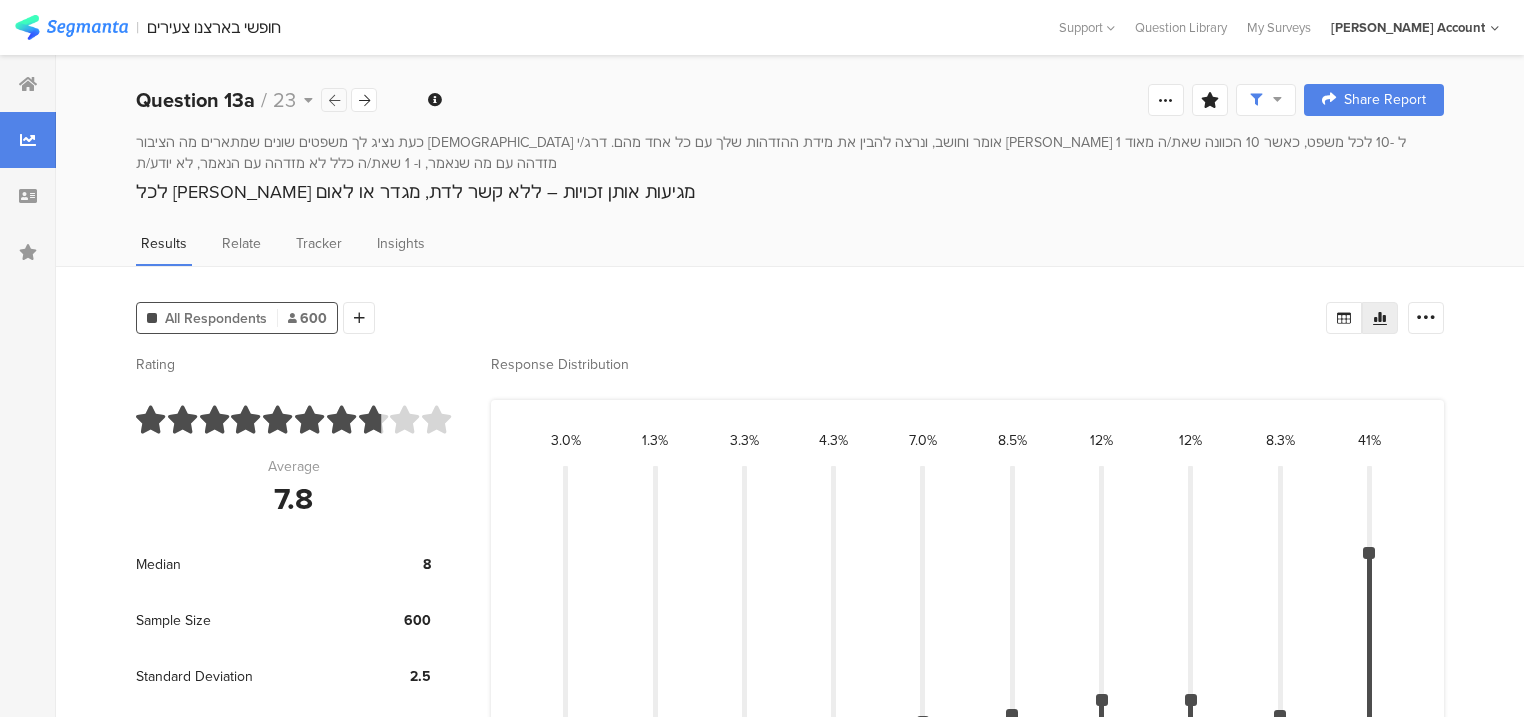 drag, startPoint x: 366, startPoint y: 102, endPoint x: 344, endPoint y: 107, distance: 22.561028 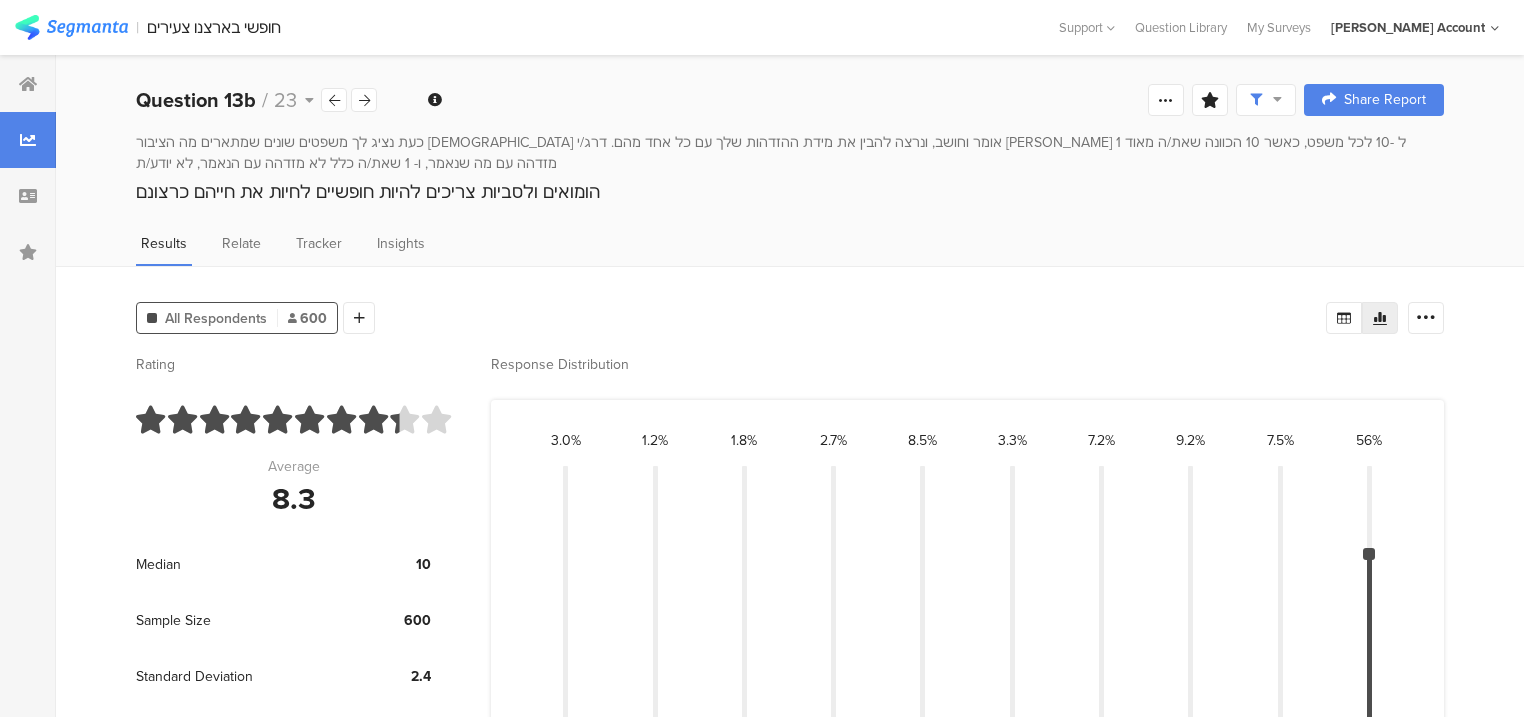click on "הומואים ולסביות צריכים להיות חופשיים לחיות את חייהם כרצונם" at bounding box center [790, 192] 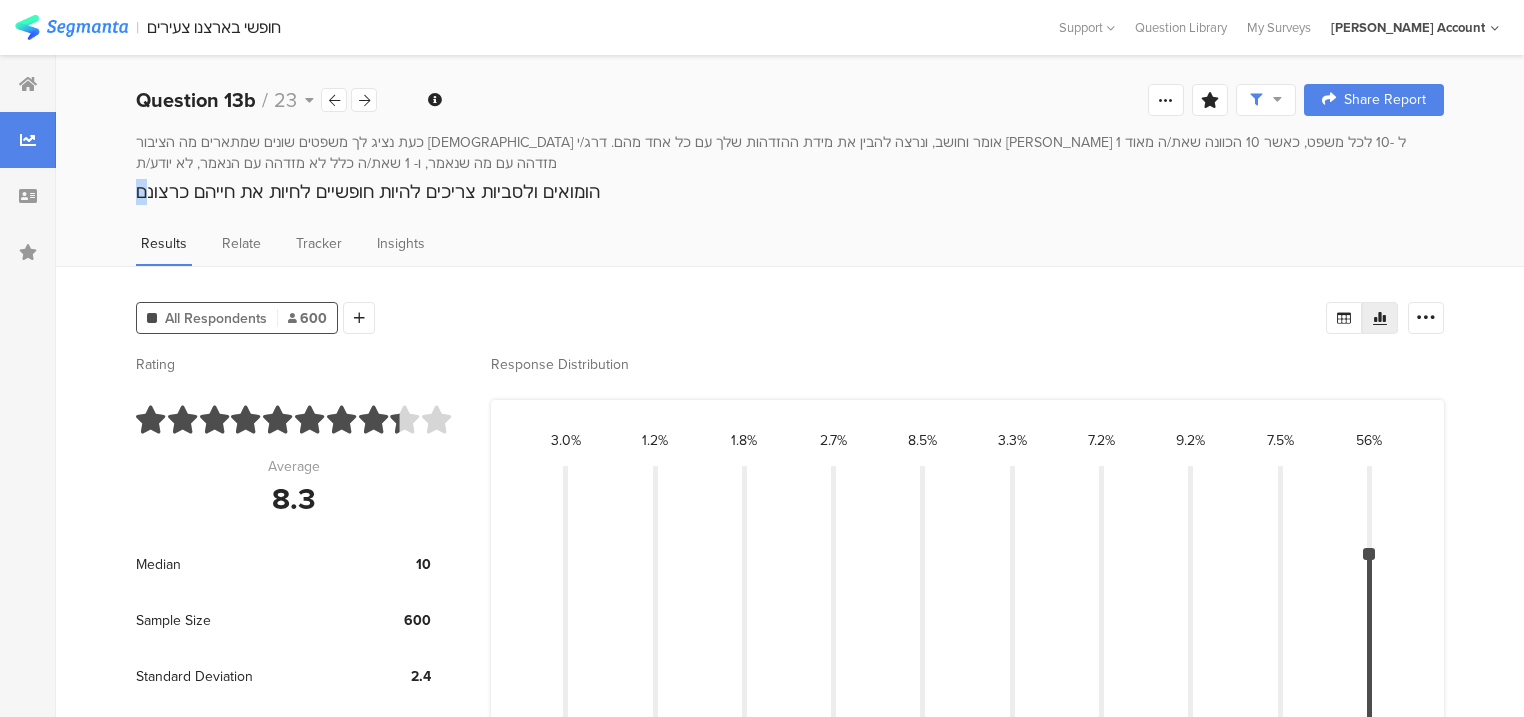 click on "הומואים ולסביות צריכים להיות חופשיים לחיות את חייהם כרצונם" at bounding box center [790, 192] 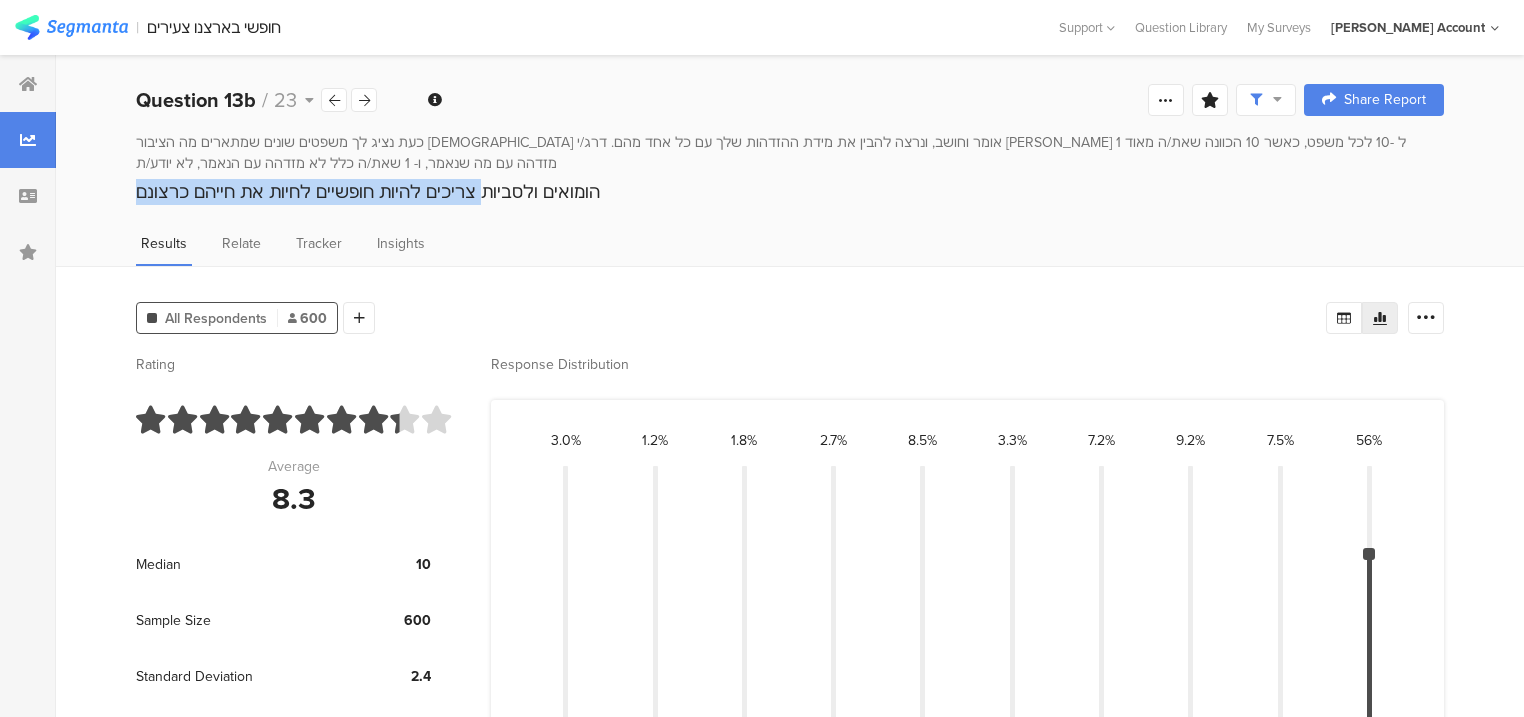 click on "הומואים ולסביות צריכים להיות חופשיים לחיות את חייהם כרצונם" at bounding box center [790, 192] 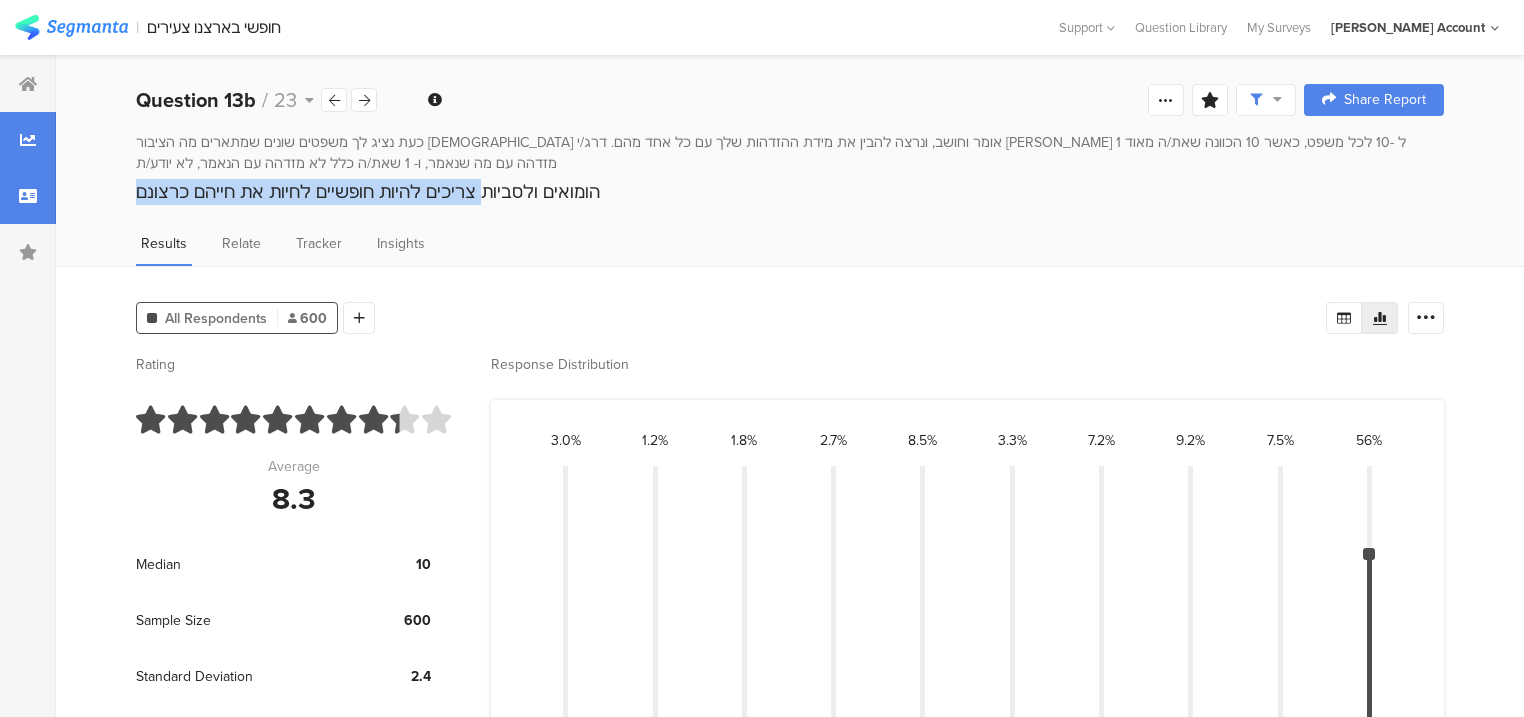 copy on "הומואים ולסביות צריכים להיות חופשיים לחיות את חייהם כרצונם" 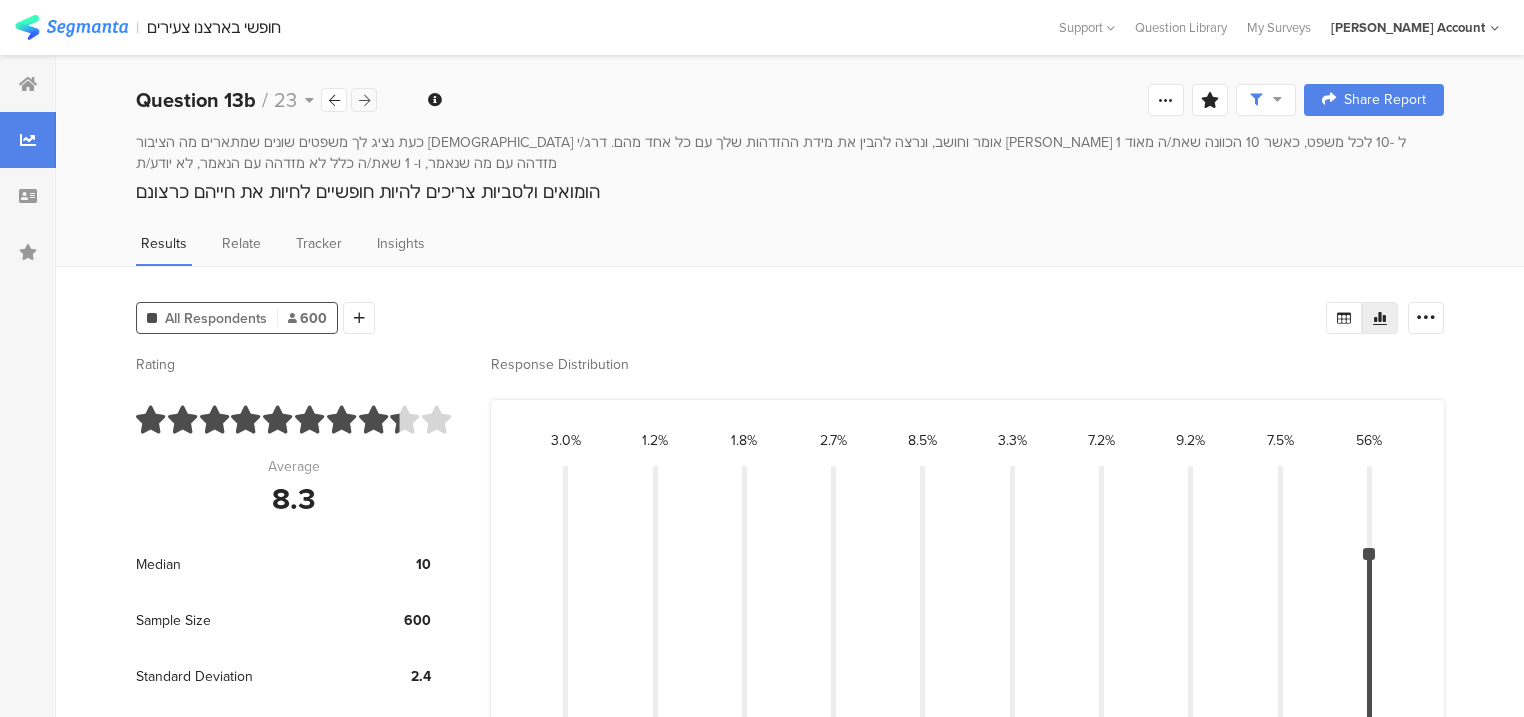 click at bounding box center [364, 100] 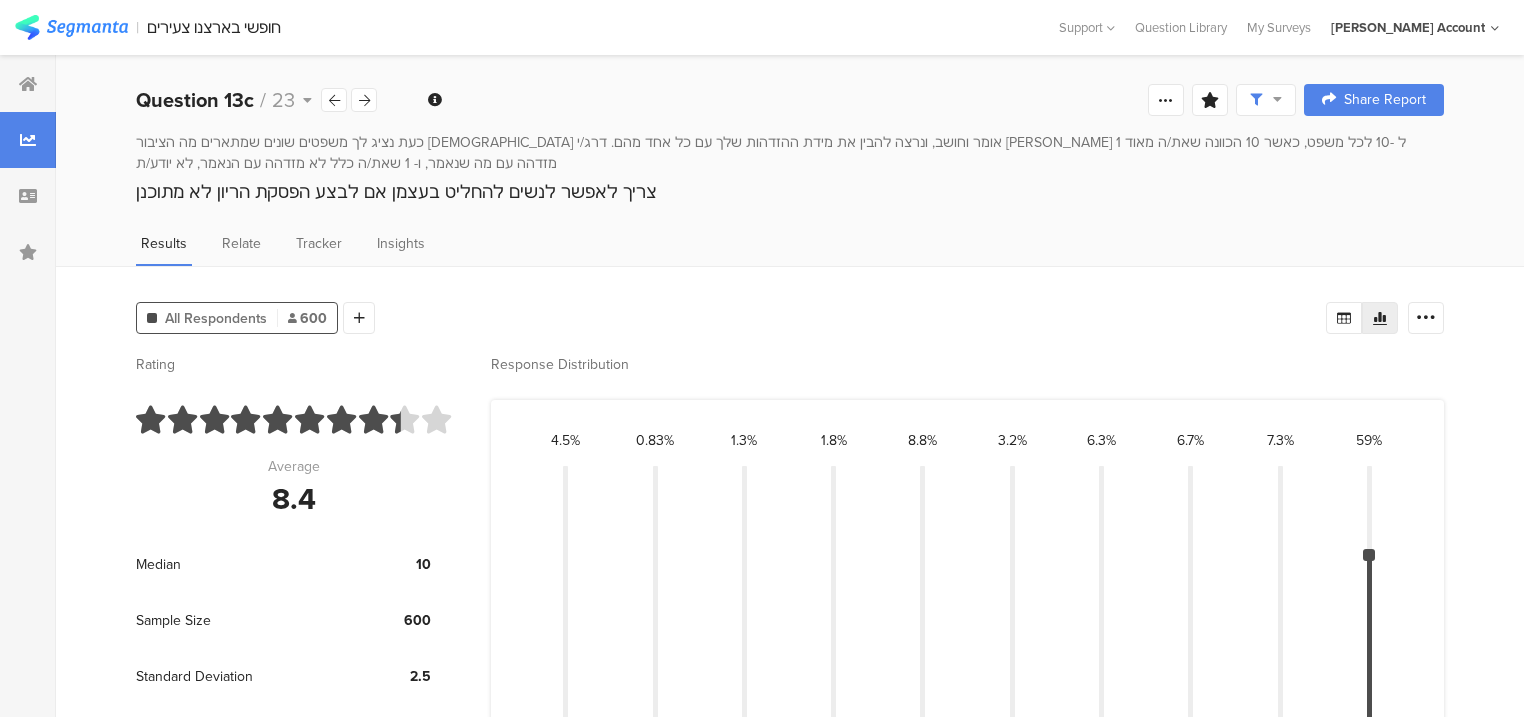 click on "צריך לאפשר לנשים להחליט בעצמן אם לבצע הפסקת הריון לא מתוכנן" at bounding box center (790, 192) 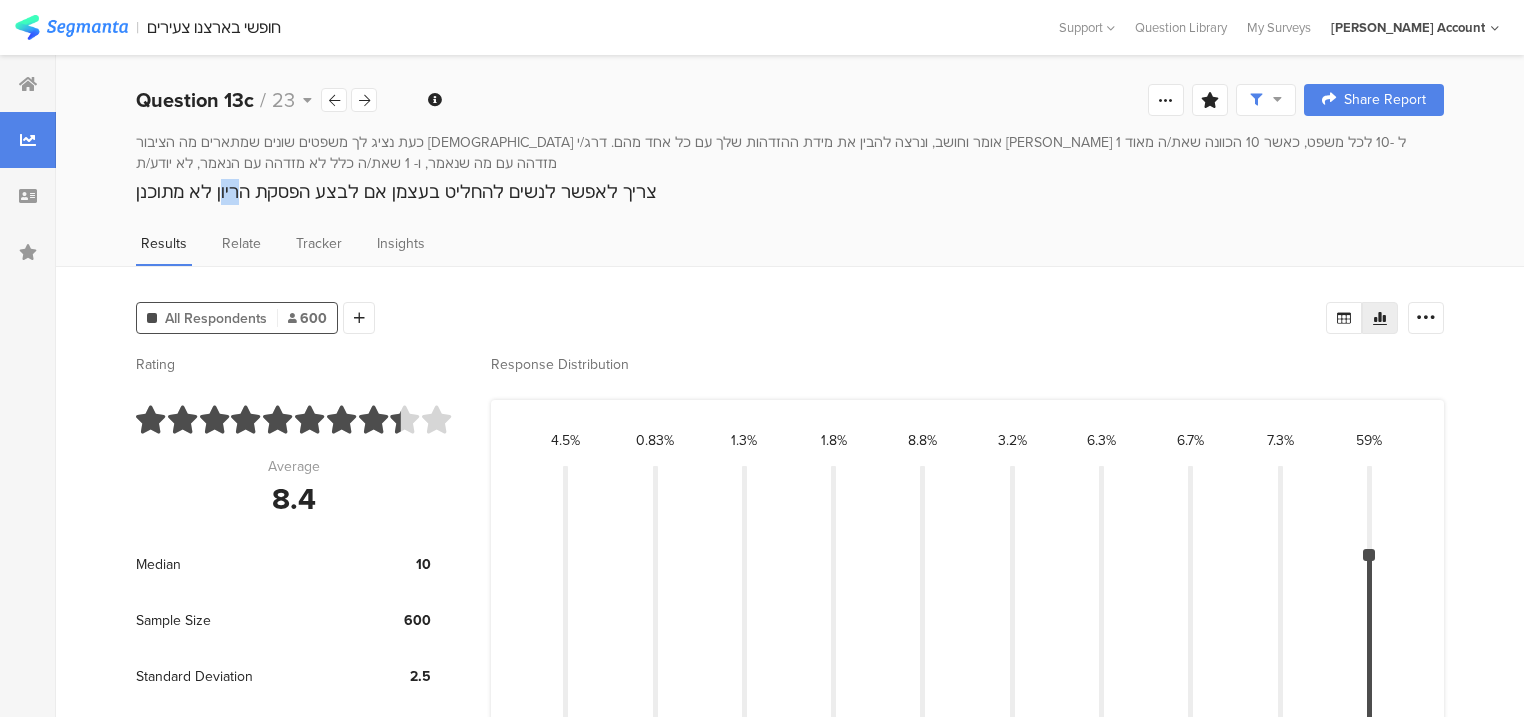 click on "צריך לאפשר לנשים להחליט בעצמן אם לבצע הפסקת הריון לא מתוכנן" at bounding box center (790, 192) 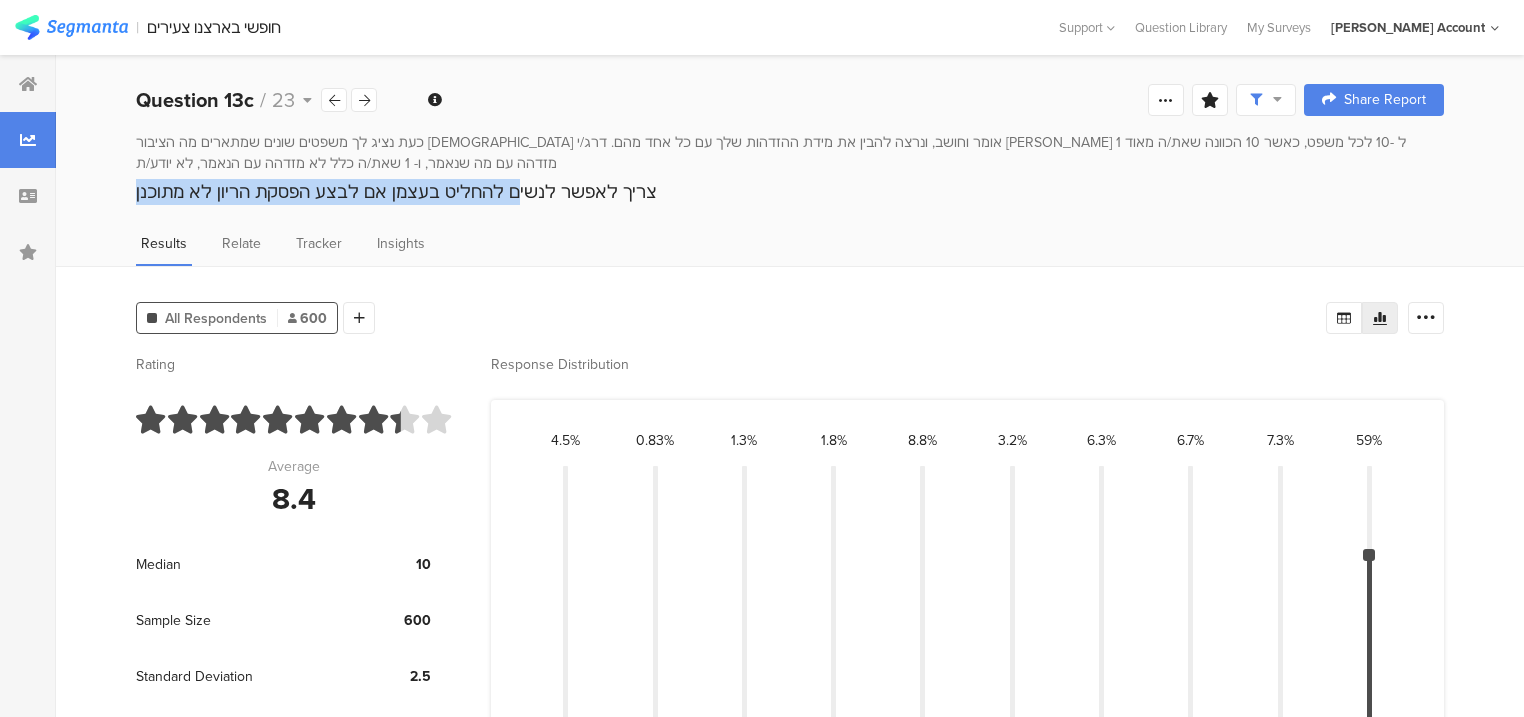 click on "צריך לאפשר לנשים להחליט בעצמן אם לבצע הפסקת הריון לא מתוכנן" at bounding box center (790, 192) 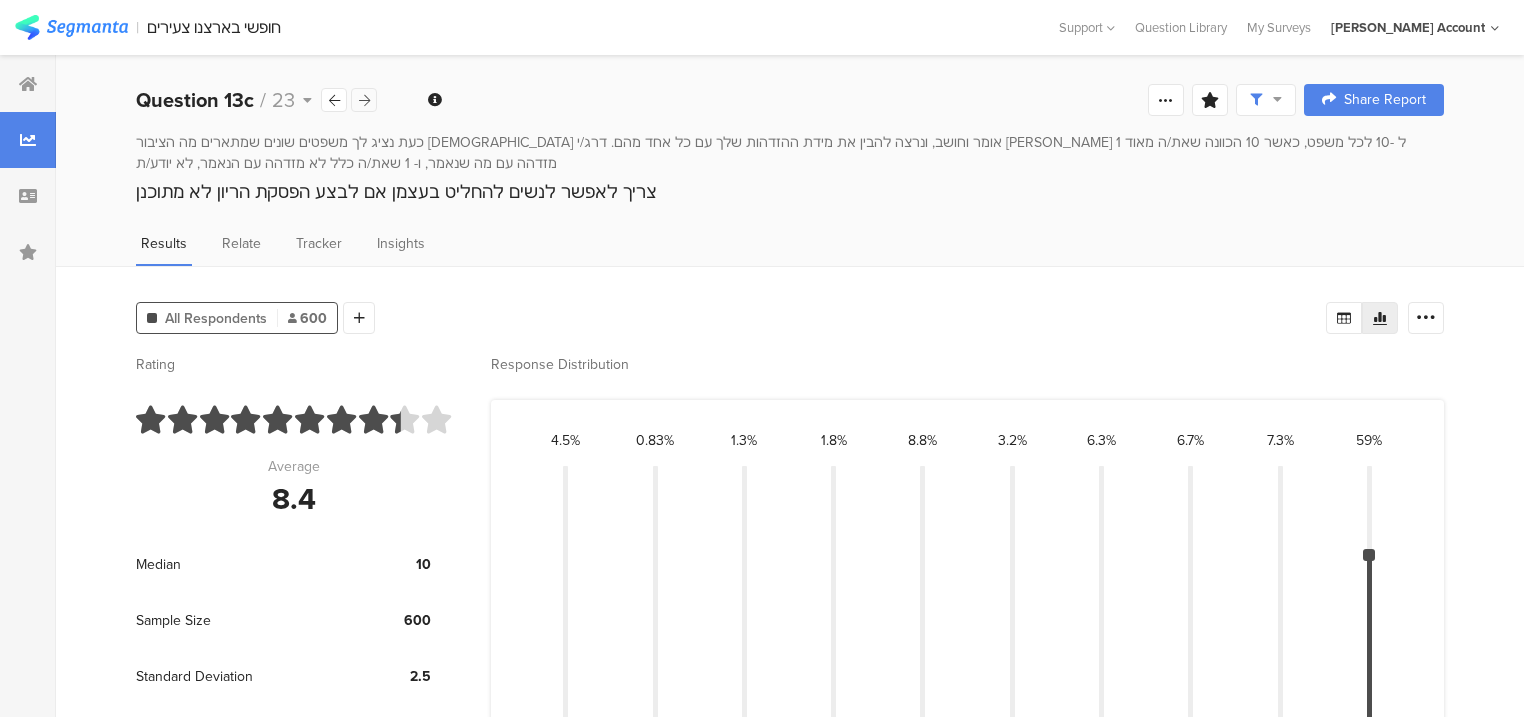 click at bounding box center (364, 100) 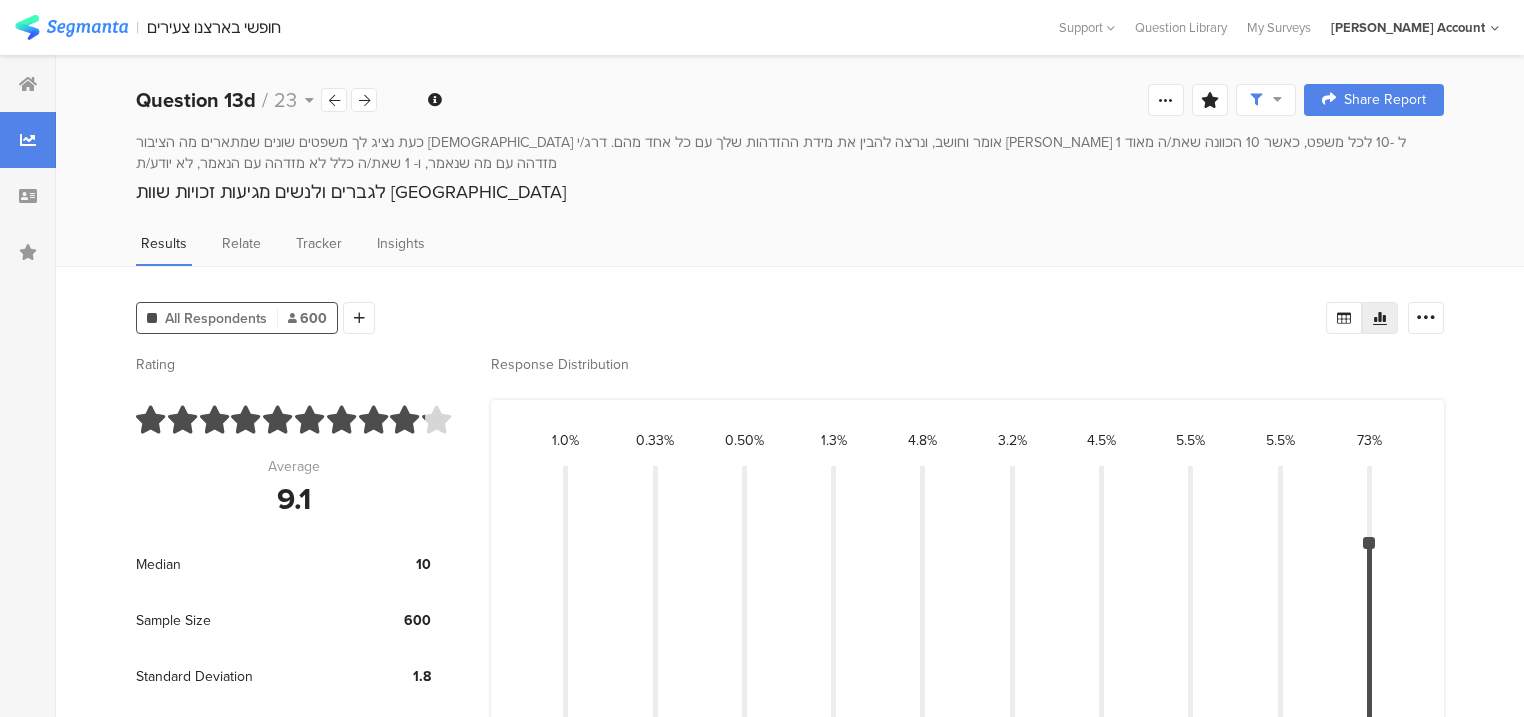click on "לגברים ולנשים מגיעות זכויות שוות [GEOGRAPHIC_DATA]" at bounding box center [790, 192] 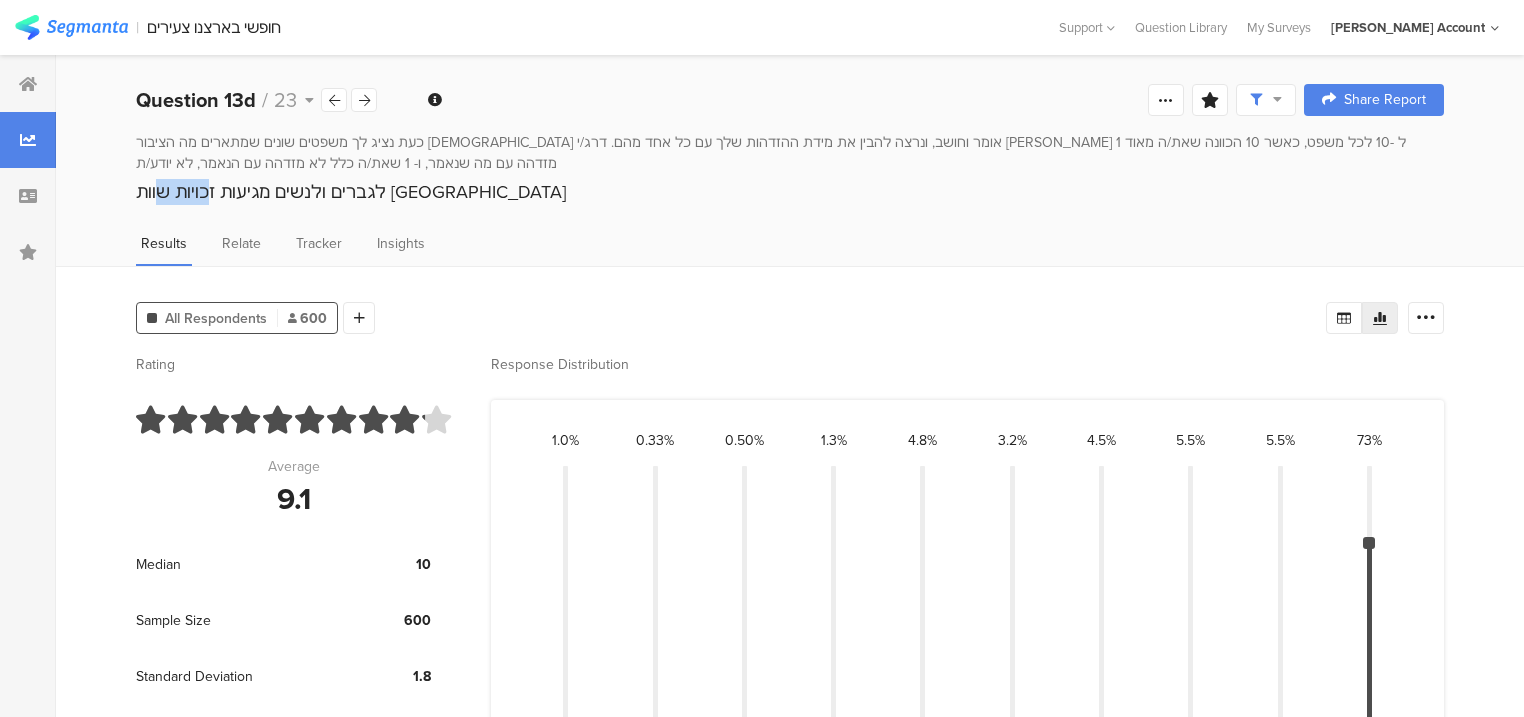 click on "לגברים ולנשים מגיעות זכויות שוות [GEOGRAPHIC_DATA]" at bounding box center [790, 192] 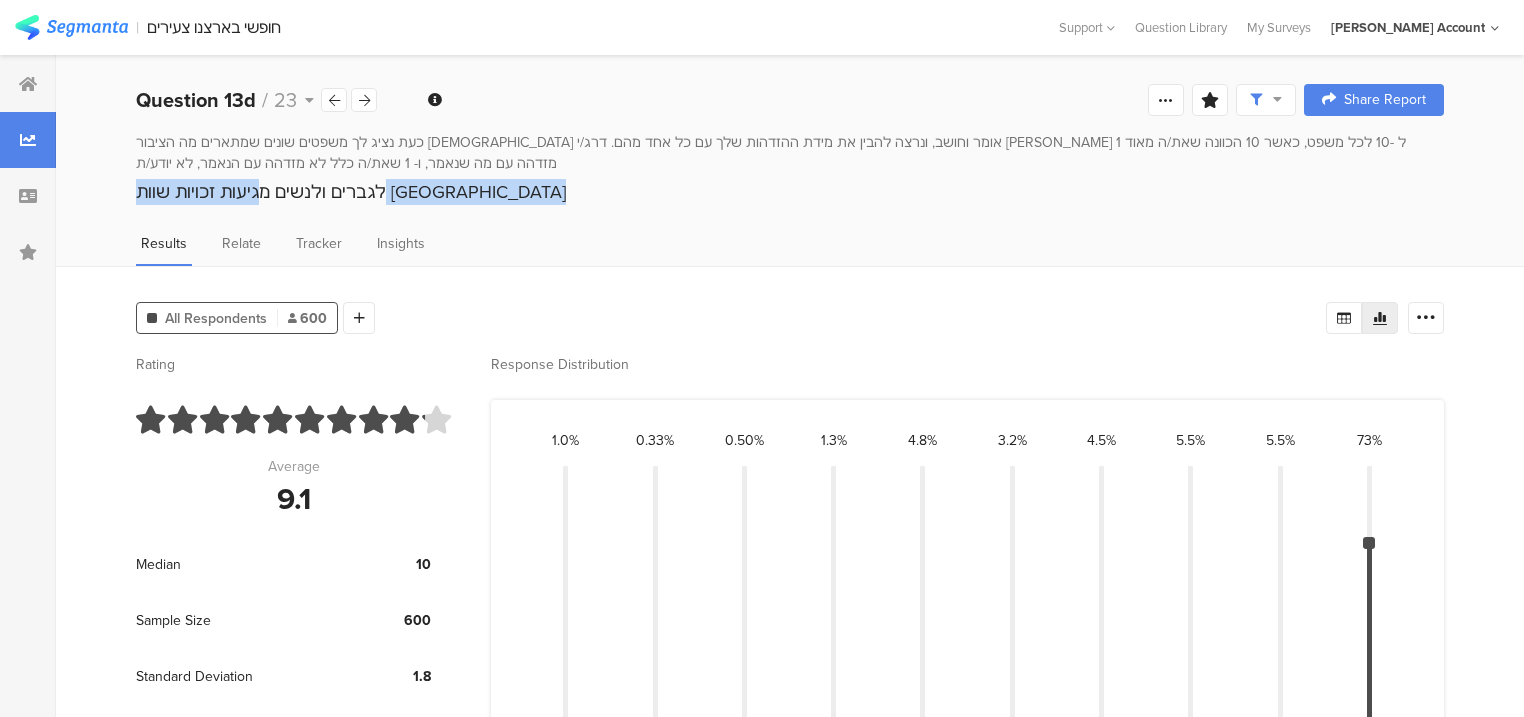 click on "לגברים ולנשים מגיעות זכויות שוות [GEOGRAPHIC_DATA]" at bounding box center [790, 192] 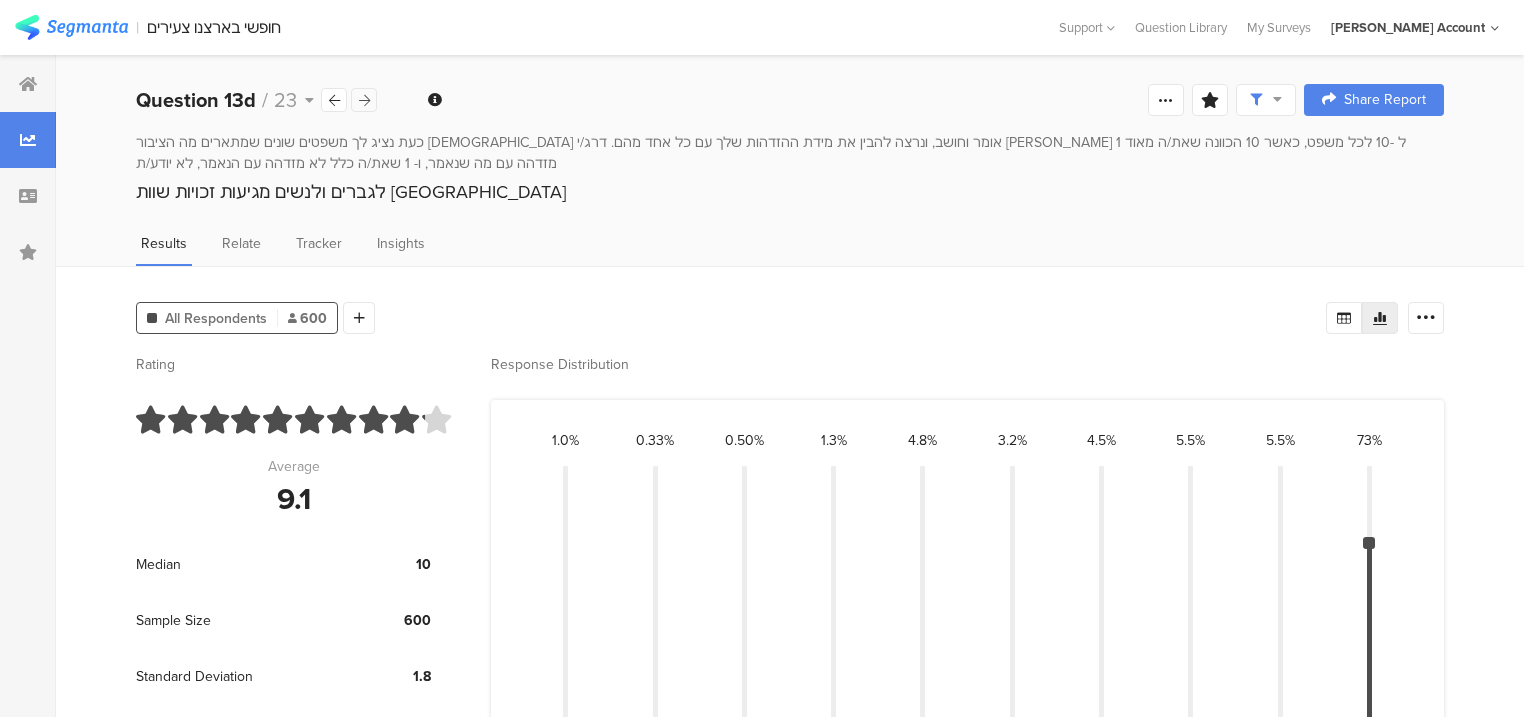 click at bounding box center [364, 100] 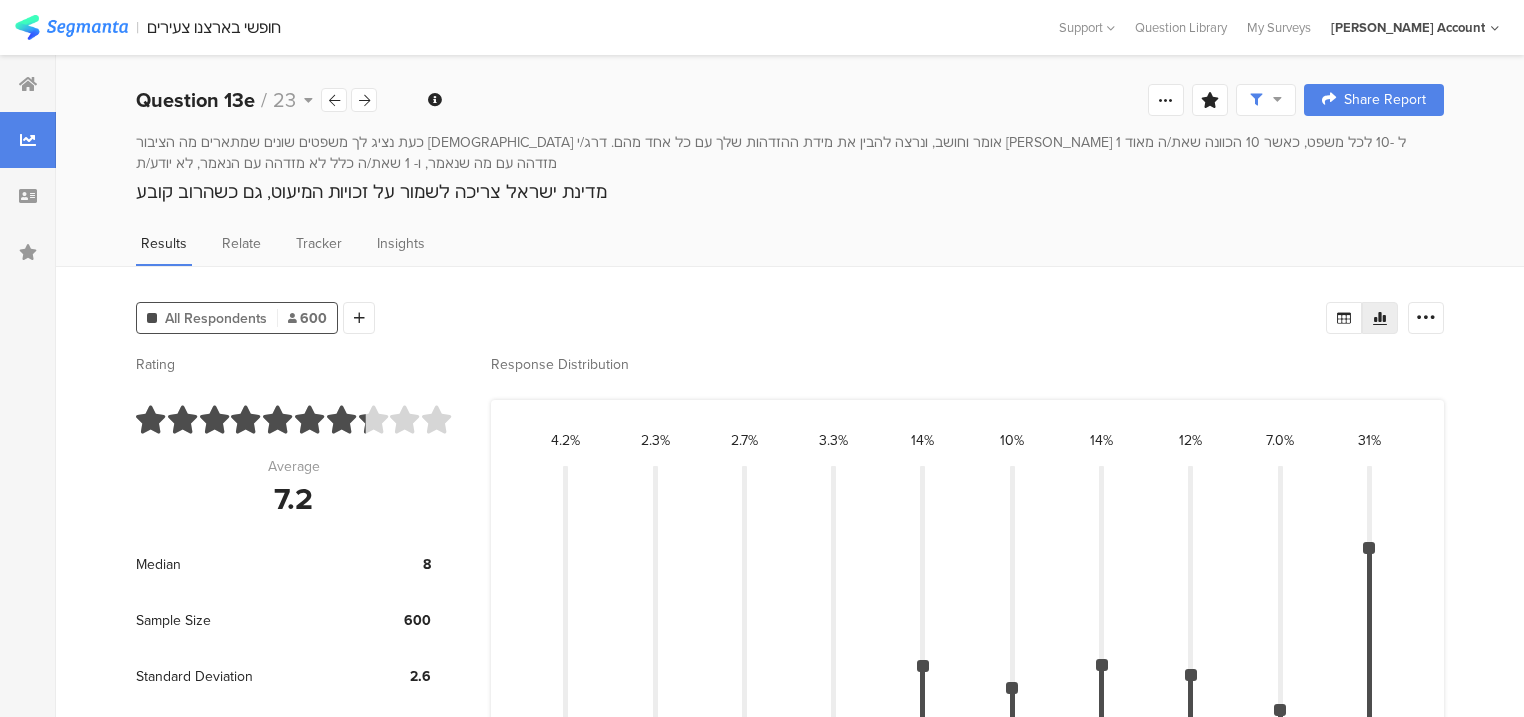 click on "מדינת ישראל צריכה לשמור על זכויות המיעוט, גם כשהרוב קובע" at bounding box center (790, 192) 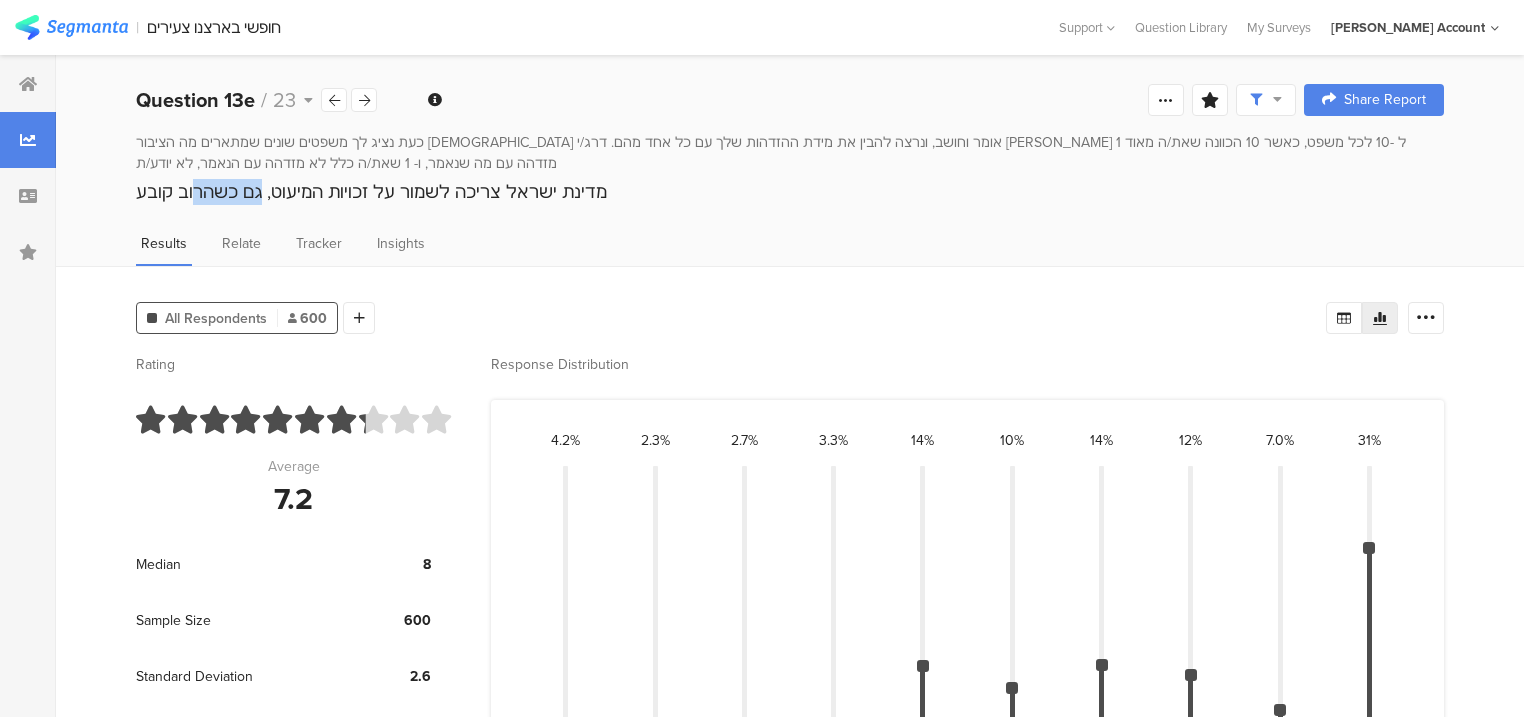 click on "מדינת ישראל צריכה לשמור על זכויות המיעוט, גם כשהרוב קובע" at bounding box center [790, 192] 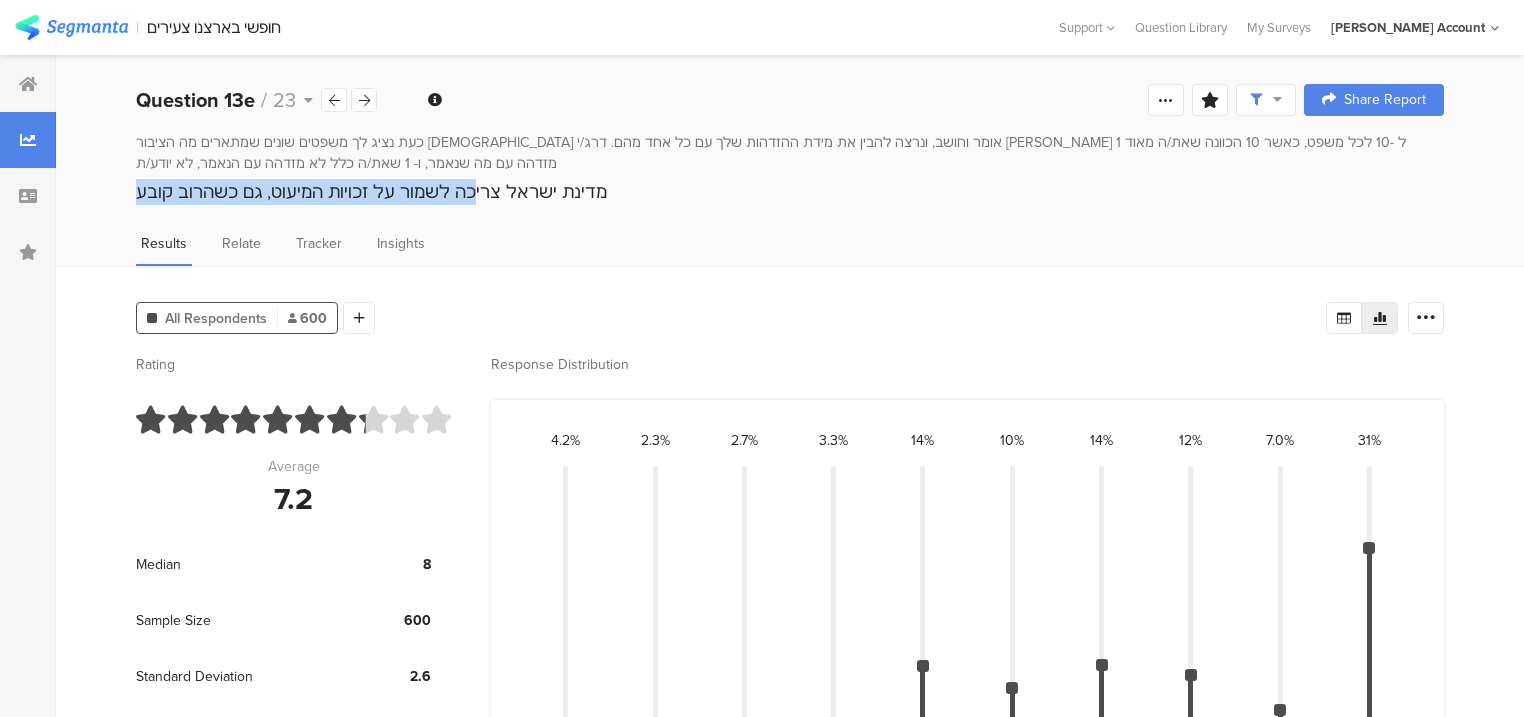 click on "מדינת ישראל צריכה לשמור על זכויות המיעוט, גם כשהרוב קובע" at bounding box center (790, 192) 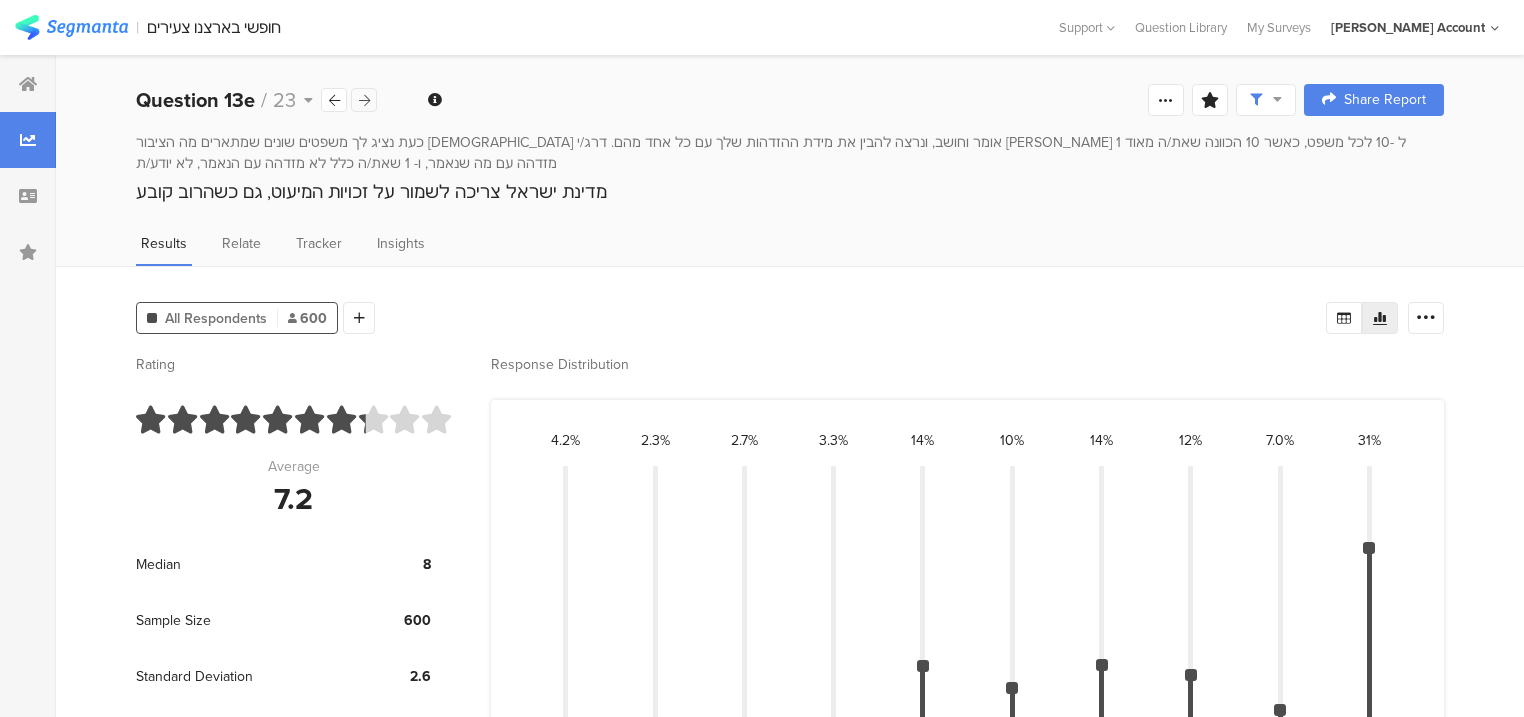 click at bounding box center (364, 100) 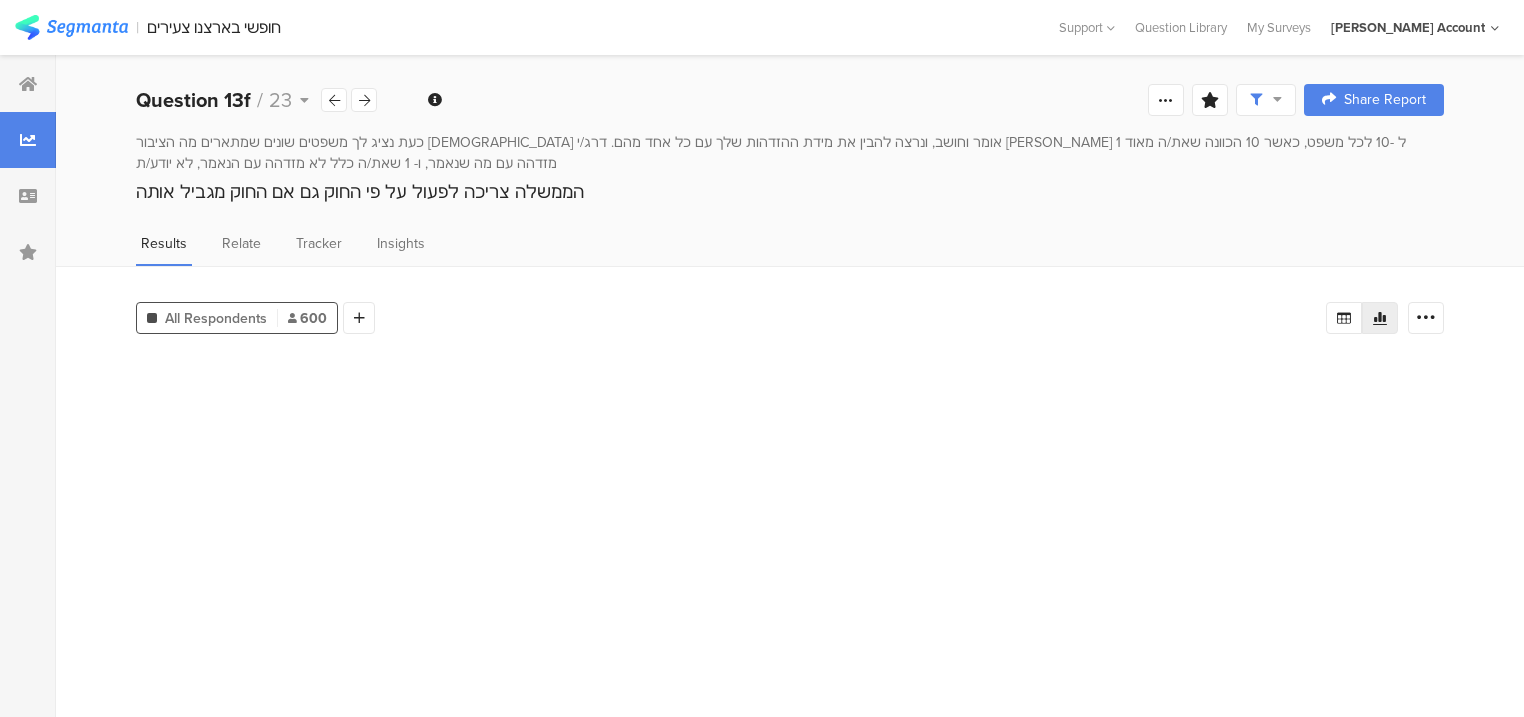 click on "הממשלה צריכה לפעול על פי החוק גם אם החוק מגביל אותה" at bounding box center [790, 192] 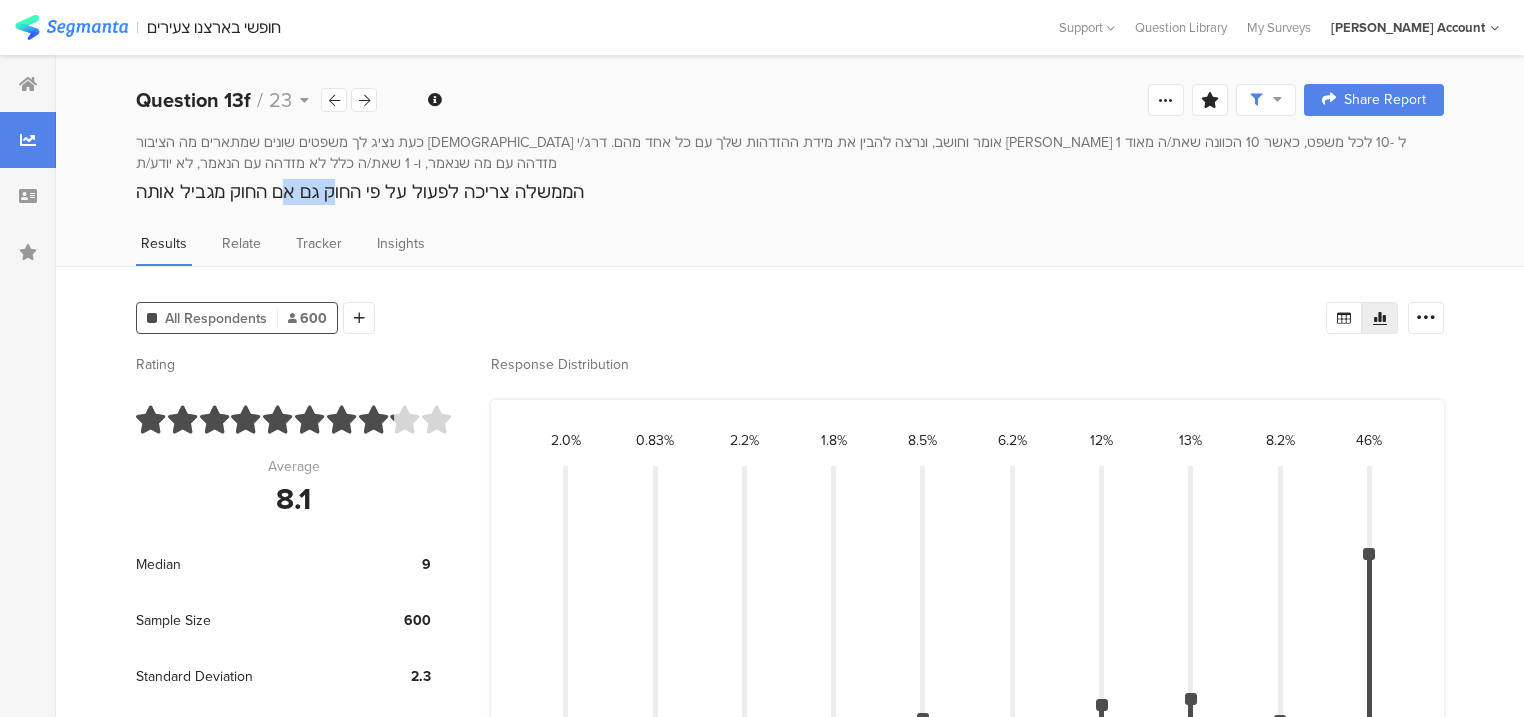 click on "הממשלה צריכה לפעול על פי החוק גם אם החוק מגביל אותה" at bounding box center [790, 192] 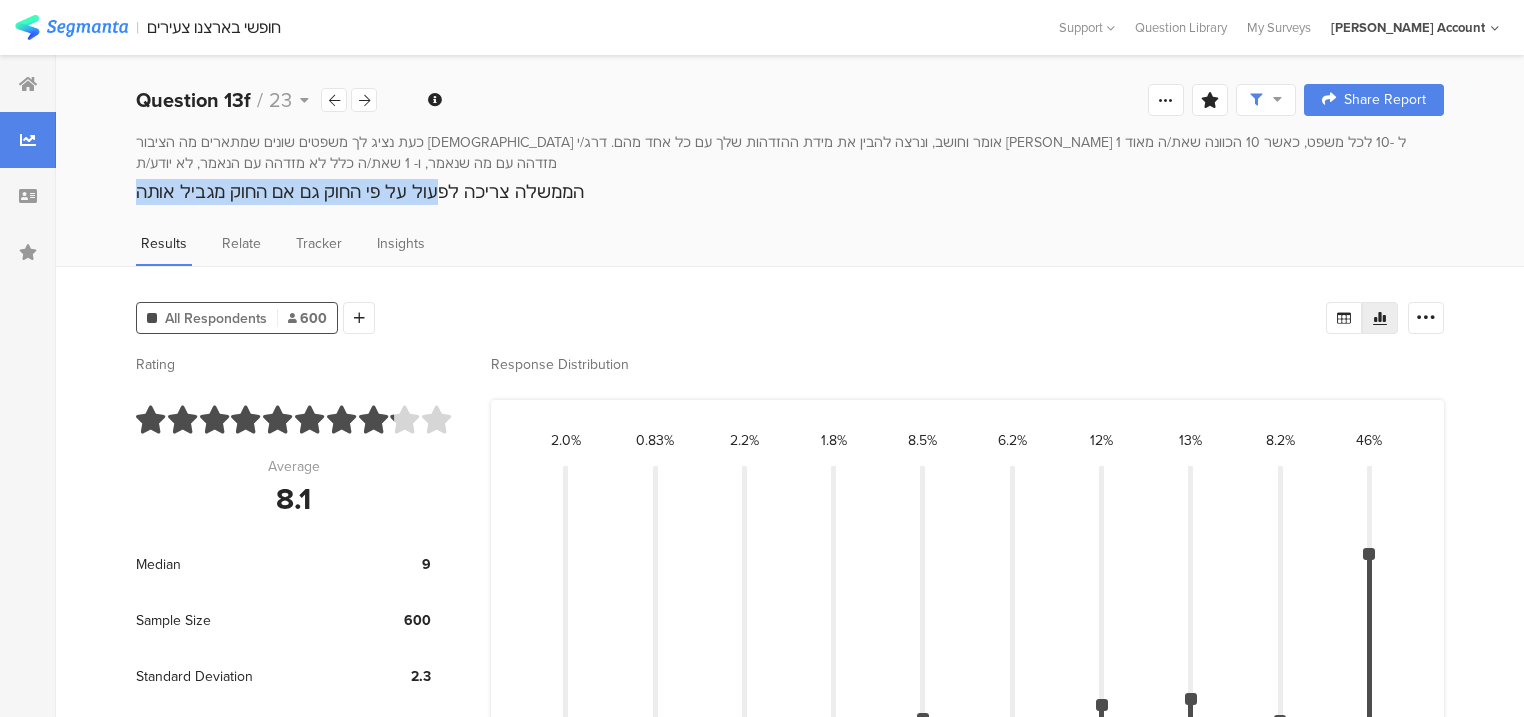 click on "הממשלה צריכה לפעול על פי החוק גם אם החוק מגביל אותה" at bounding box center [790, 192] 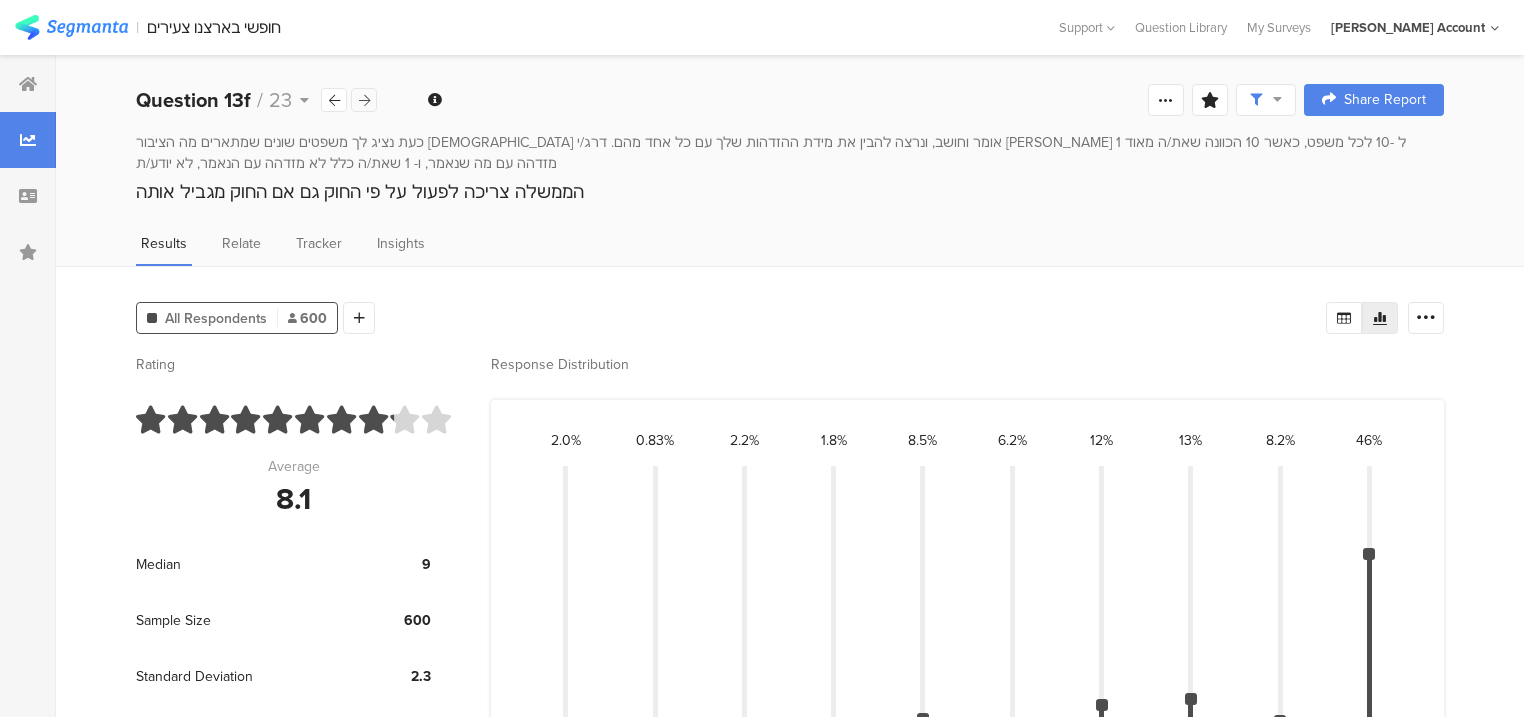 click at bounding box center (364, 100) 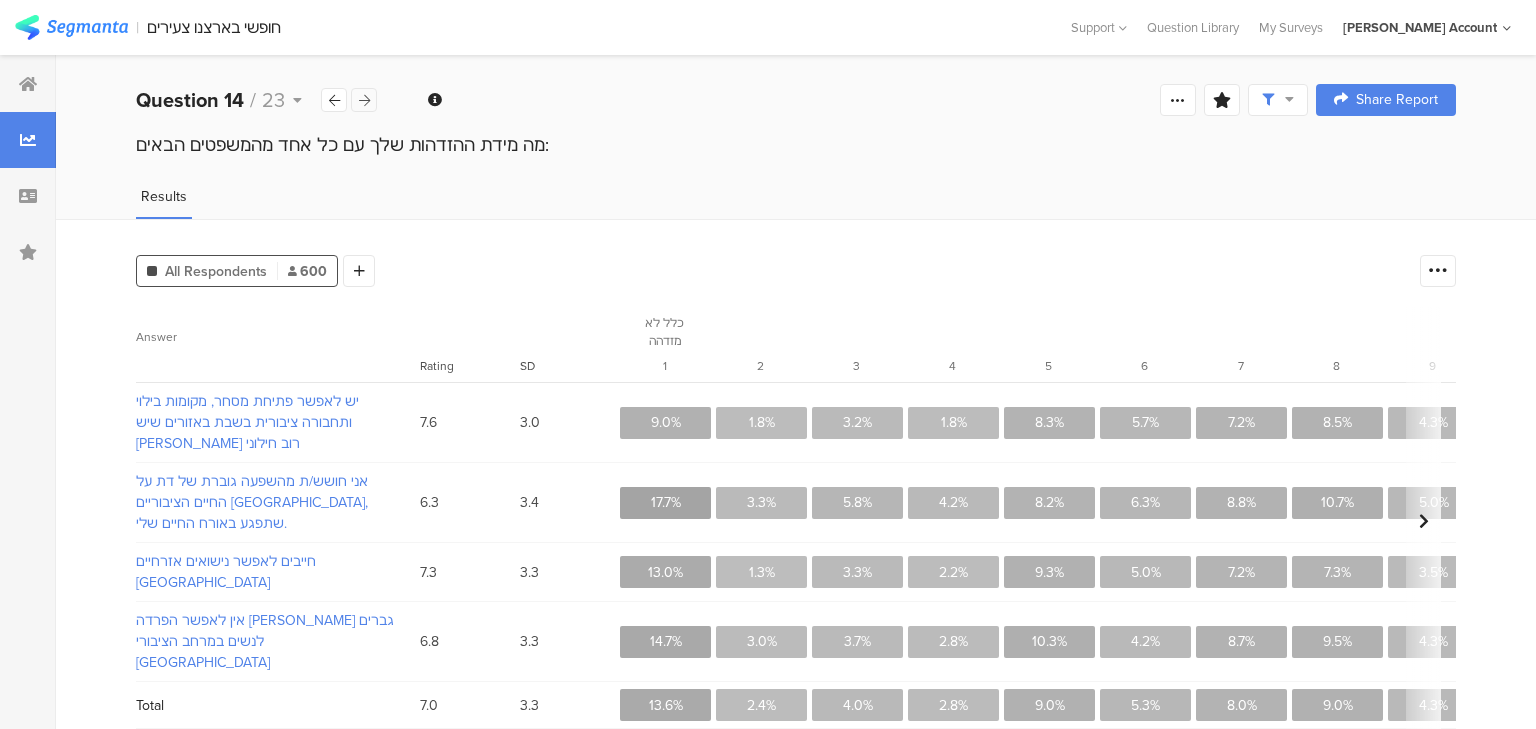 click at bounding box center [364, 100] 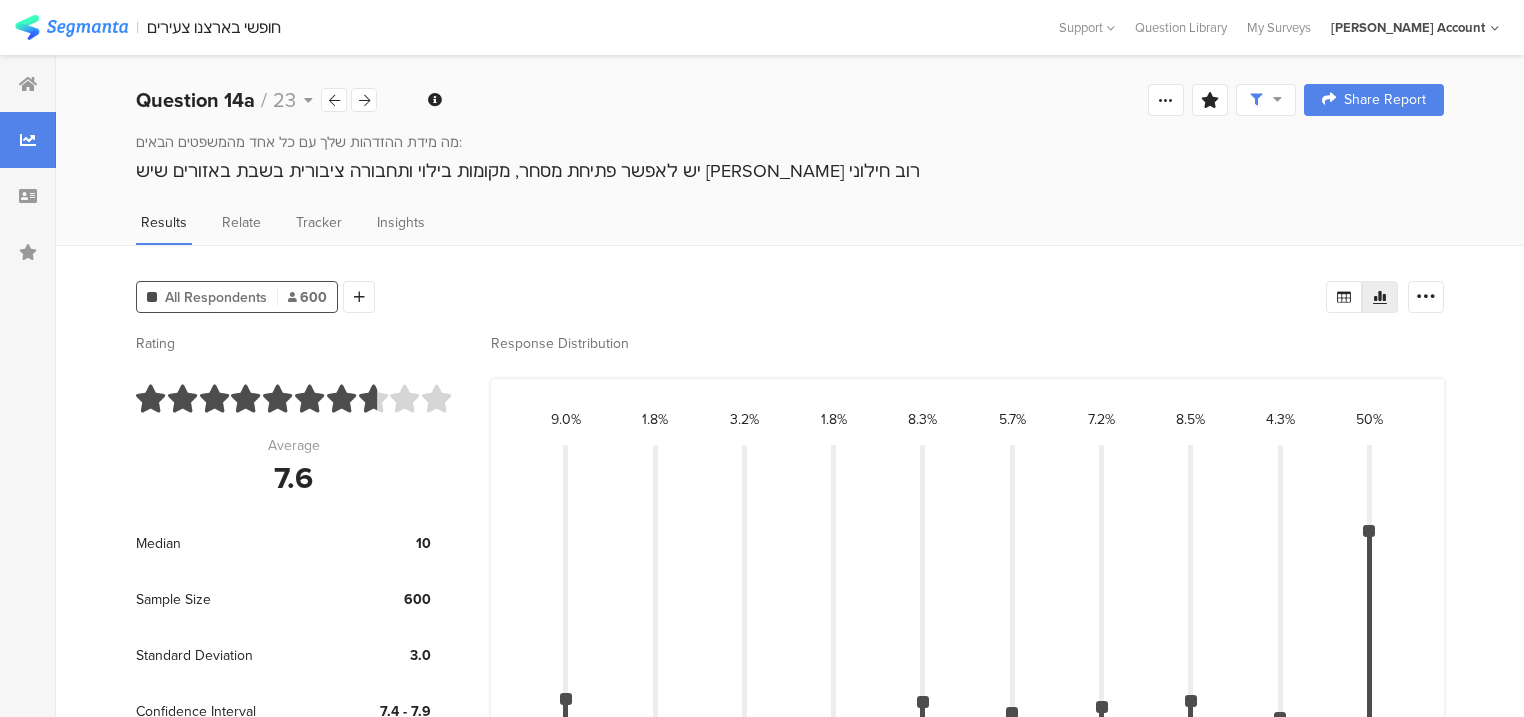 click on "יש לאפשר פתיחת מסחר, מקומות בילוי ותחבורה ציבורית בשבת באזורים שיש [PERSON_NAME] רוב חילוני" at bounding box center (790, 171) 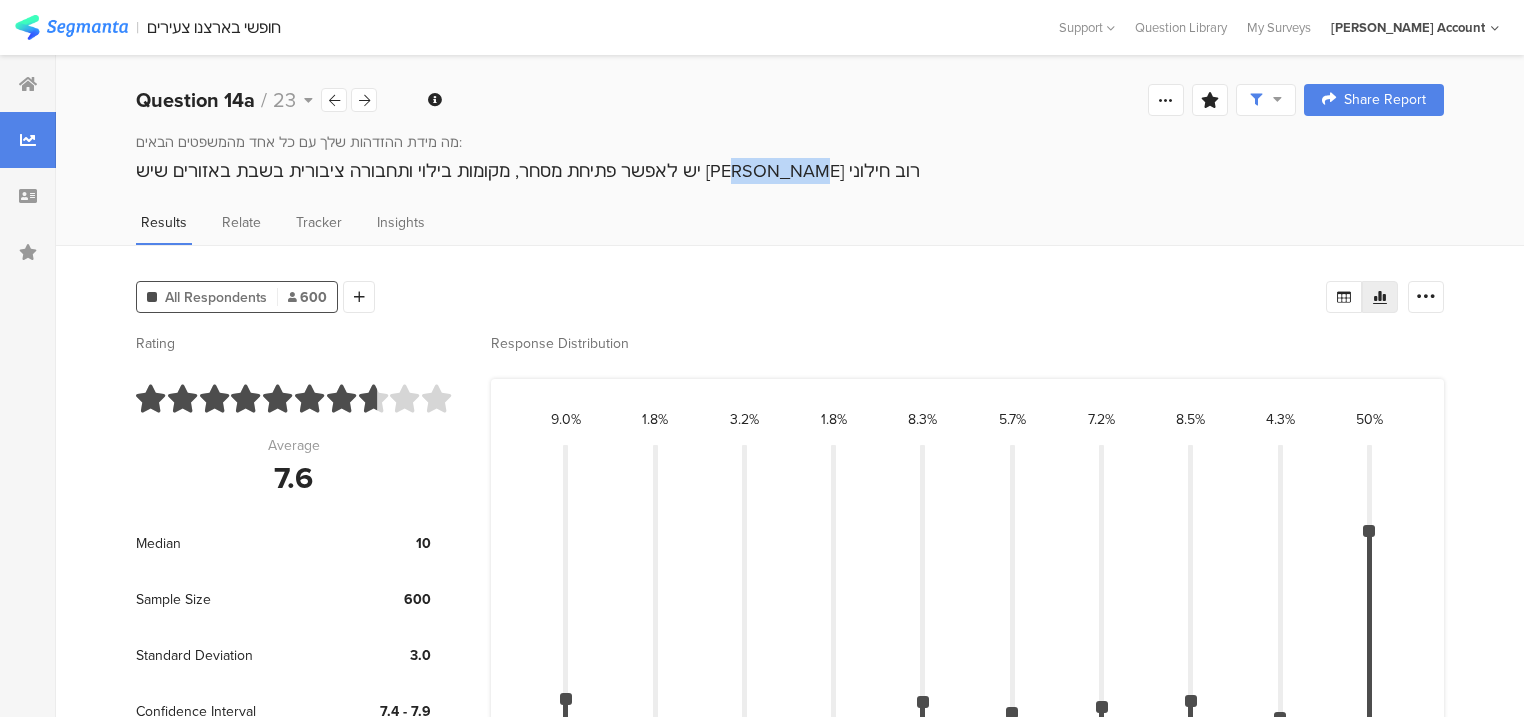 click on "יש לאפשר פתיחת מסחר, מקומות בילוי ותחבורה ציבורית בשבת באזורים שיש [PERSON_NAME] רוב חילוני" at bounding box center (790, 171) 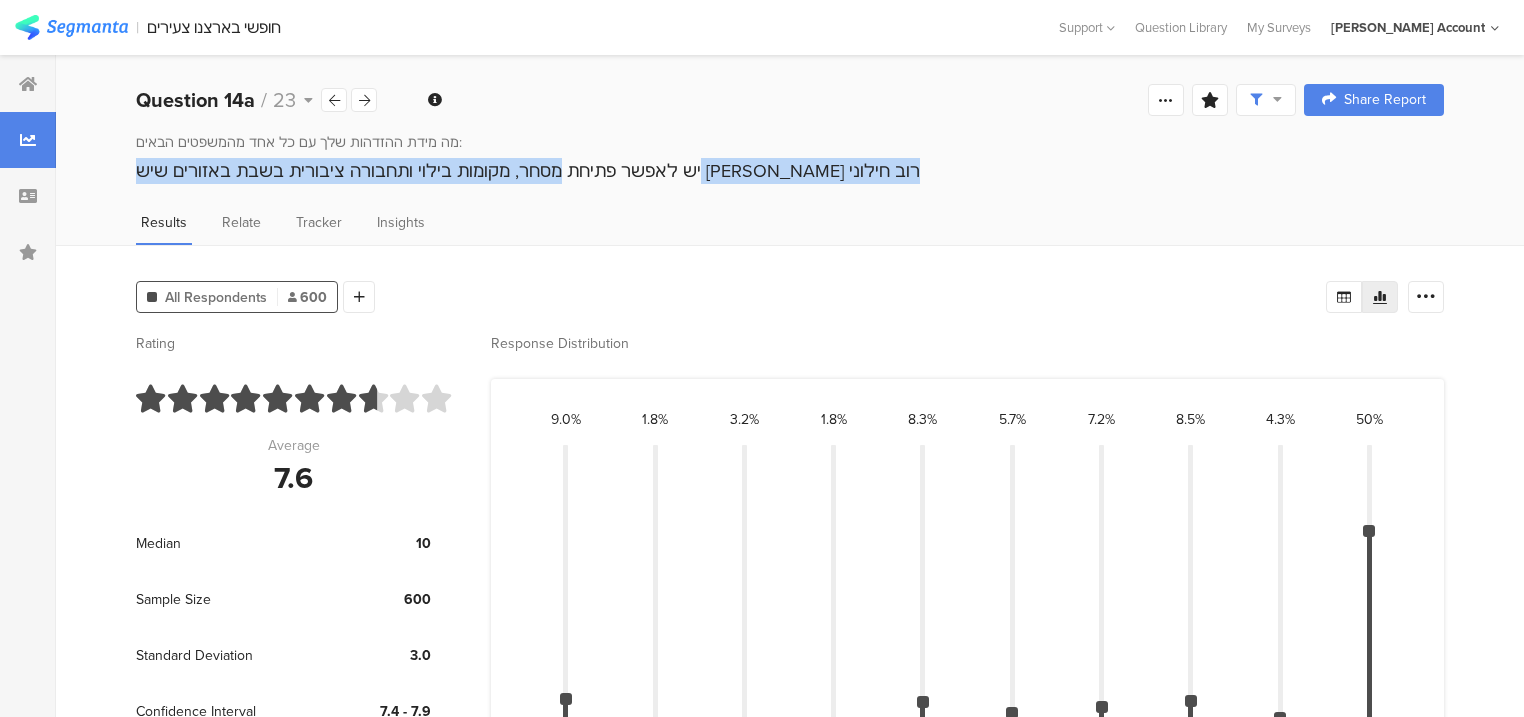click on "יש לאפשר פתיחת מסחר, מקומות בילוי ותחבורה ציבורית בשבת באזורים שיש [PERSON_NAME] רוב חילוני" at bounding box center (790, 171) 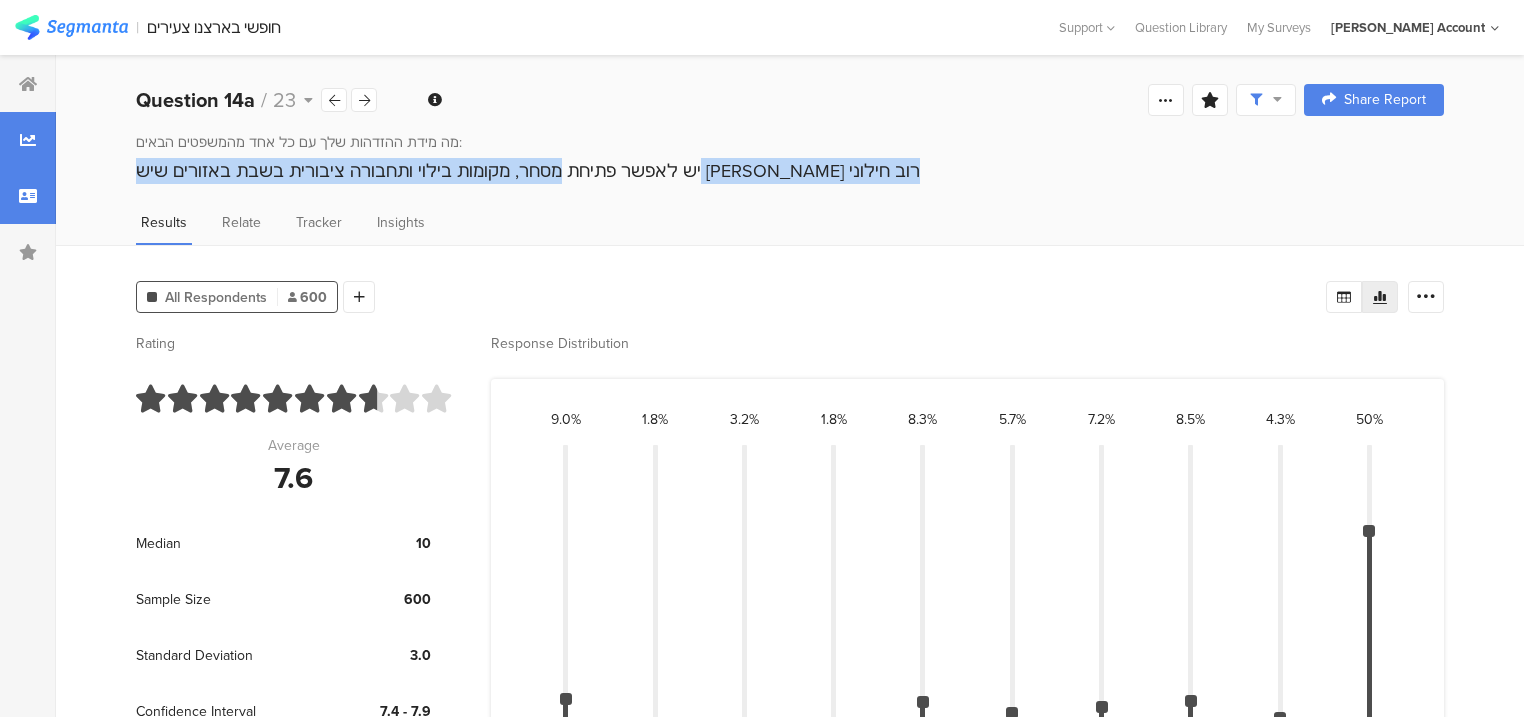 copy on "יש לאפשר פתיחת מסחר, מקומות בילוי ותחבורה ציבורית בשבת באזורים שיש [PERSON_NAME] רוב חילוני" 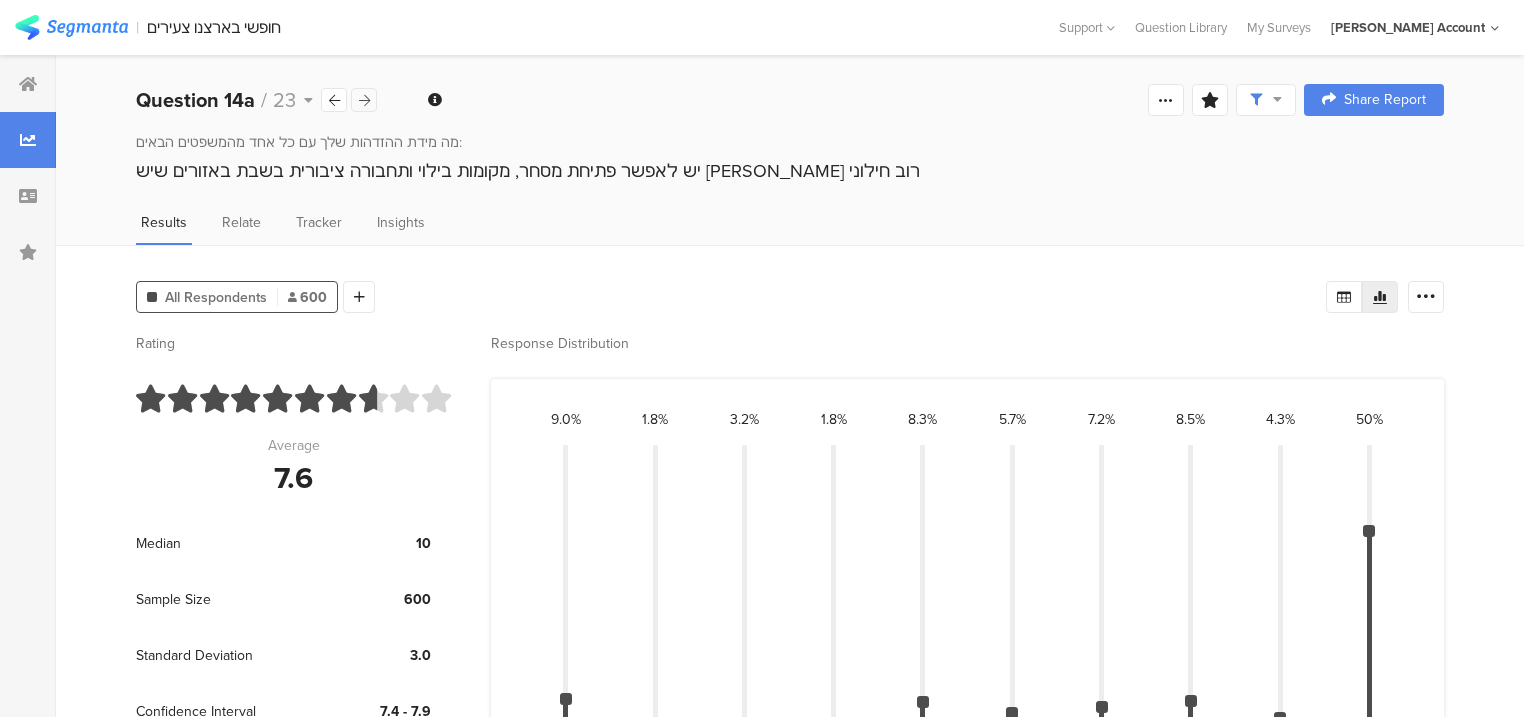 click at bounding box center [364, 100] 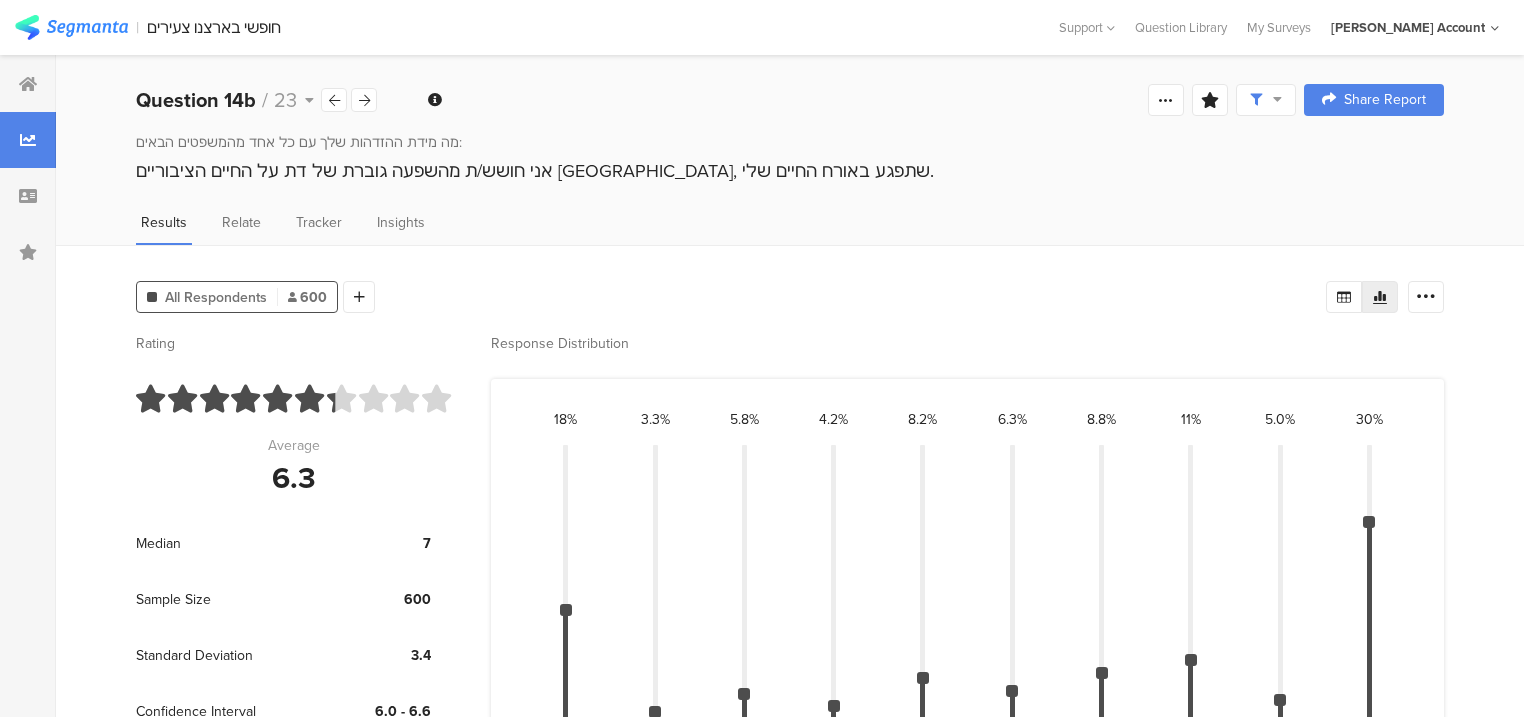 click on "אני חושש/ת מהשפעה גוברת של דת על החיים הציבוריים [GEOGRAPHIC_DATA], שתפגע באורח החיים שלי." at bounding box center (790, 171) 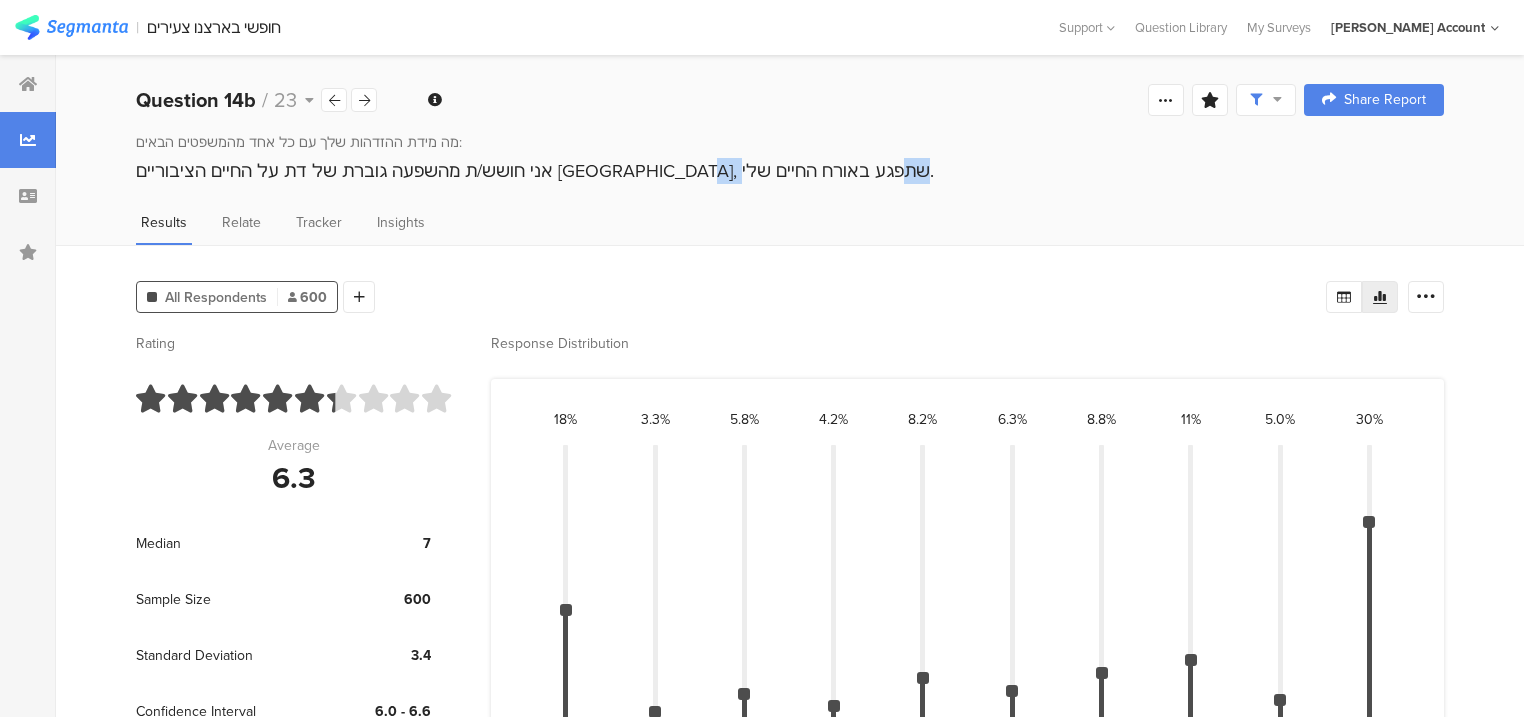 click on "אני חושש/ת מהשפעה גוברת של דת על החיים הציבוריים [GEOGRAPHIC_DATA], שתפגע באורח החיים שלי." at bounding box center [790, 171] 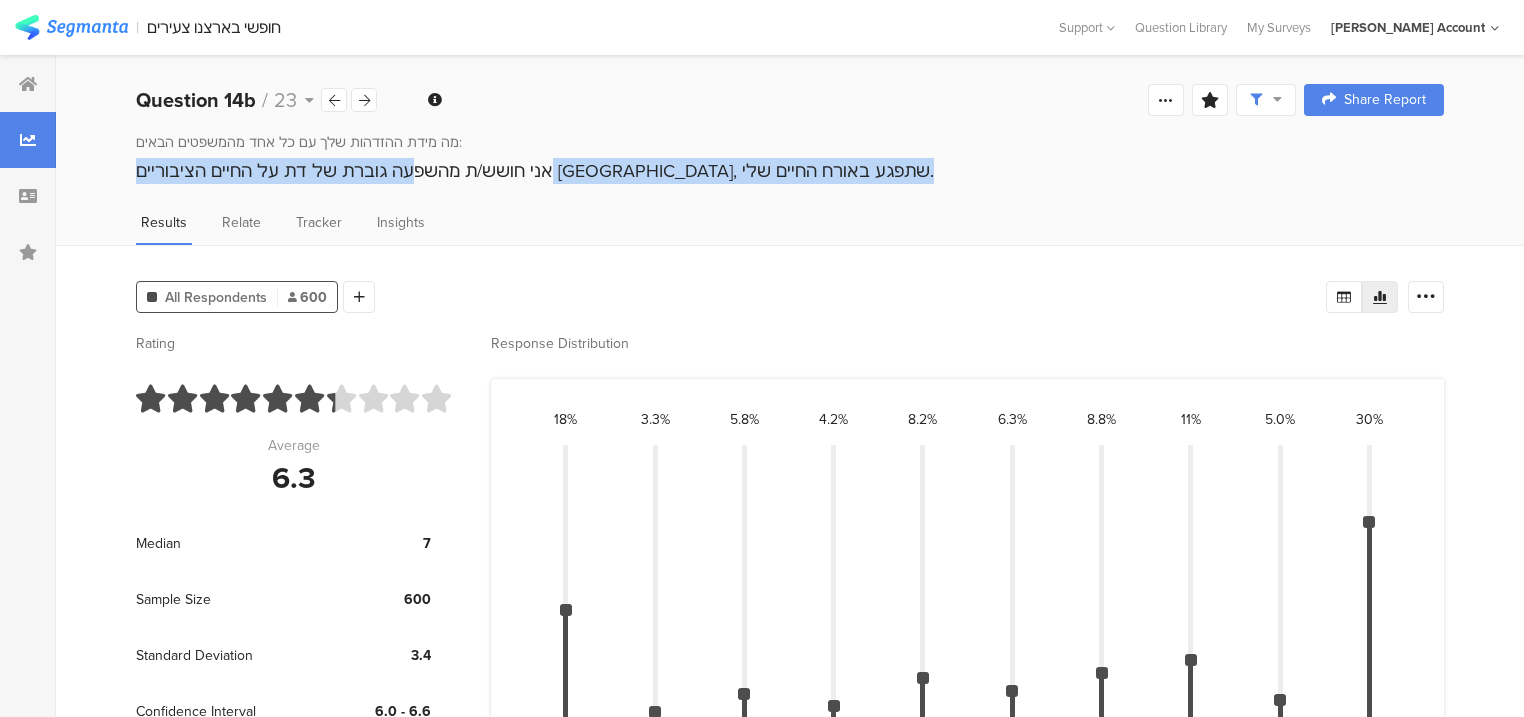 click on "אני חושש/ת מהשפעה גוברת של דת על החיים הציבוריים [GEOGRAPHIC_DATA], שתפגע באורח החיים שלי." at bounding box center [790, 171] 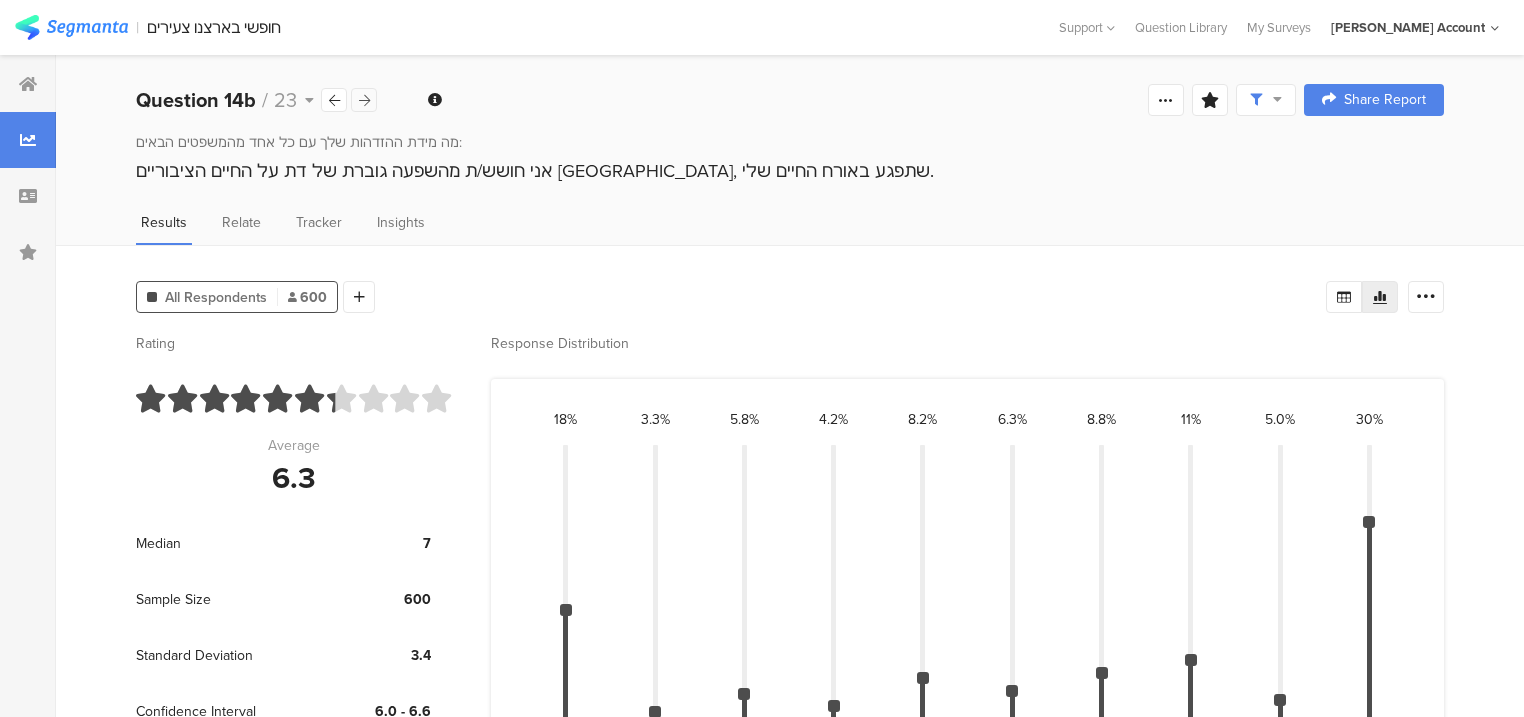 click at bounding box center (364, 100) 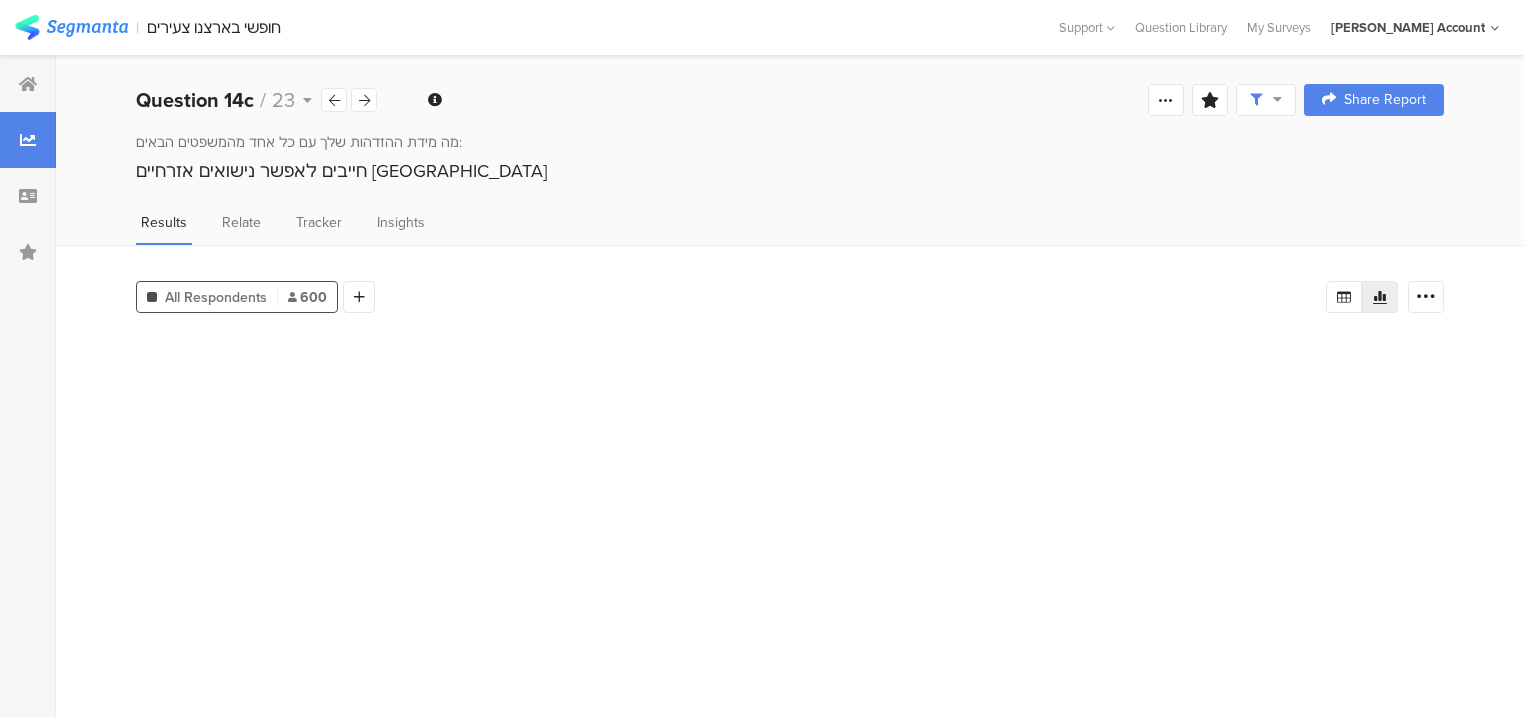click on "מה מידת ההזדהות שלך עם כל אחד מהמשפטים הבאים:
חייבים לאפשר נישואים אזרחיים [GEOGRAPHIC_DATA]" at bounding box center [790, 158] 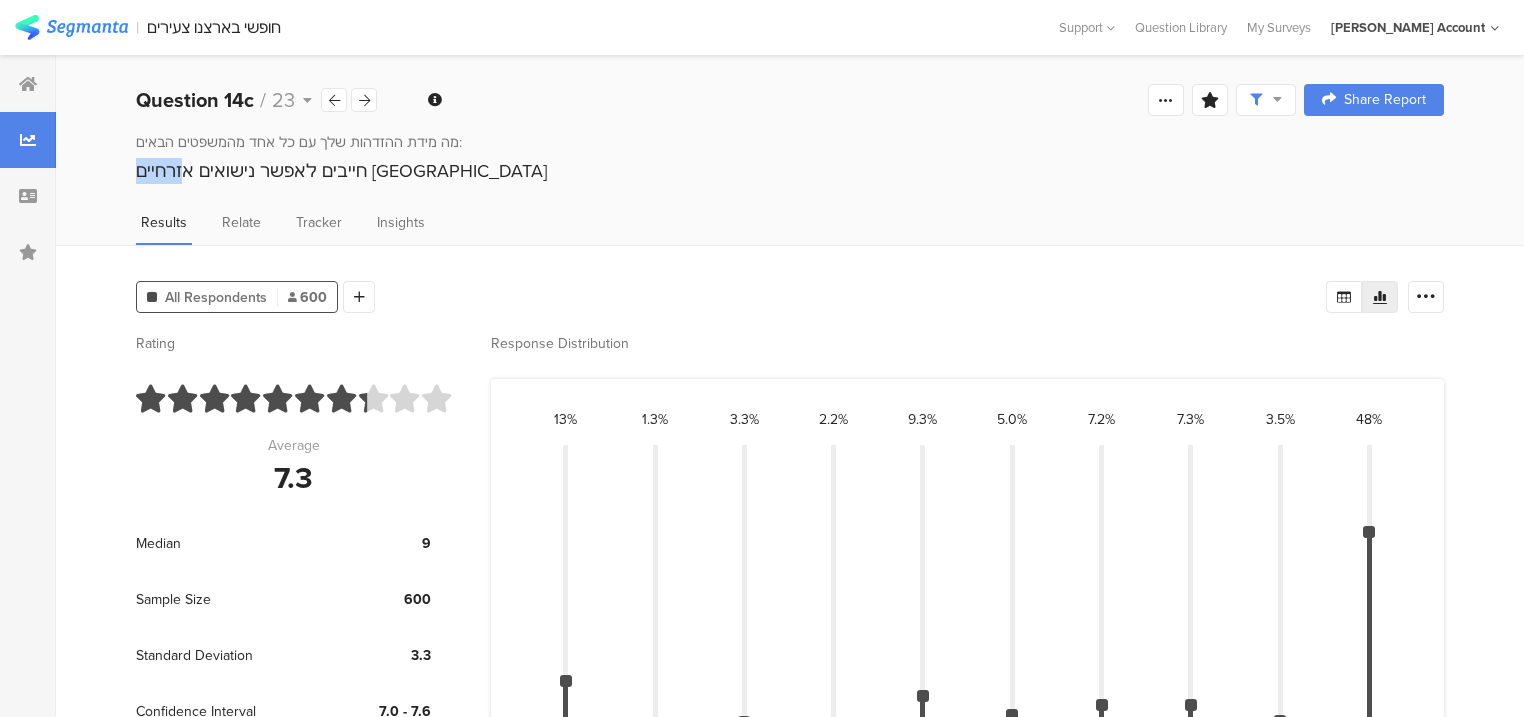 click on "מה מידת ההזדהות שלך עם כל אחד מהמשפטים הבאים:
חייבים לאפשר נישואים אזרחיים [GEOGRAPHIC_DATA]" at bounding box center (790, 158) 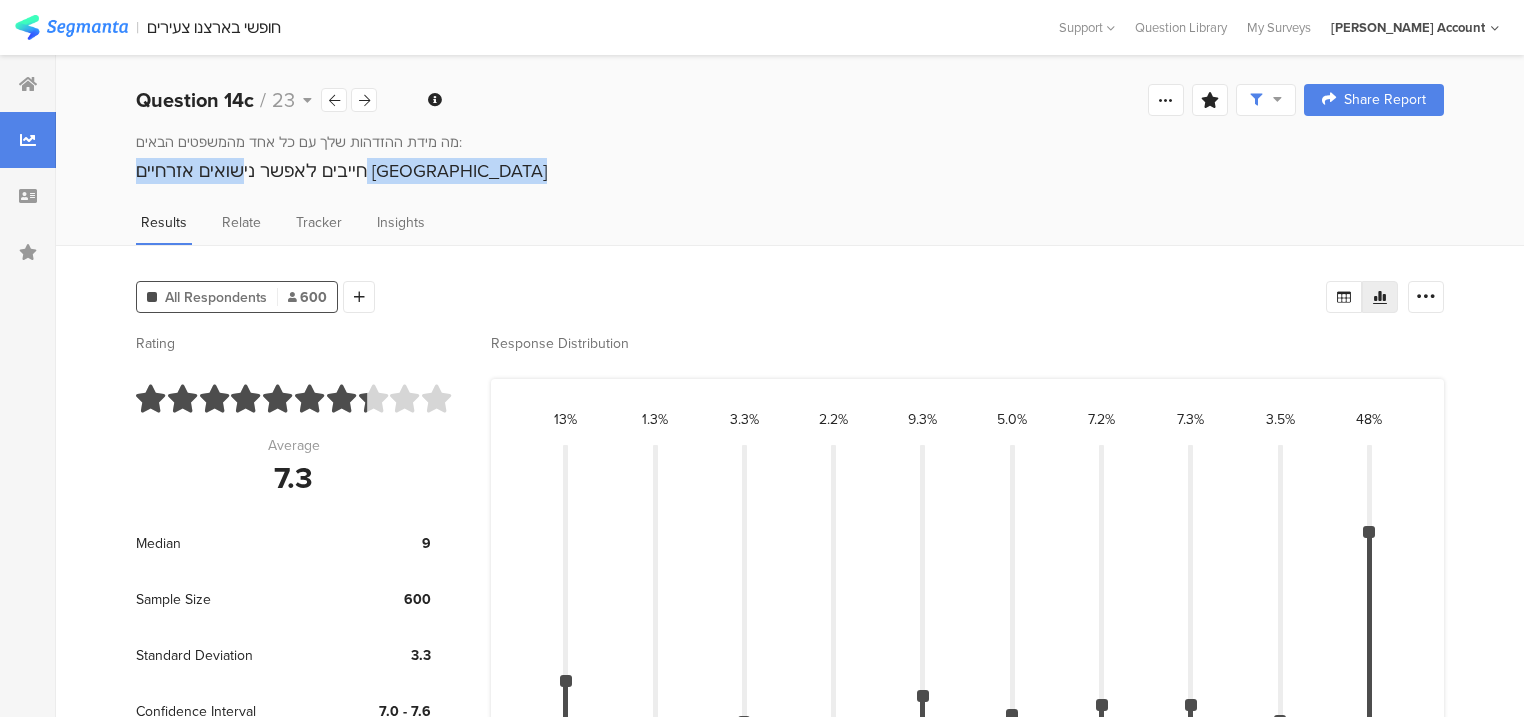 click on "מה מידת ההזדהות שלך עם כל אחד מהמשפטים הבאים:
חייבים לאפשר נישואים אזרחיים [GEOGRAPHIC_DATA]" at bounding box center [790, 158] 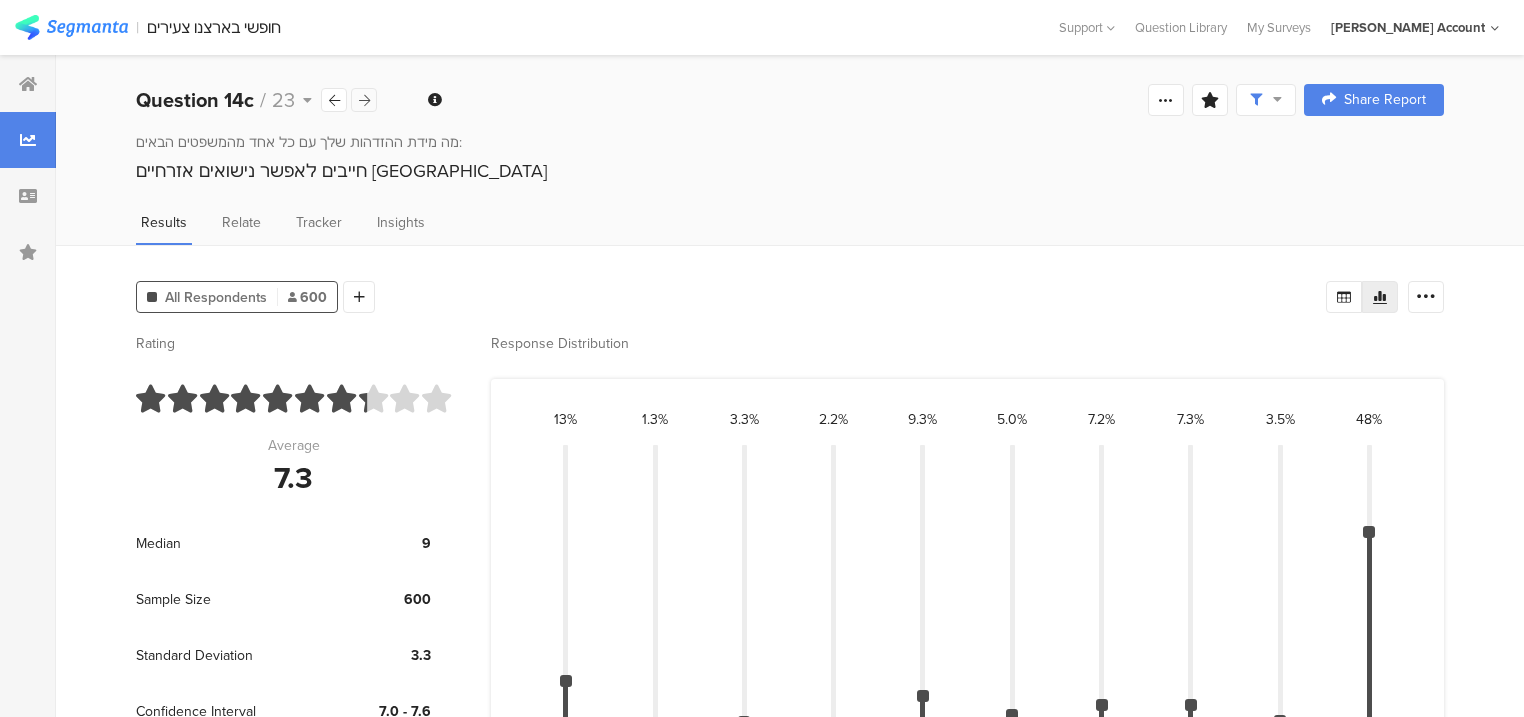 click at bounding box center (364, 100) 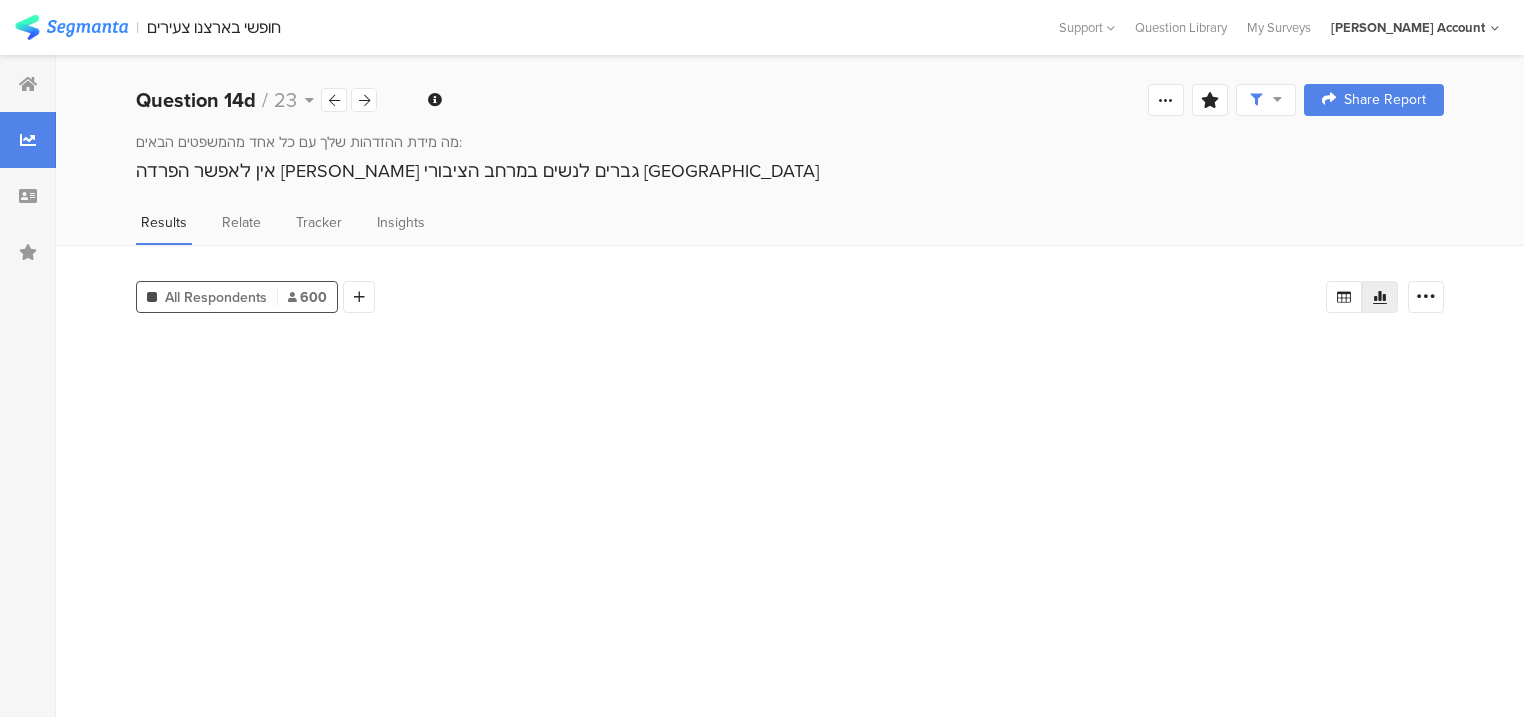 click on "אין לאפשר הפרדה [PERSON_NAME] גברים לנשים במרחב הציבורי [GEOGRAPHIC_DATA]" at bounding box center (790, 171) 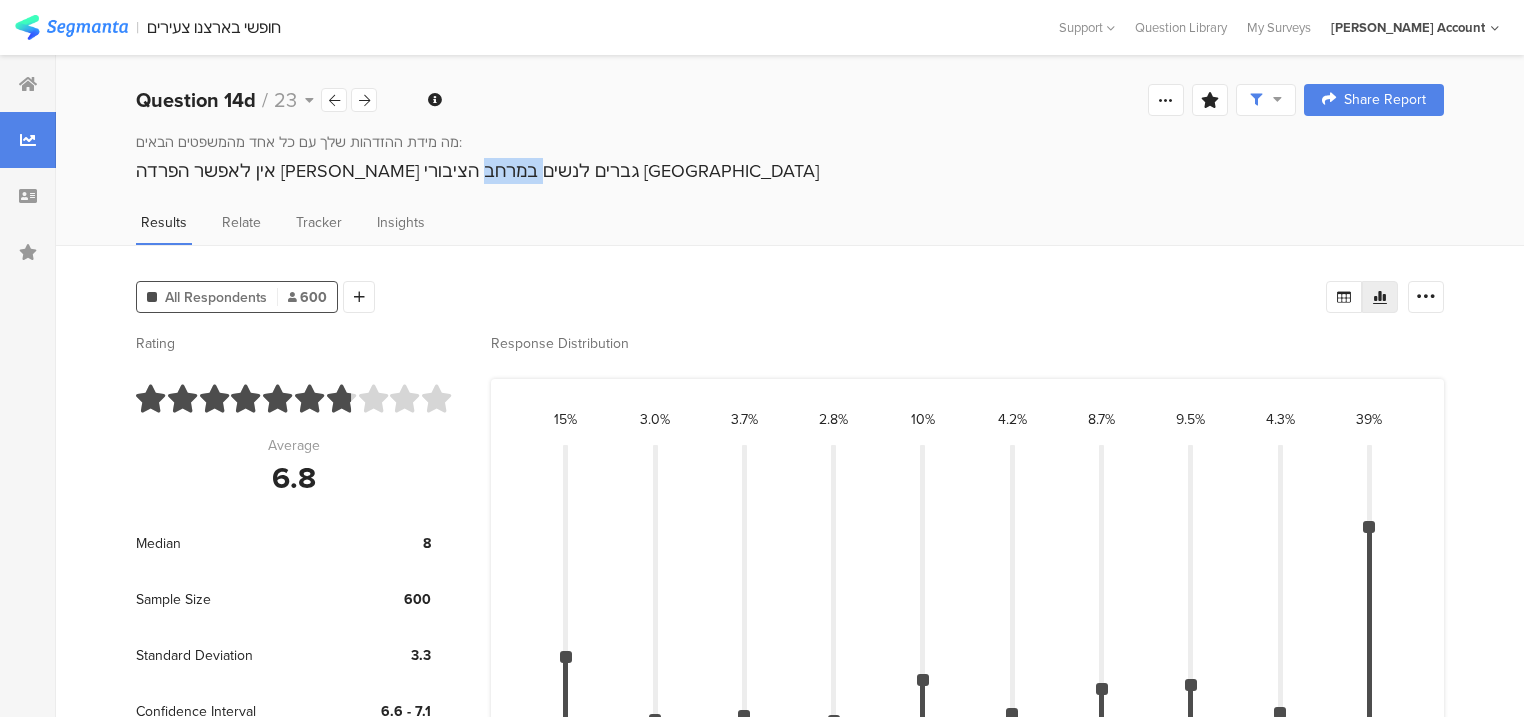 click on "אין לאפשר הפרדה [PERSON_NAME] גברים לנשים במרחב הציבורי [GEOGRAPHIC_DATA]" at bounding box center (790, 171) 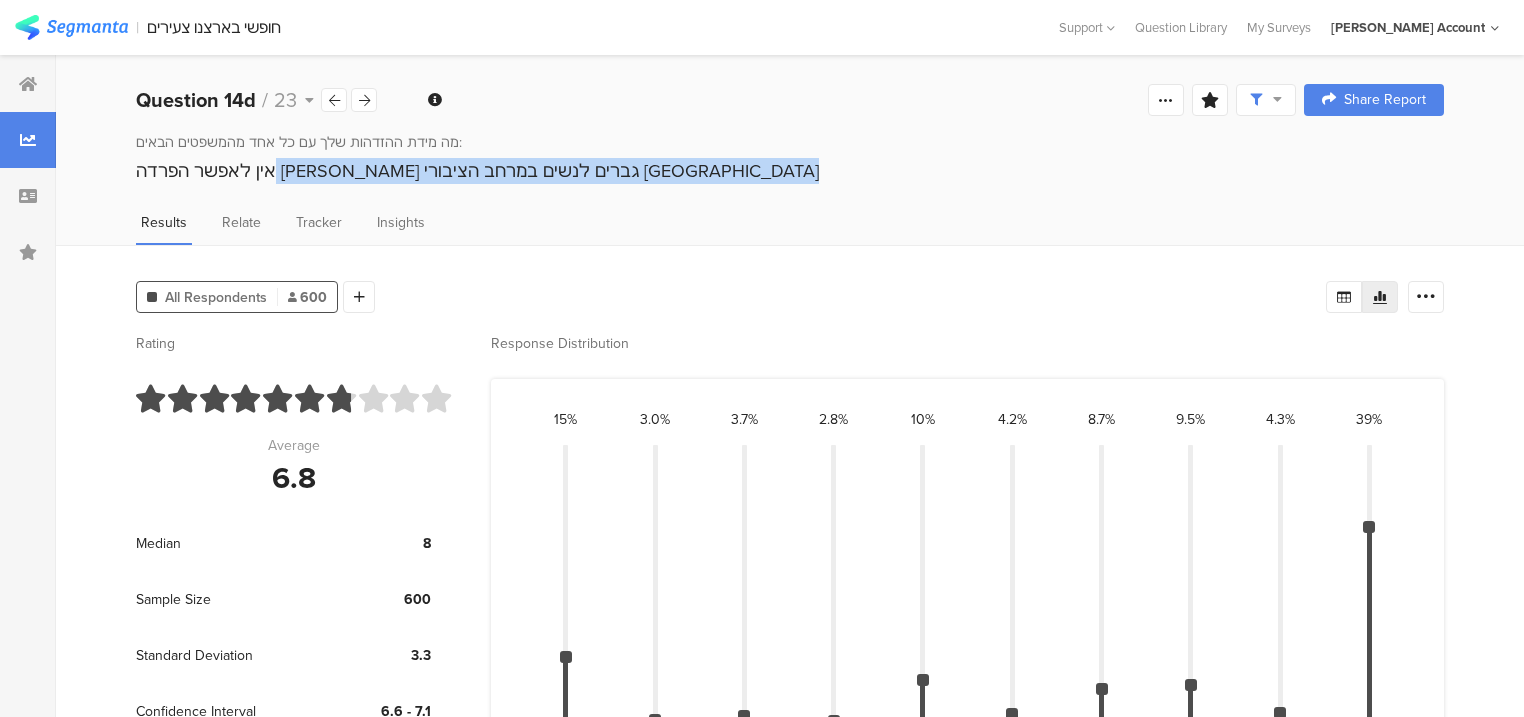 click on "אין לאפשר הפרדה [PERSON_NAME] גברים לנשים במרחב הציבורי [GEOGRAPHIC_DATA]" at bounding box center [790, 171] 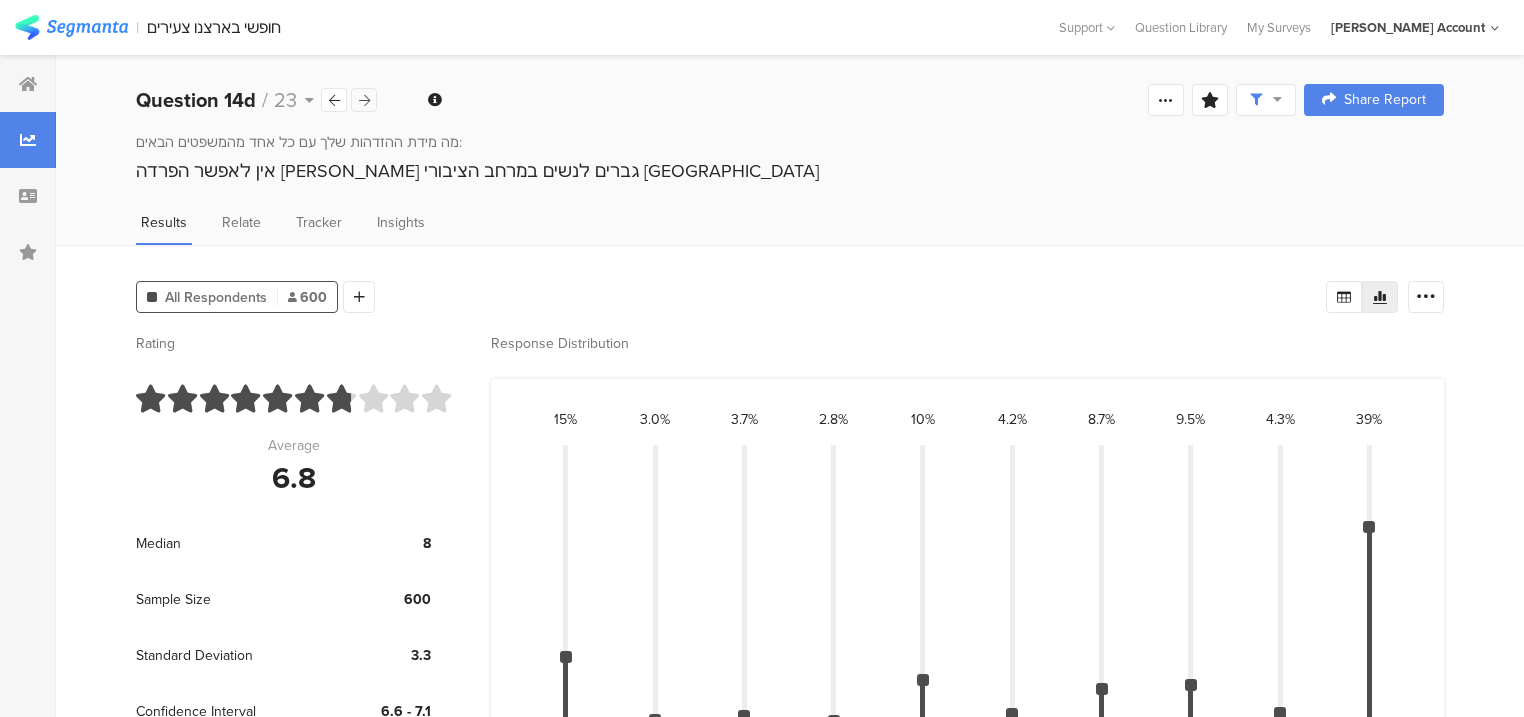 click at bounding box center [364, 100] 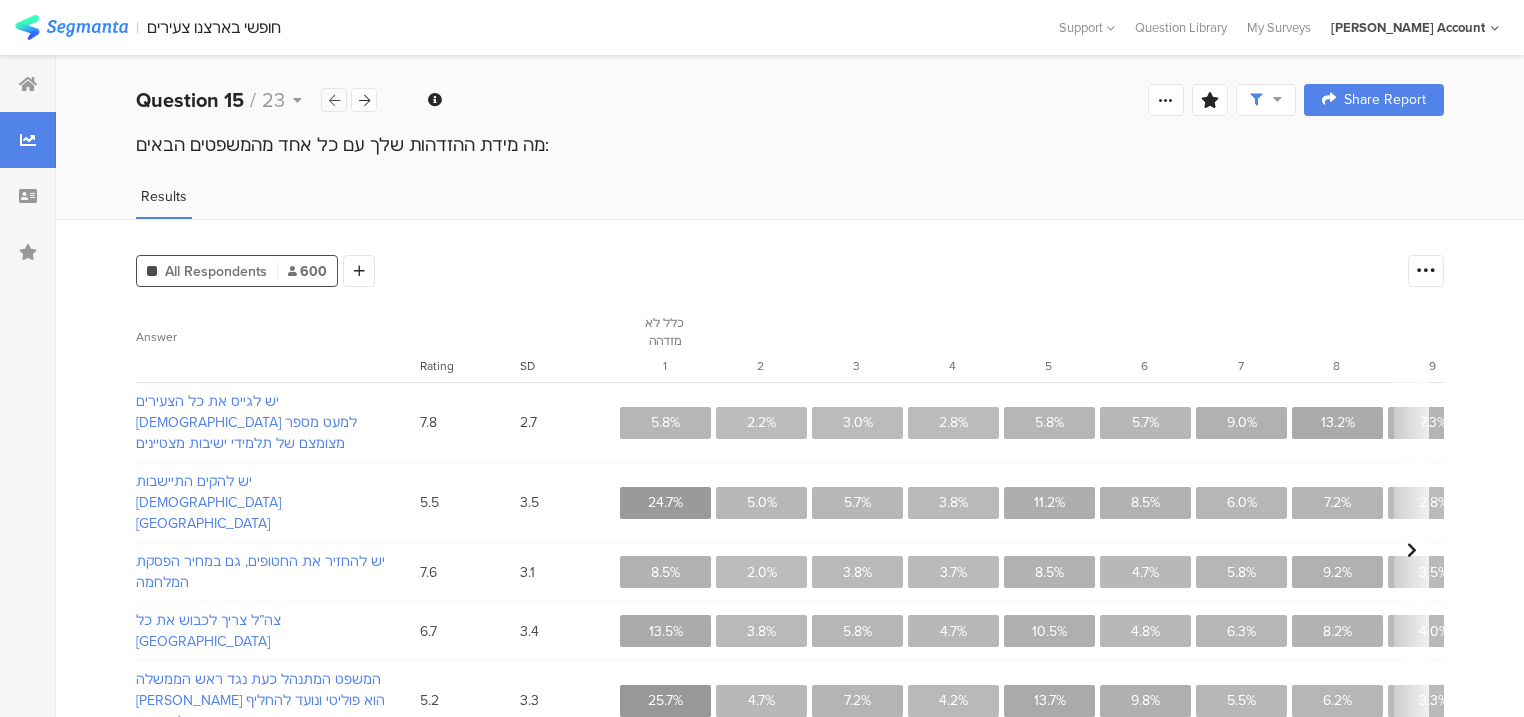click at bounding box center (334, 100) 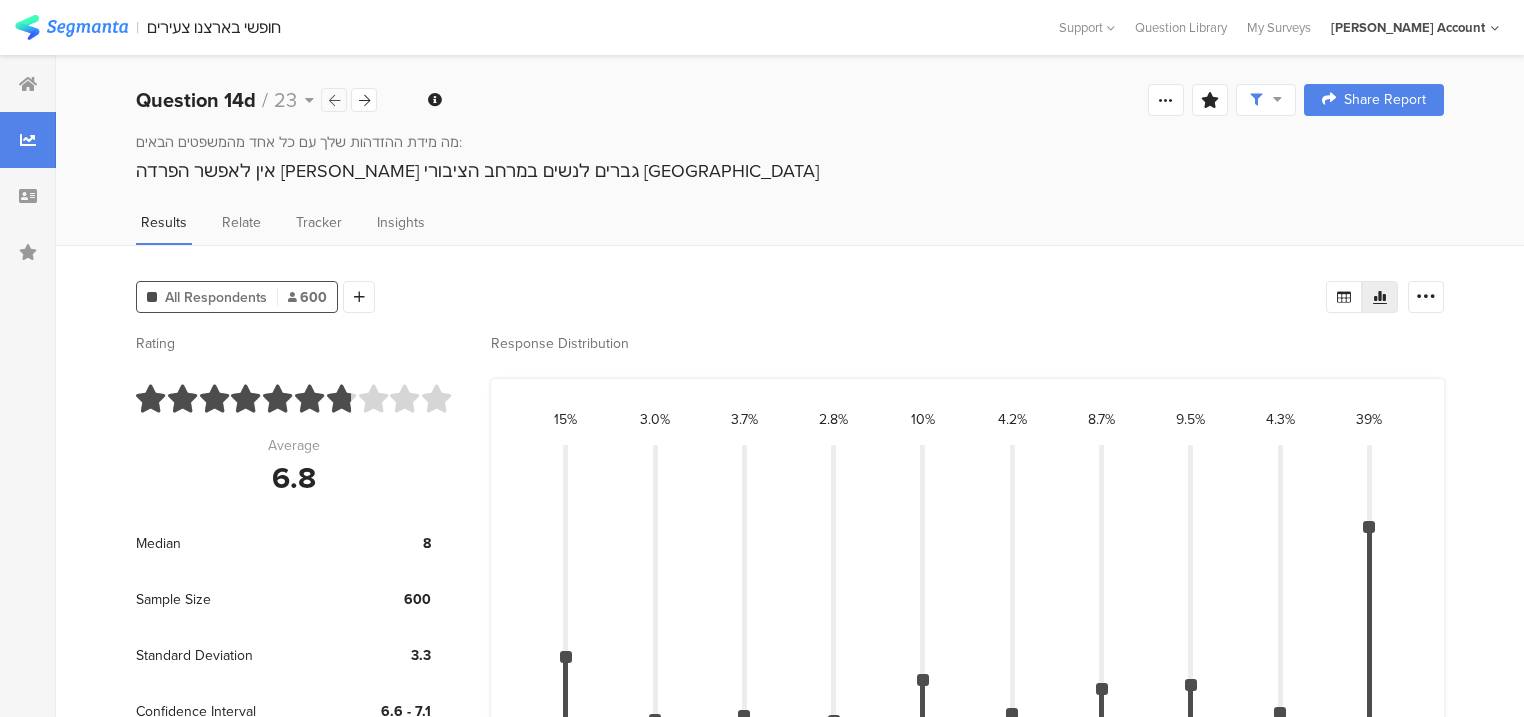 click at bounding box center (334, 100) 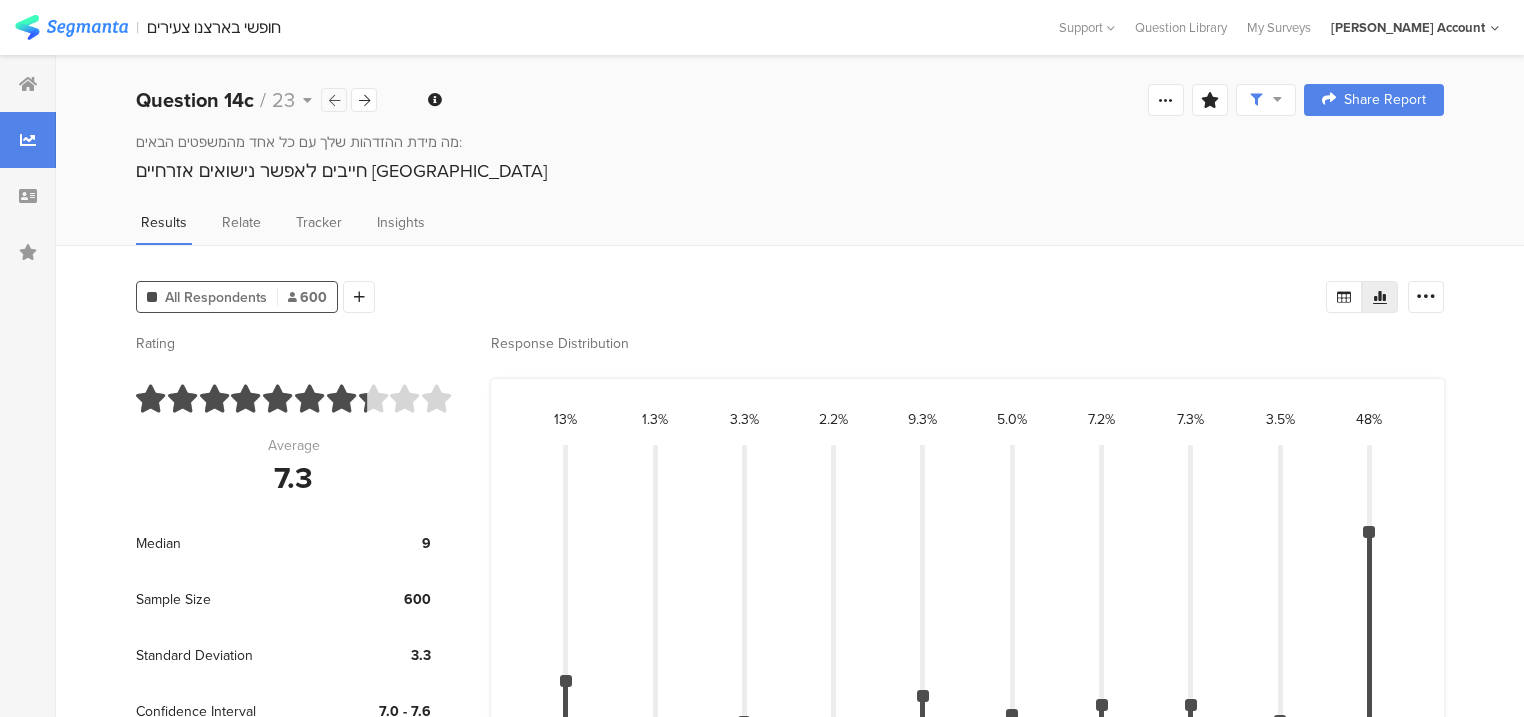 click at bounding box center [334, 100] 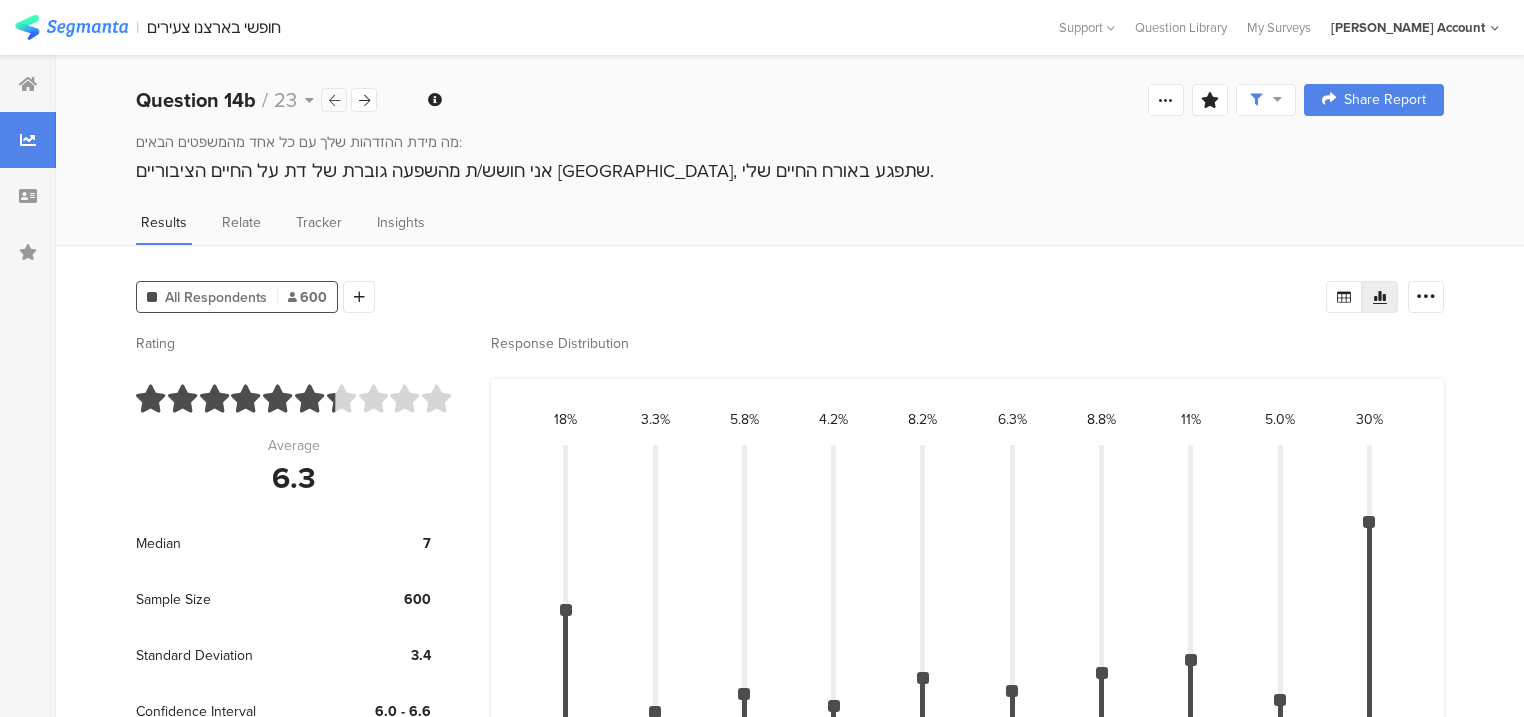 click at bounding box center (334, 100) 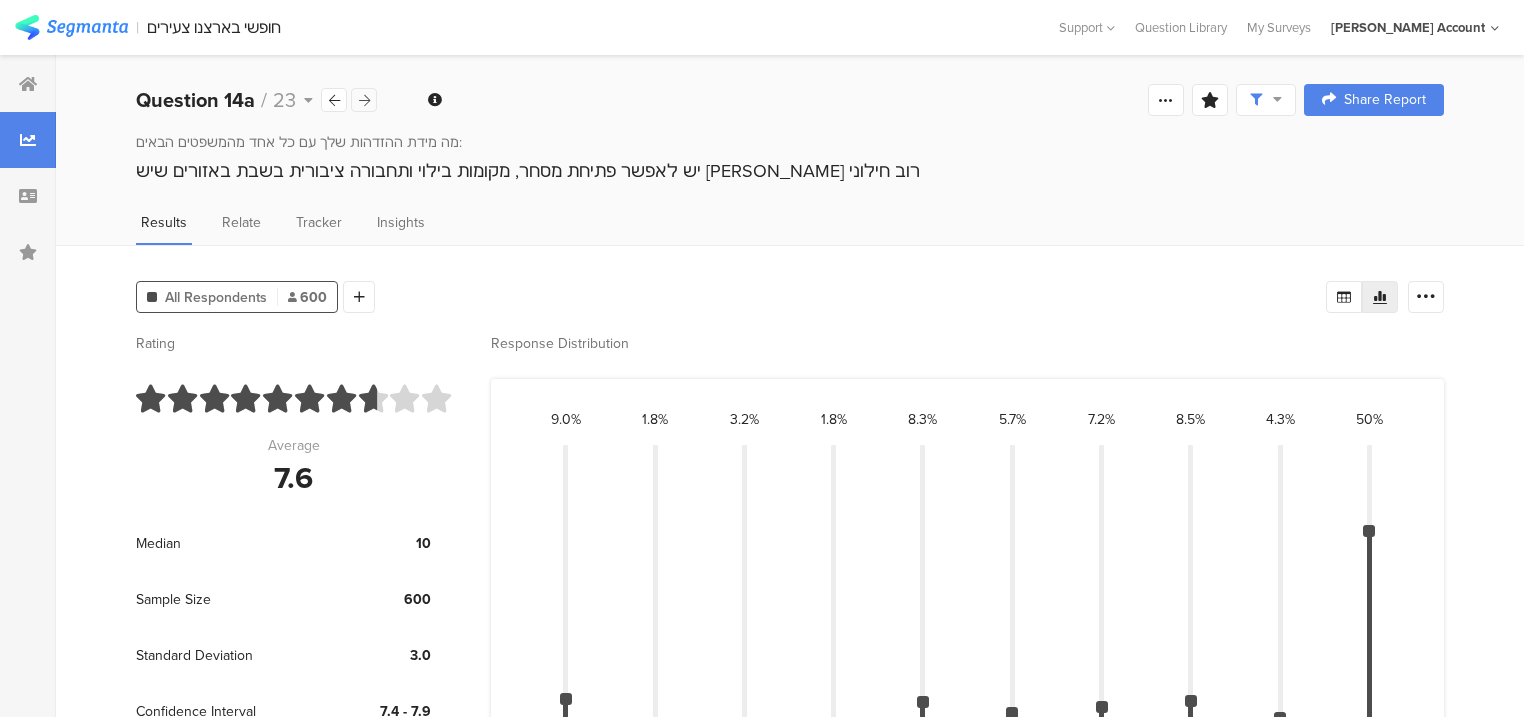 click at bounding box center [364, 100] 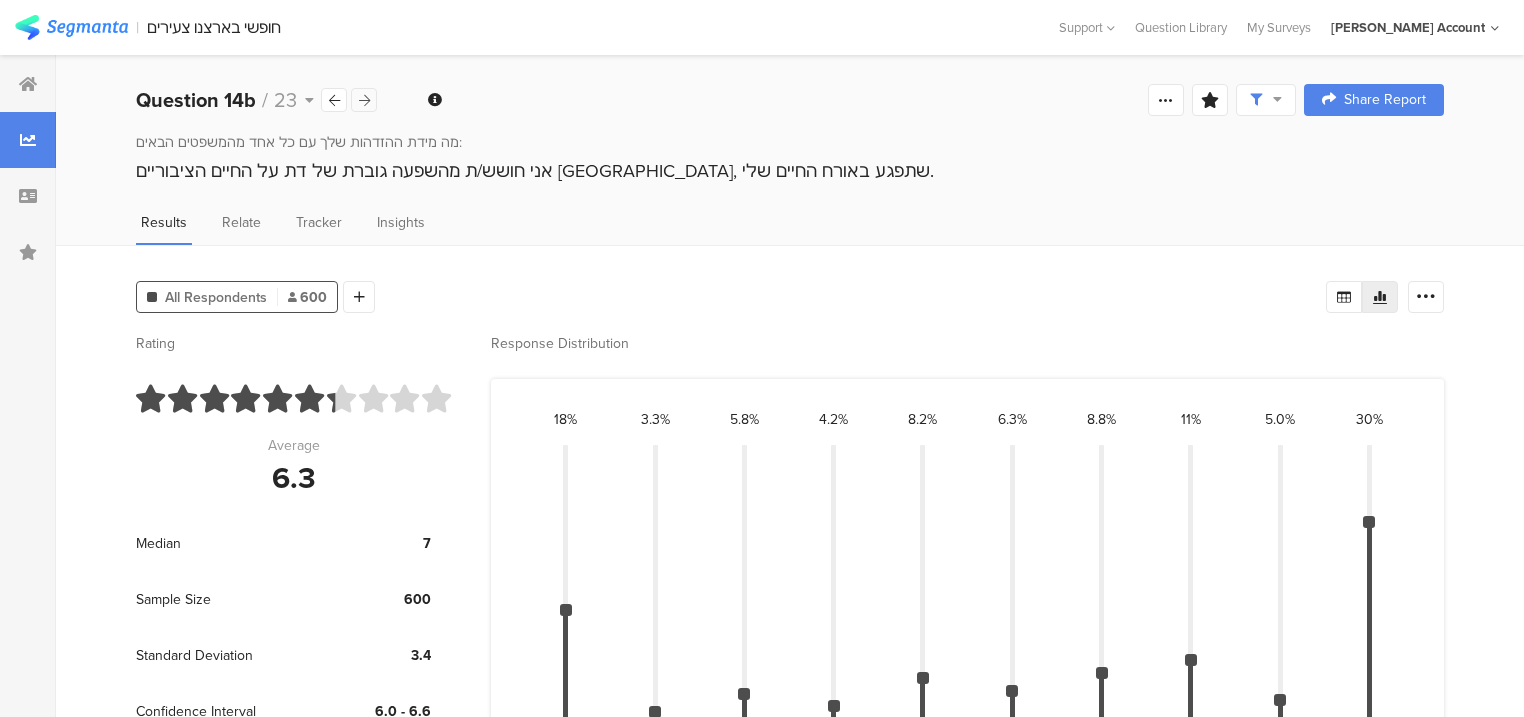 click at bounding box center [364, 100] 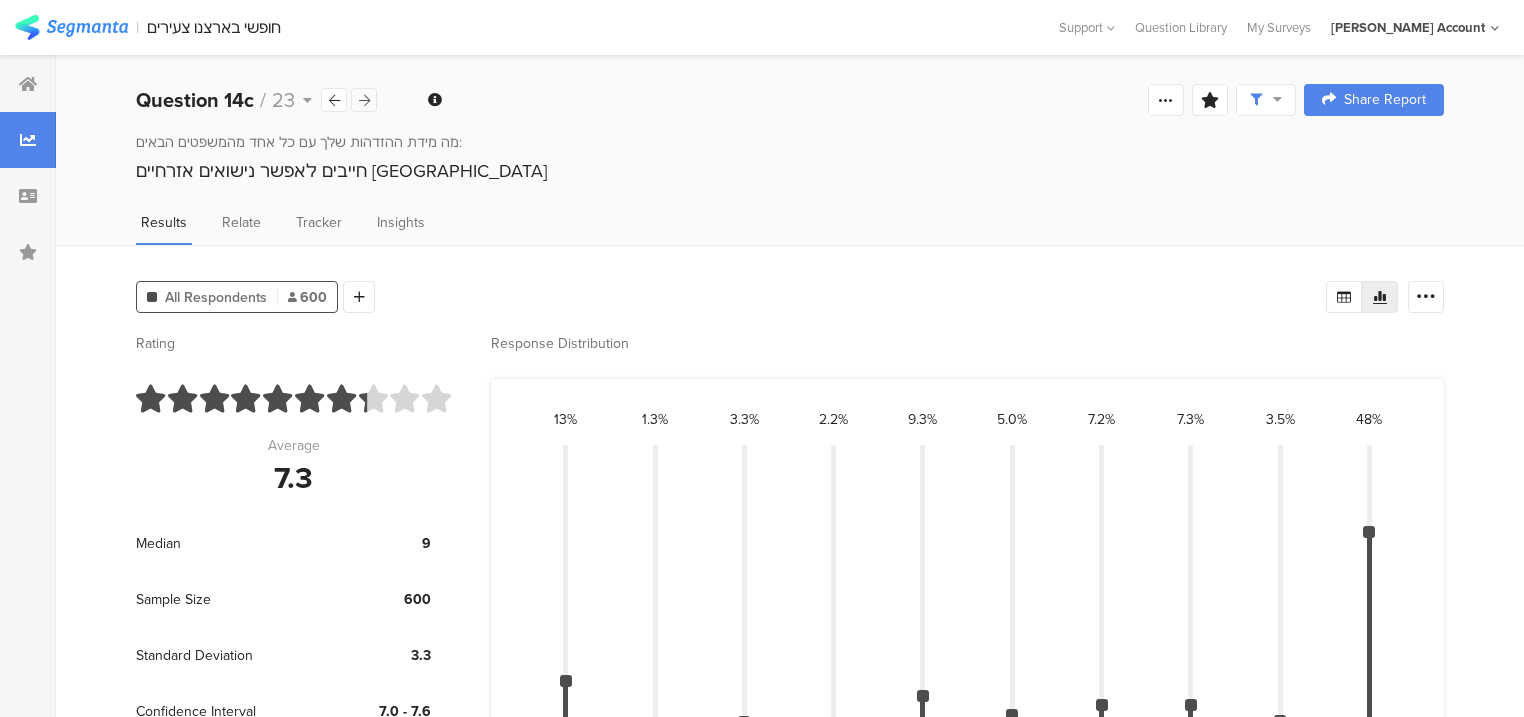 click at bounding box center (364, 100) 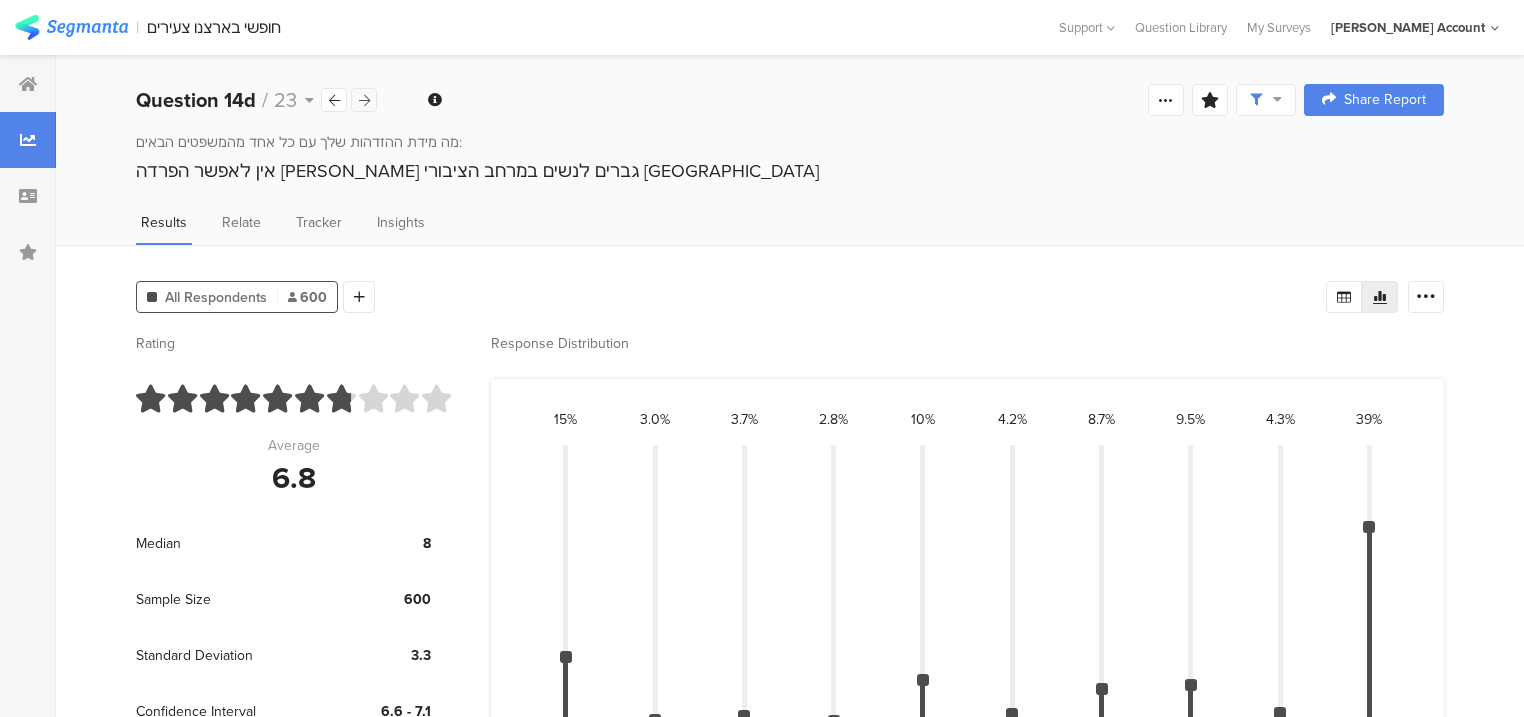 click at bounding box center [364, 100] 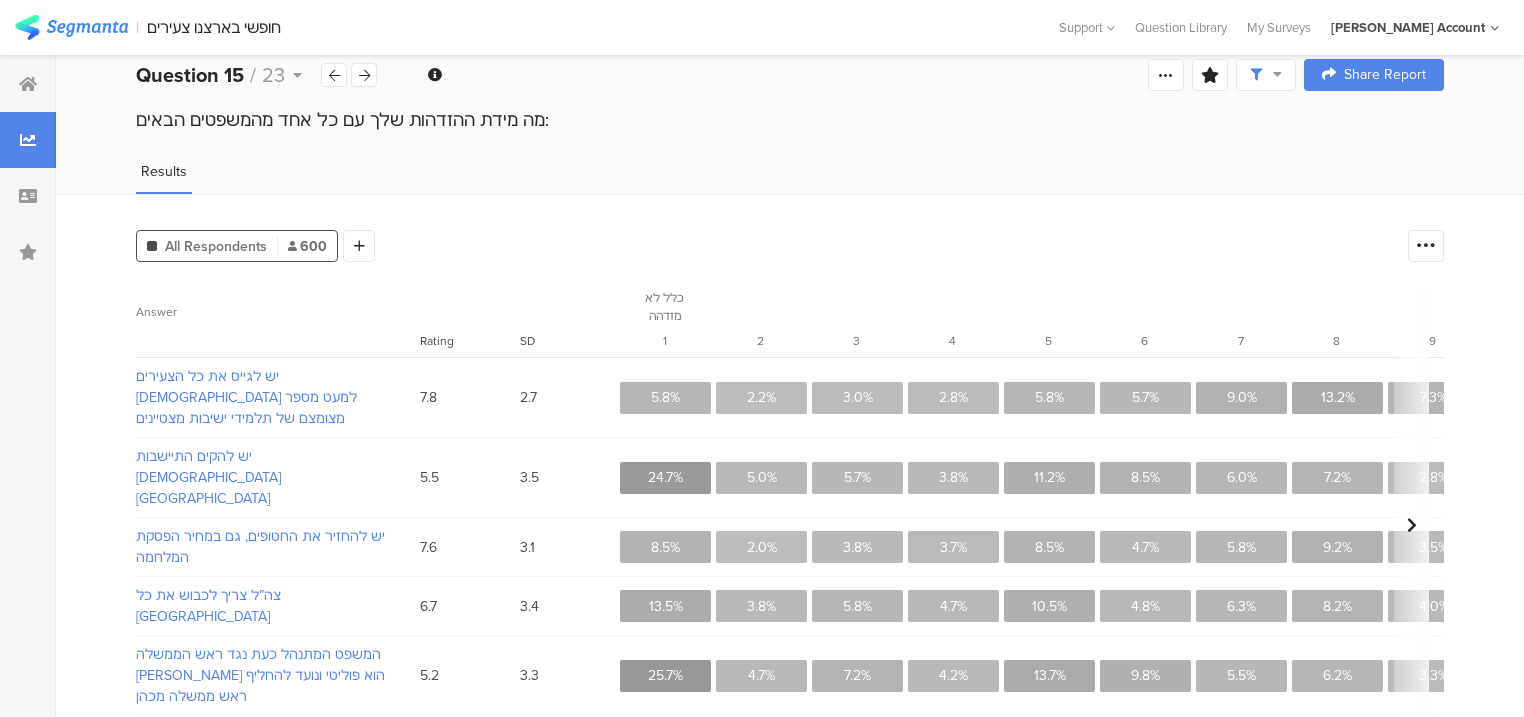 scroll, scrollTop: 37, scrollLeft: 0, axis: vertical 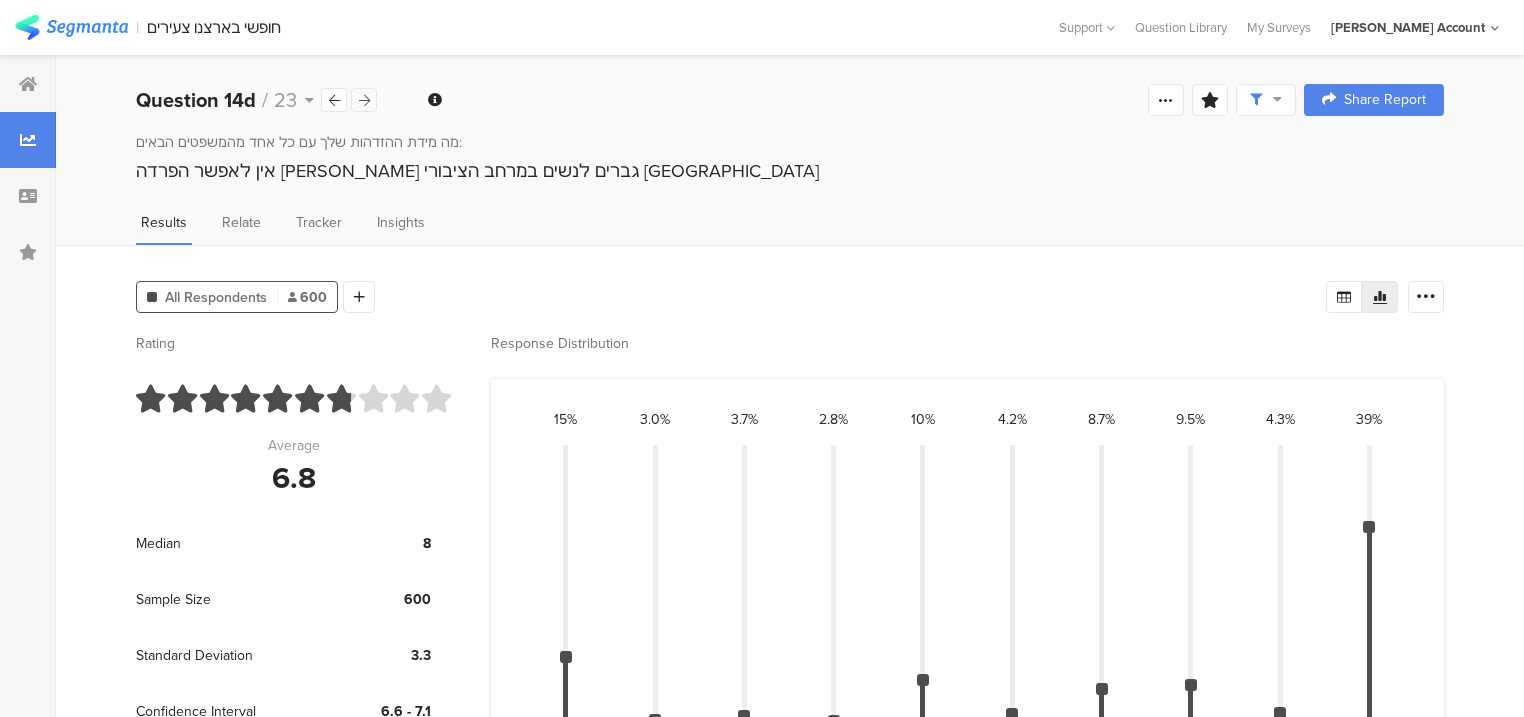 click at bounding box center (364, 100) 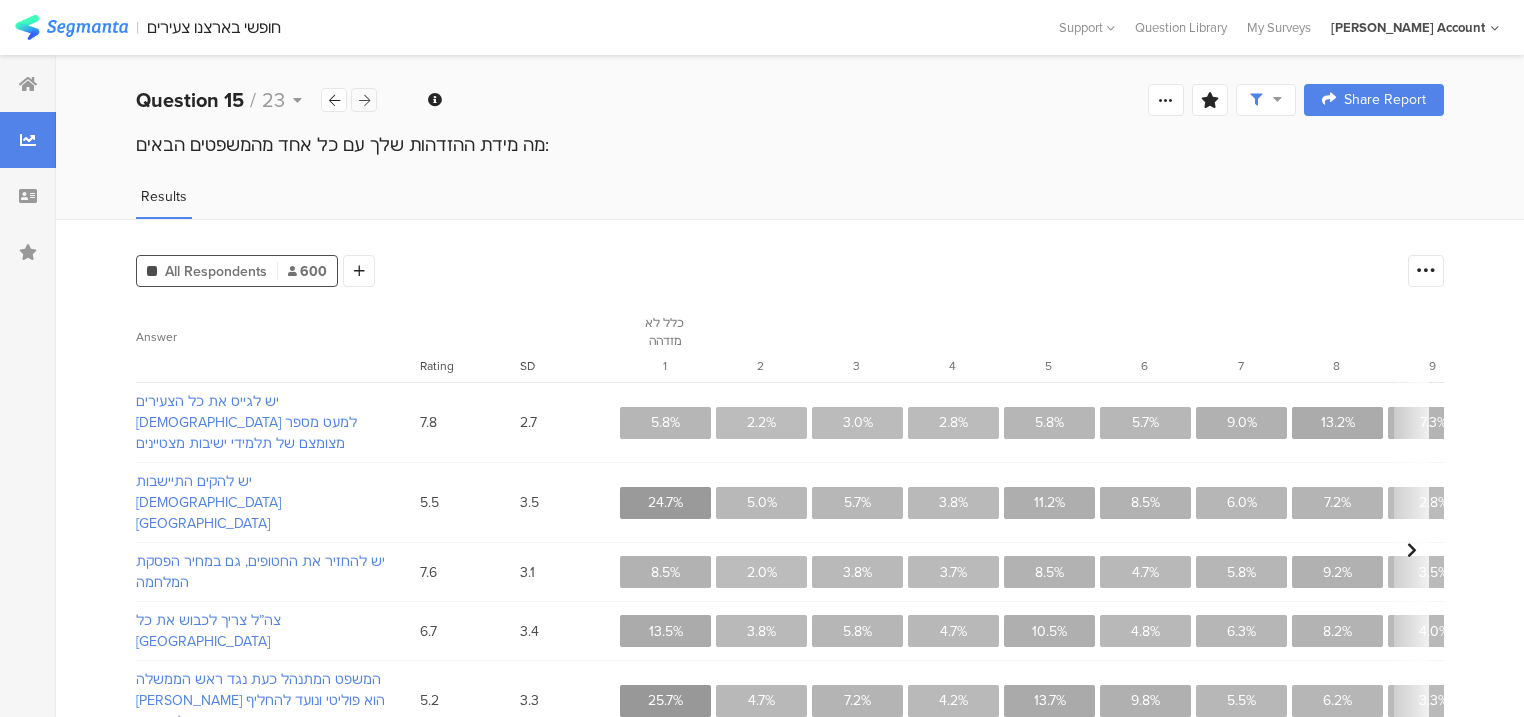 click at bounding box center (364, 100) 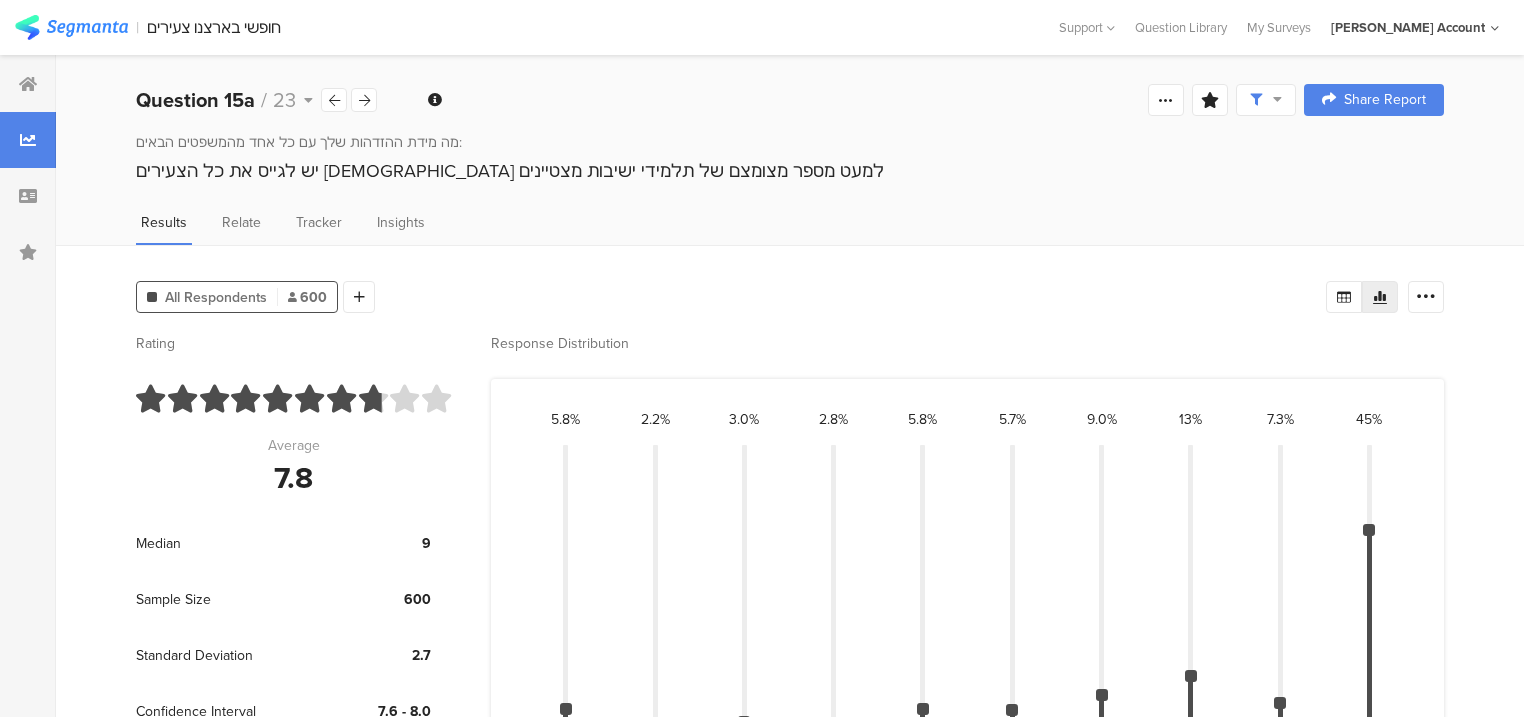 click on "יש לגייס את כל הצעירים [DEMOGRAPHIC_DATA] למעט מספר מצומצם של תלמידי ישיבות מצטיינים" at bounding box center (790, 171) 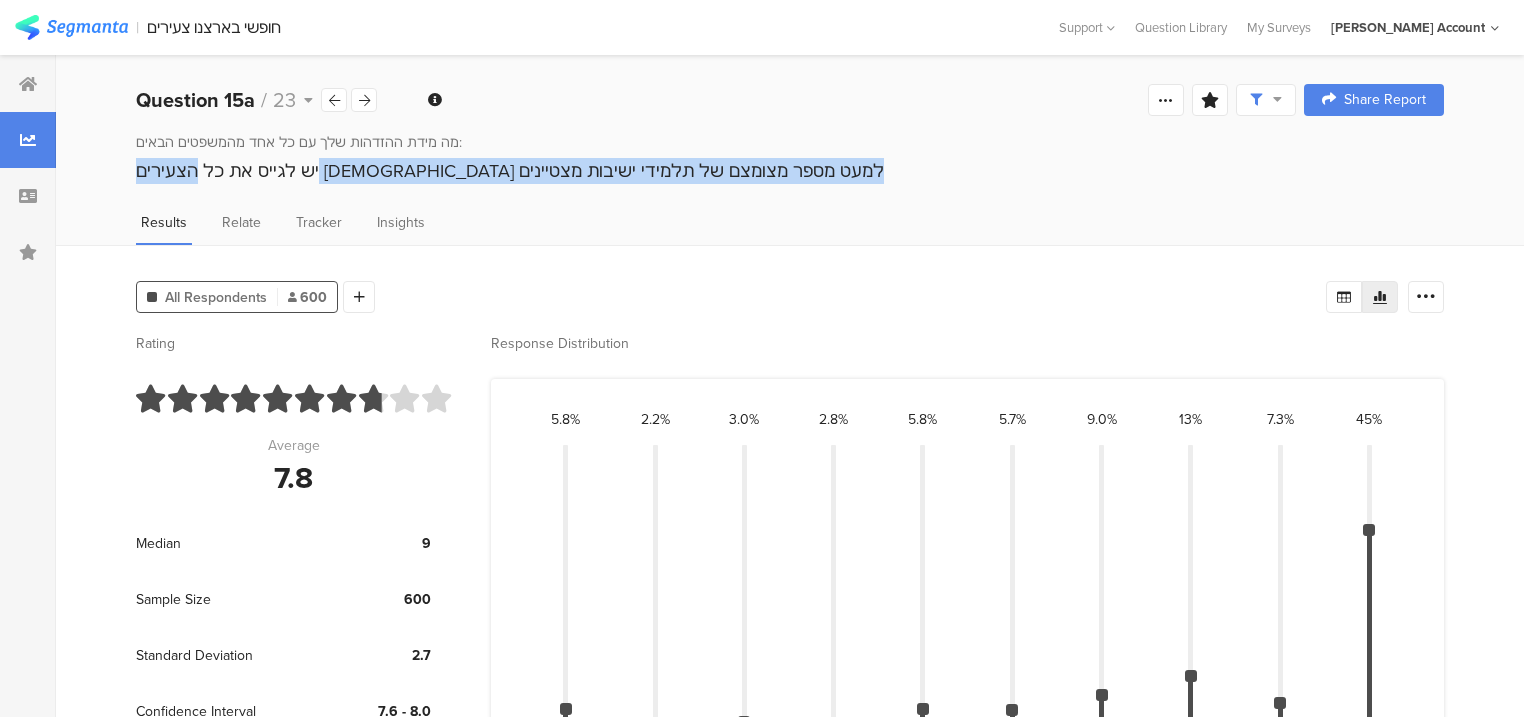 click on "יש לגייס את כל הצעירים [DEMOGRAPHIC_DATA] למעט מספר מצומצם של תלמידי ישיבות מצטיינים" at bounding box center (790, 171) 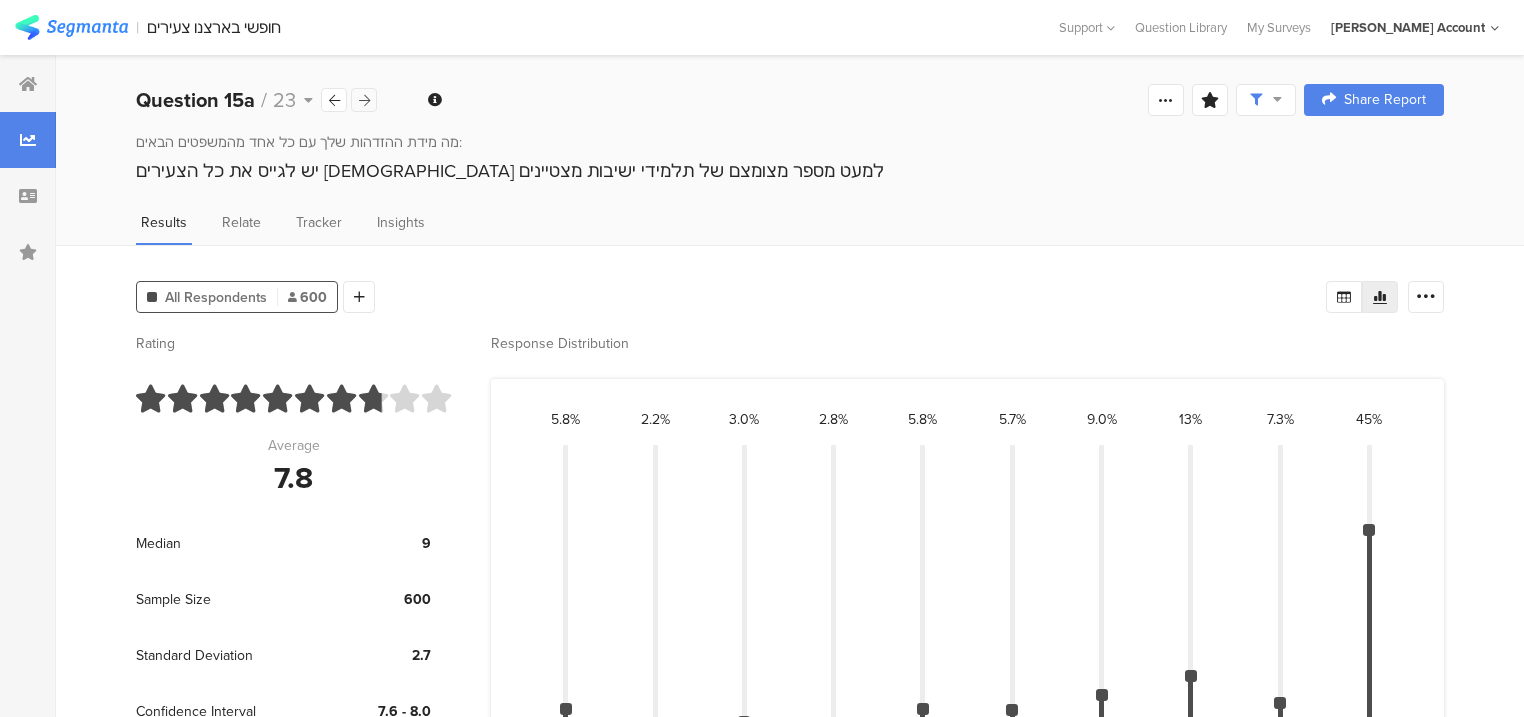 click at bounding box center (364, 100) 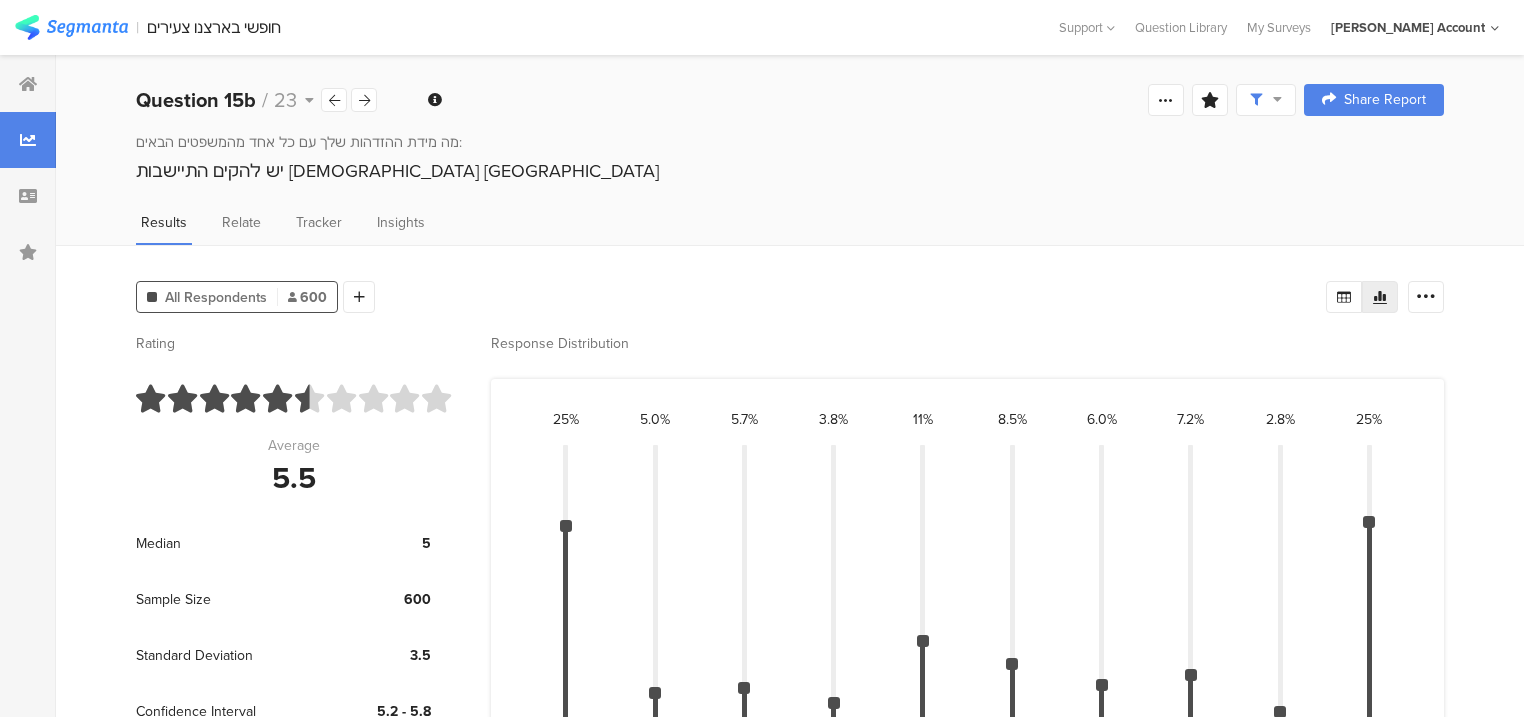 click on "יש להקים התיישבות [DEMOGRAPHIC_DATA] [GEOGRAPHIC_DATA]" at bounding box center (790, 171) 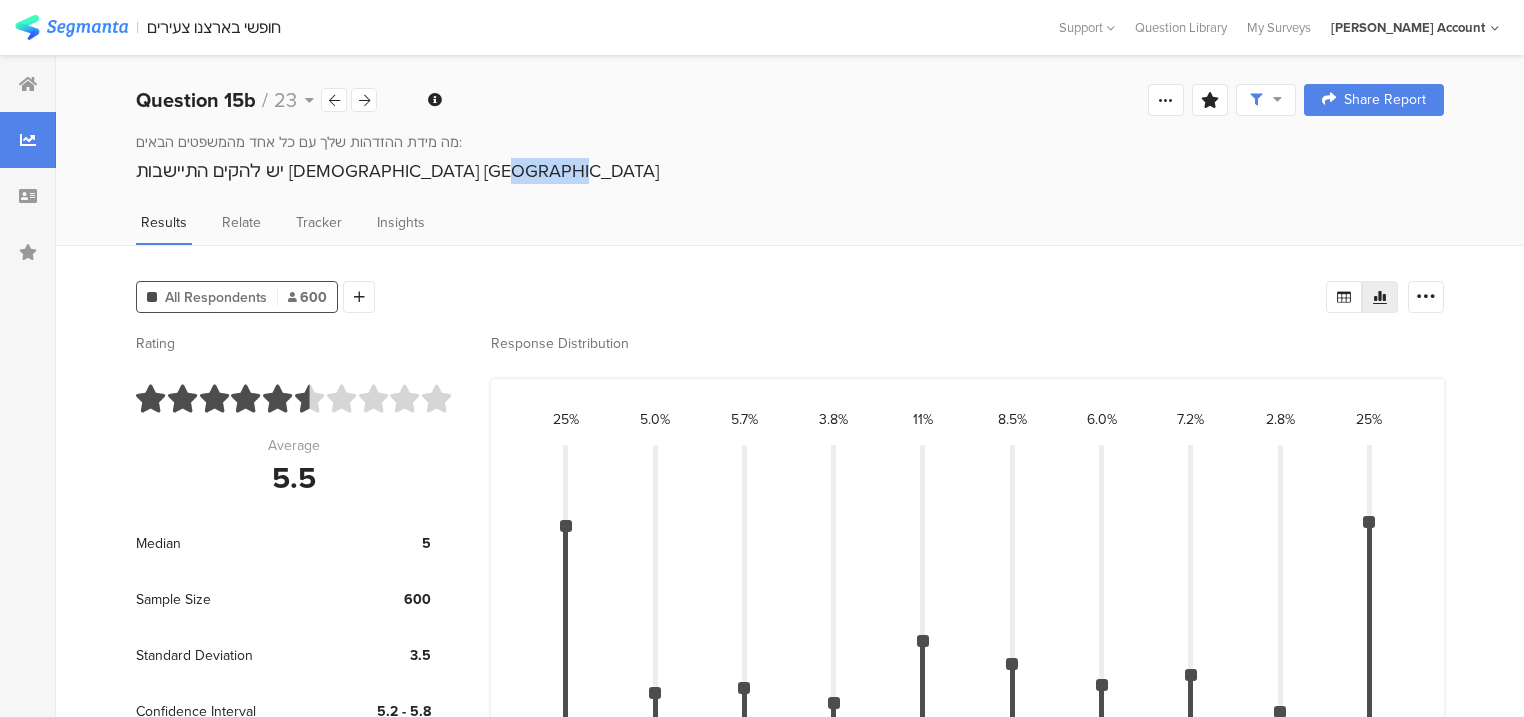 click on "יש להקים התיישבות [DEMOGRAPHIC_DATA] [GEOGRAPHIC_DATA]" at bounding box center [790, 171] 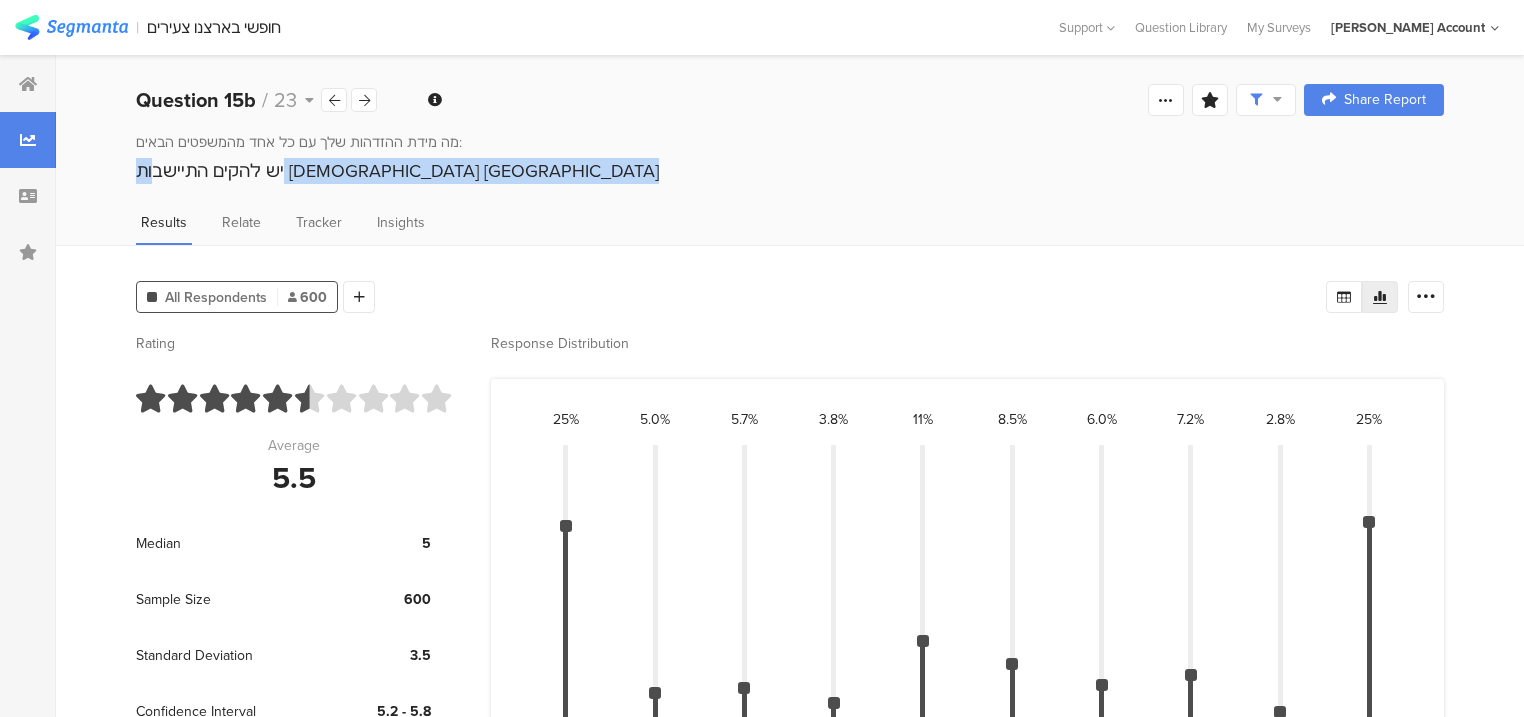 click on "יש להקים התיישבות [DEMOGRAPHIC_DATA] [GEOGRAPHIC_DATA]" at bounding box center [790, 171] 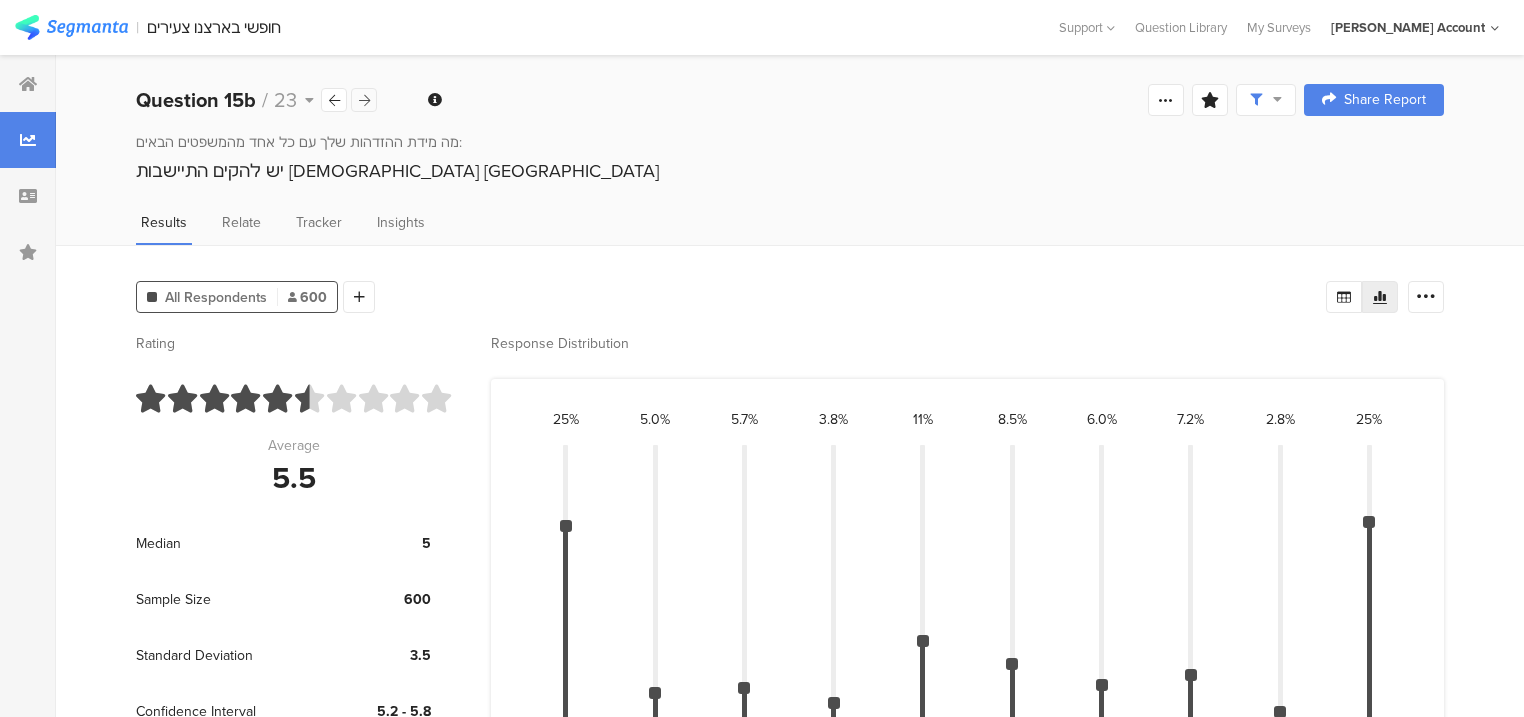 click at bounding box center [364, 100] 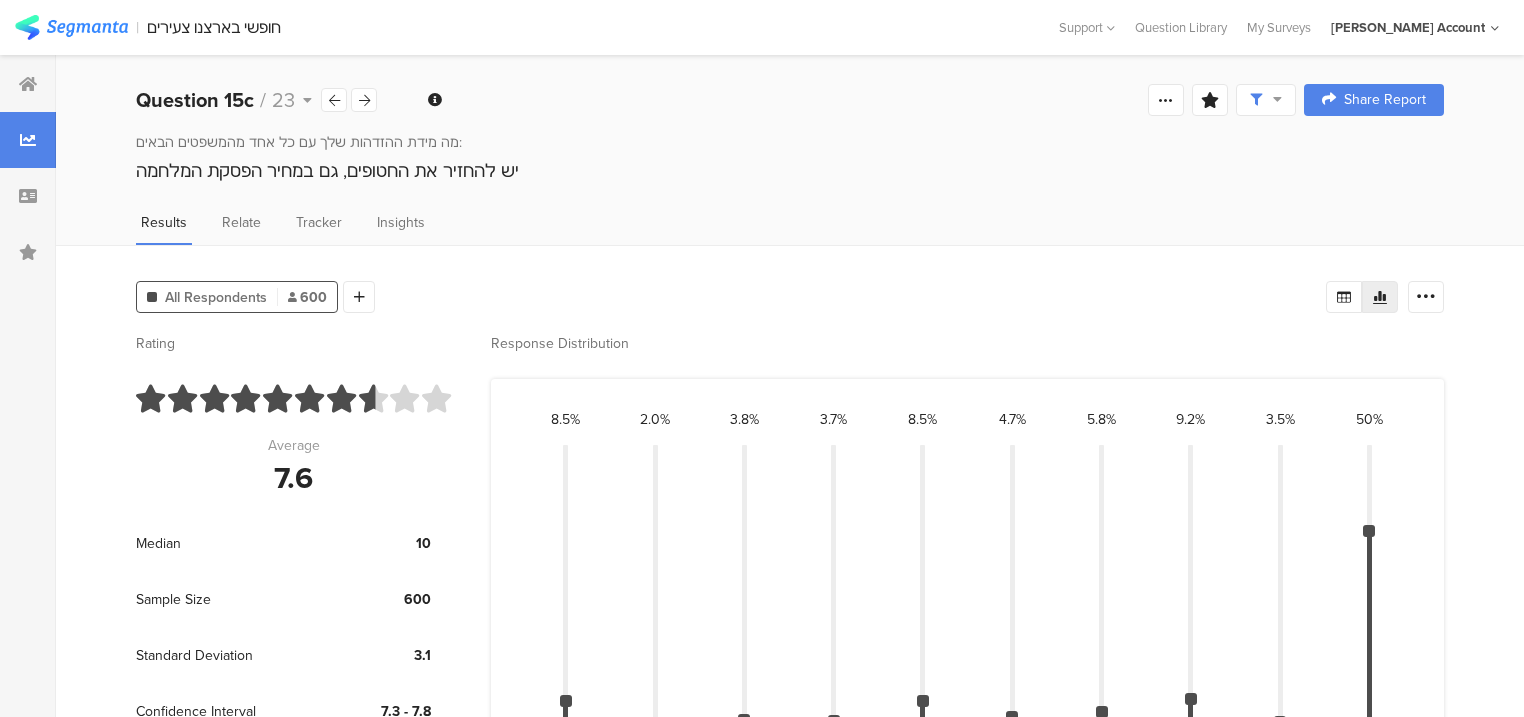 click on "יש להחזיר את החטופים, גם במחיר הפסקת המלחמה" at bounding box center [790, 171] 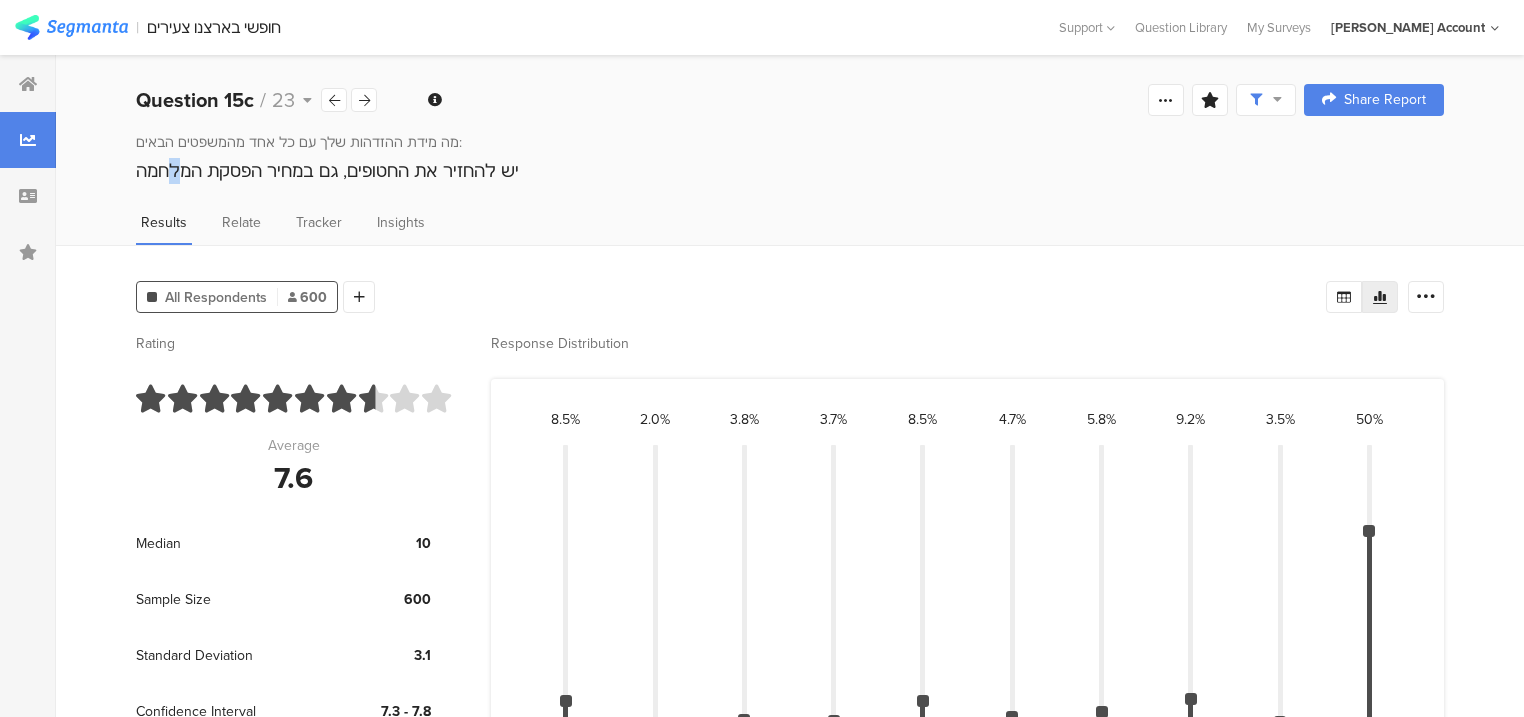 click on "יש להחזיר את החטופים, גם במחיר הפסקת המלחמה" at bounding box center [790, 171] 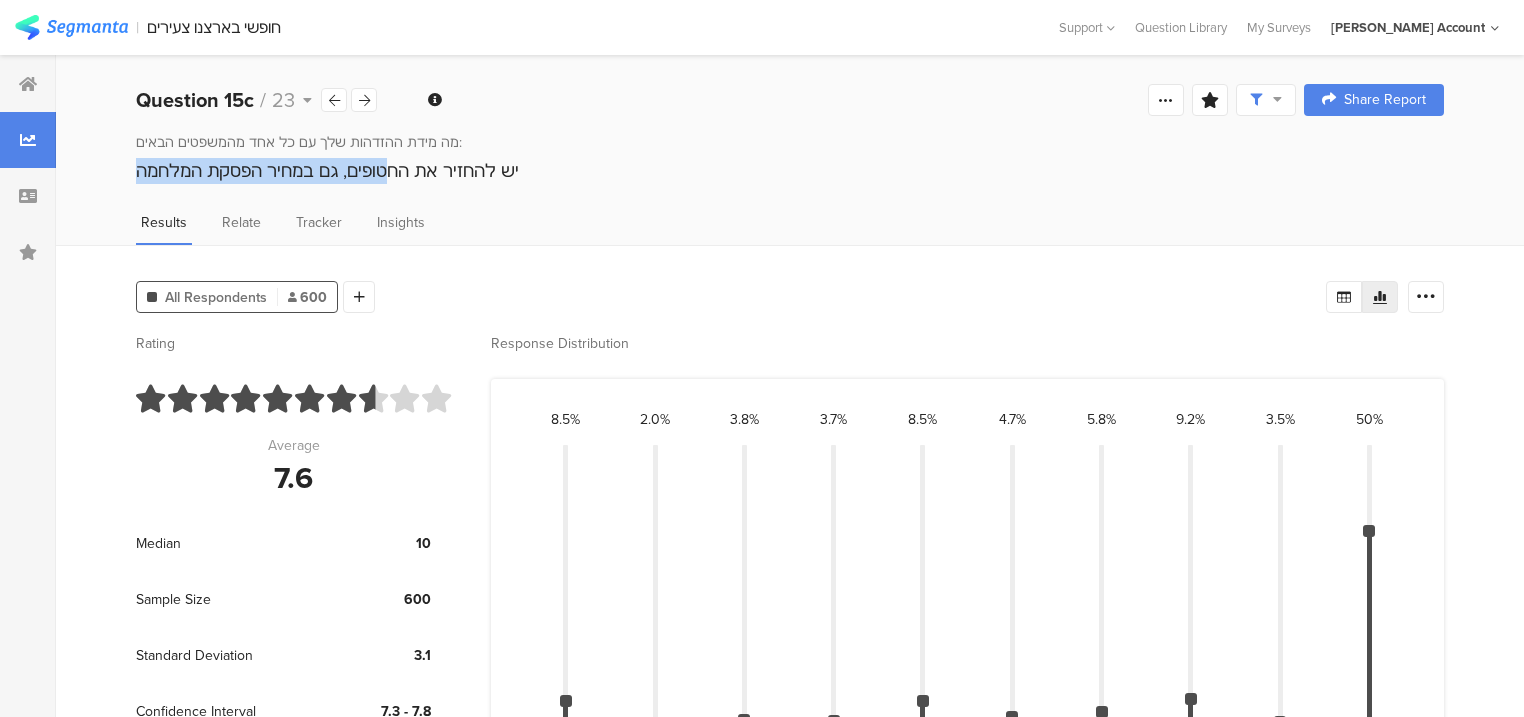 click on "יש להחזיר את החטופים, גם במחיר הפסקת המלחמה" at bounding box center (790, 171) 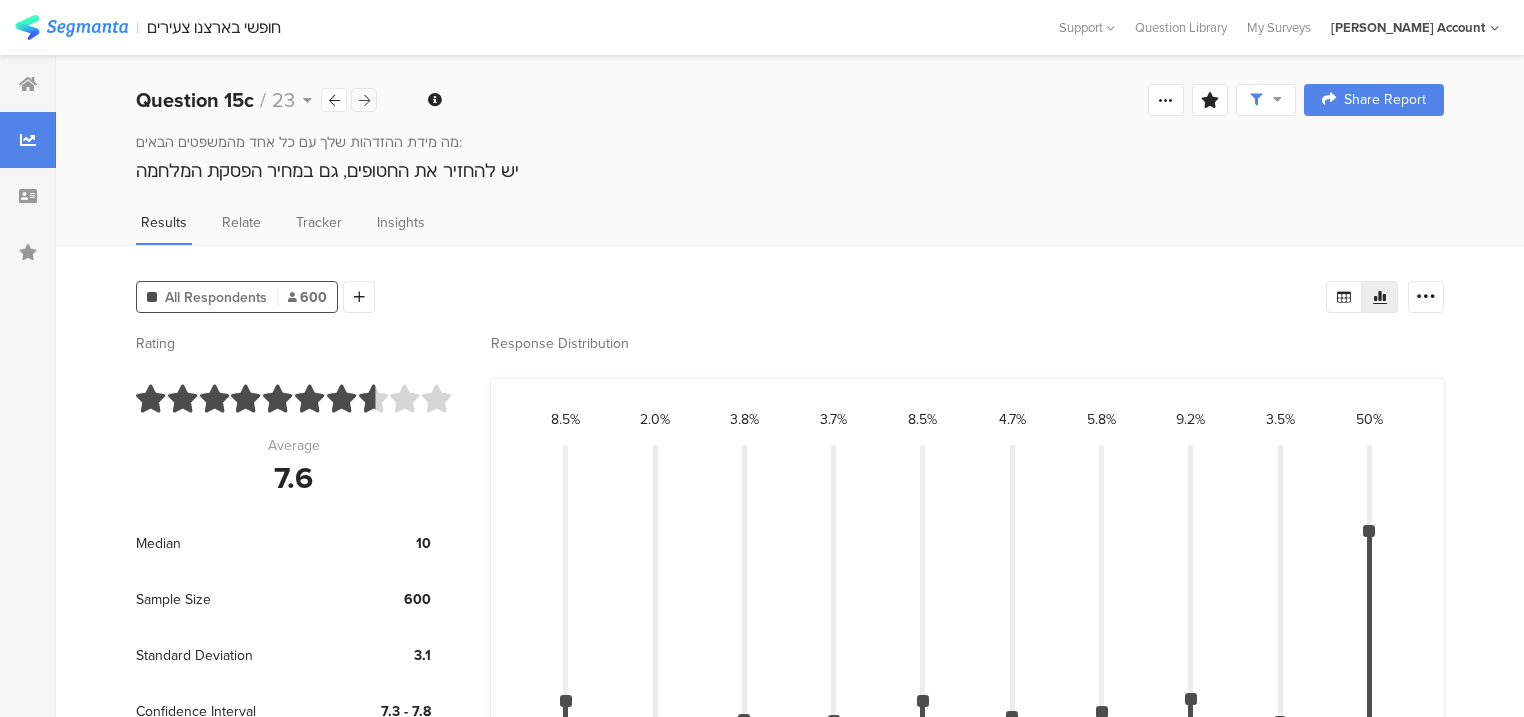click at bounding box center [364, 100] 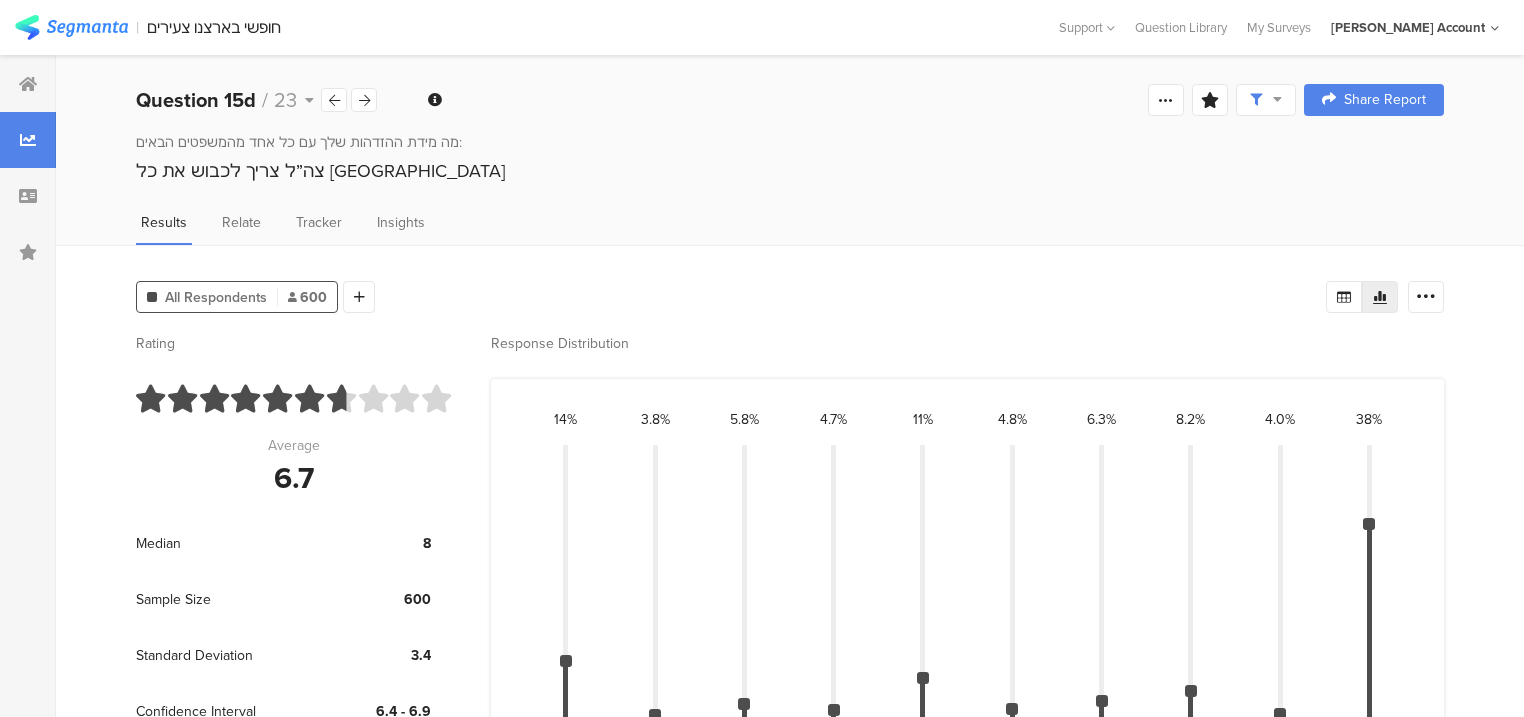 click on "צה”ל צריך לכבוש את כל [GEOGRAPHIC_DATA]" at bounding box center [790, 171] 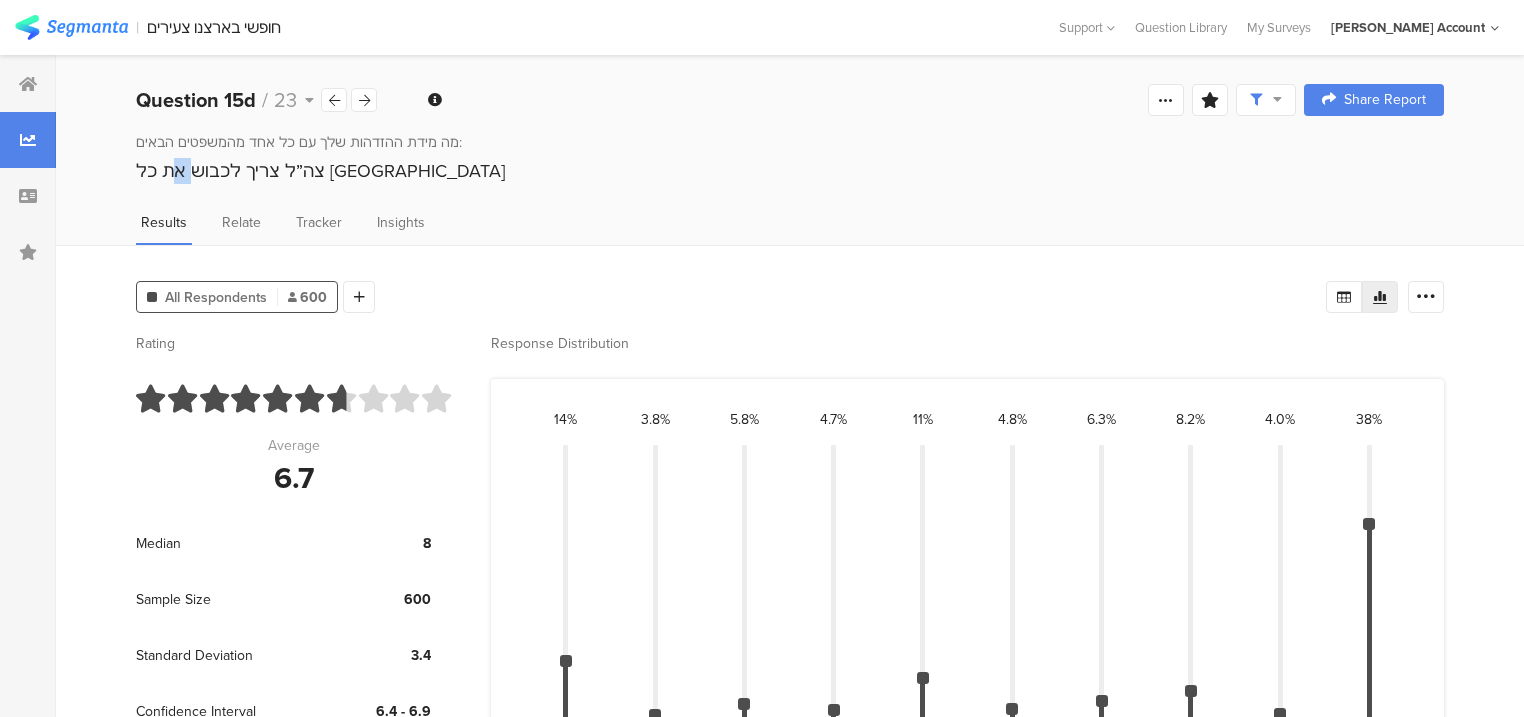 click on "צה”ל צריך לכבוש את כל [GEOGRAPHIC_DATA]" at bounding box center [790, 171] 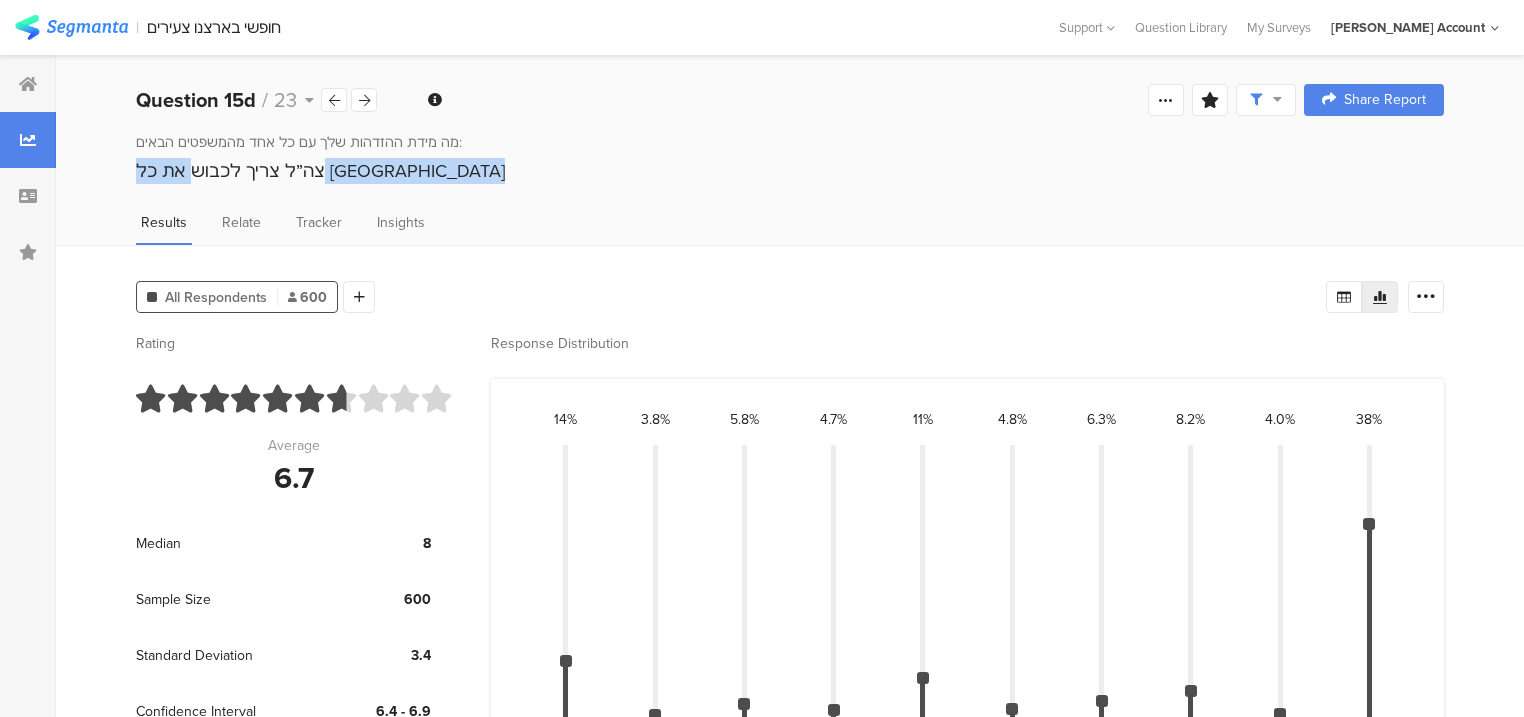 click on "צה”ל צריך לכבוש את כל [GEOGRAPHIC_DATA]" at bounding box center [790, 171] 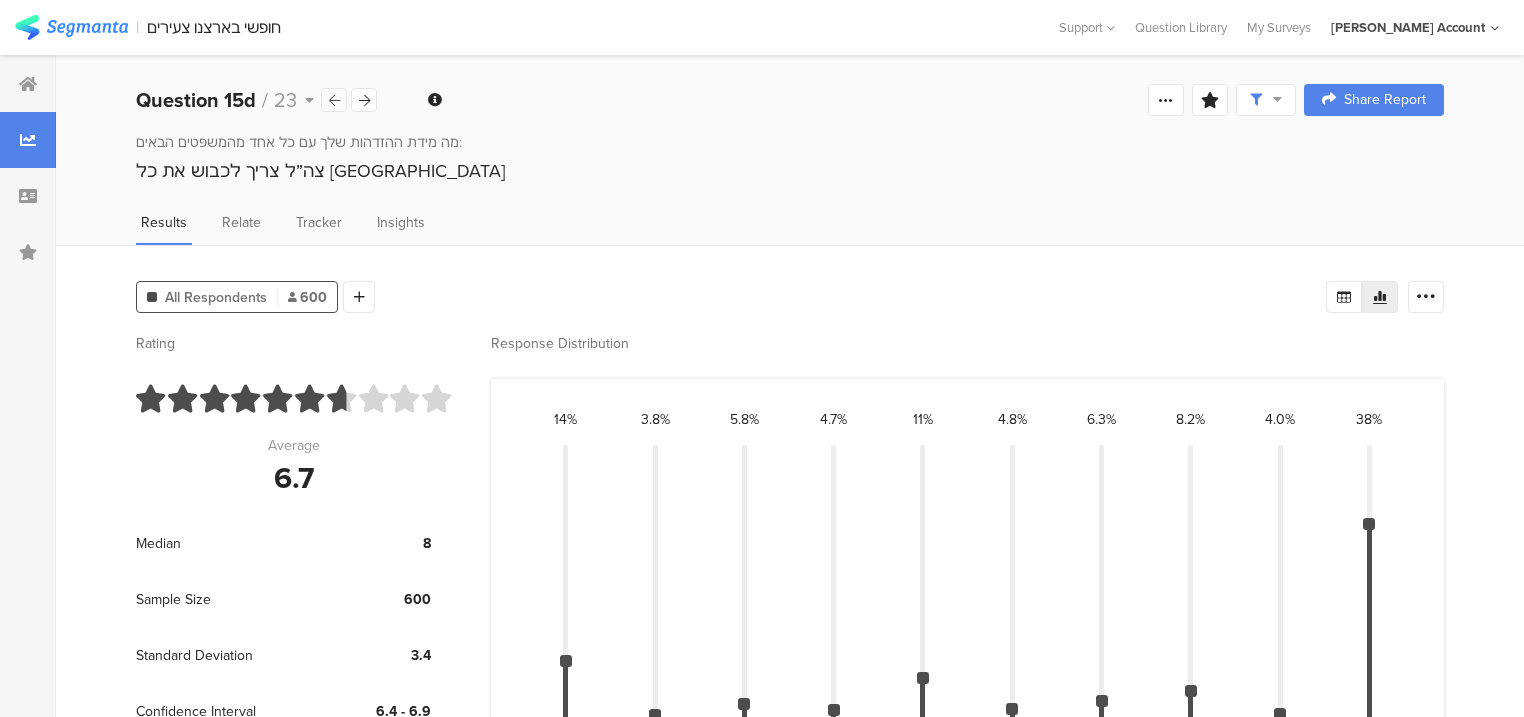 click at bounding box center [334, 100] 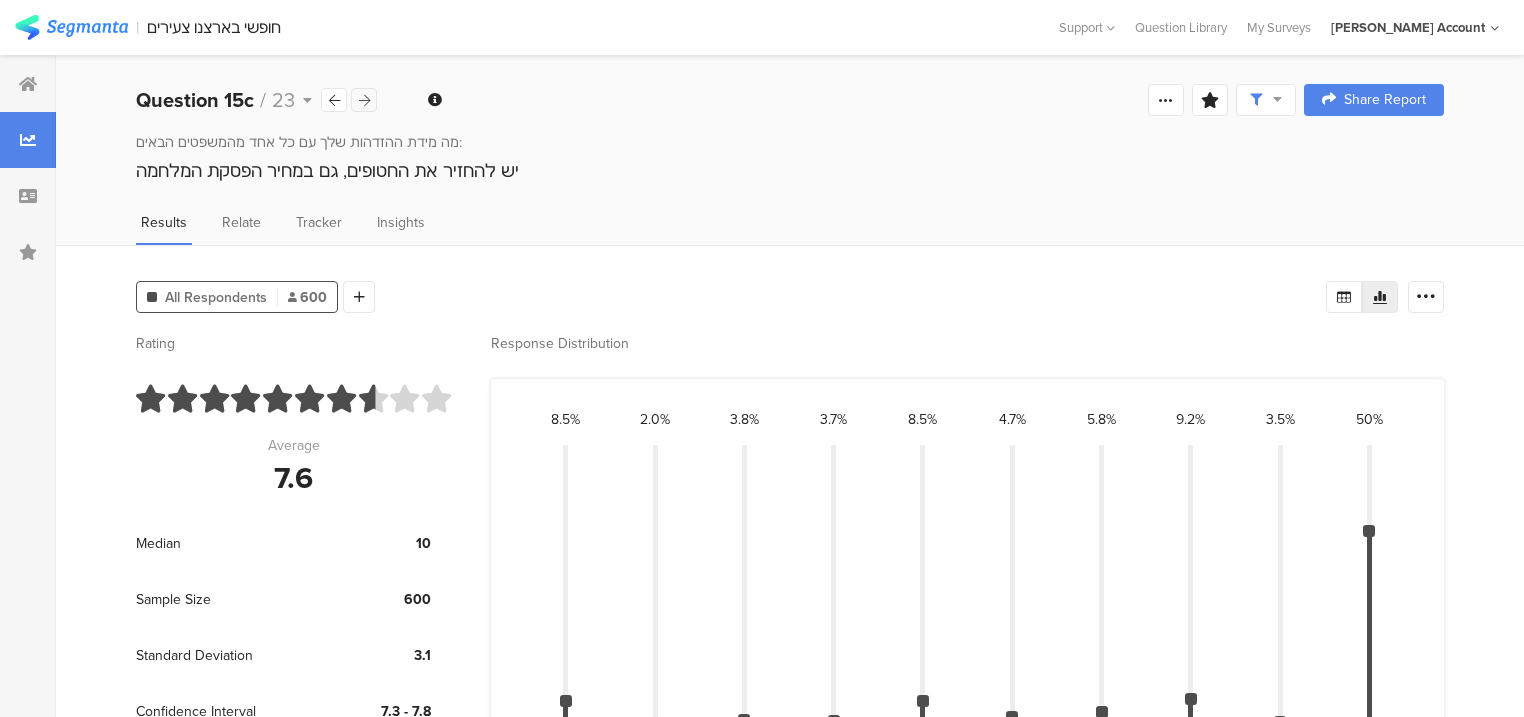 click at bounding box center [364, 100] 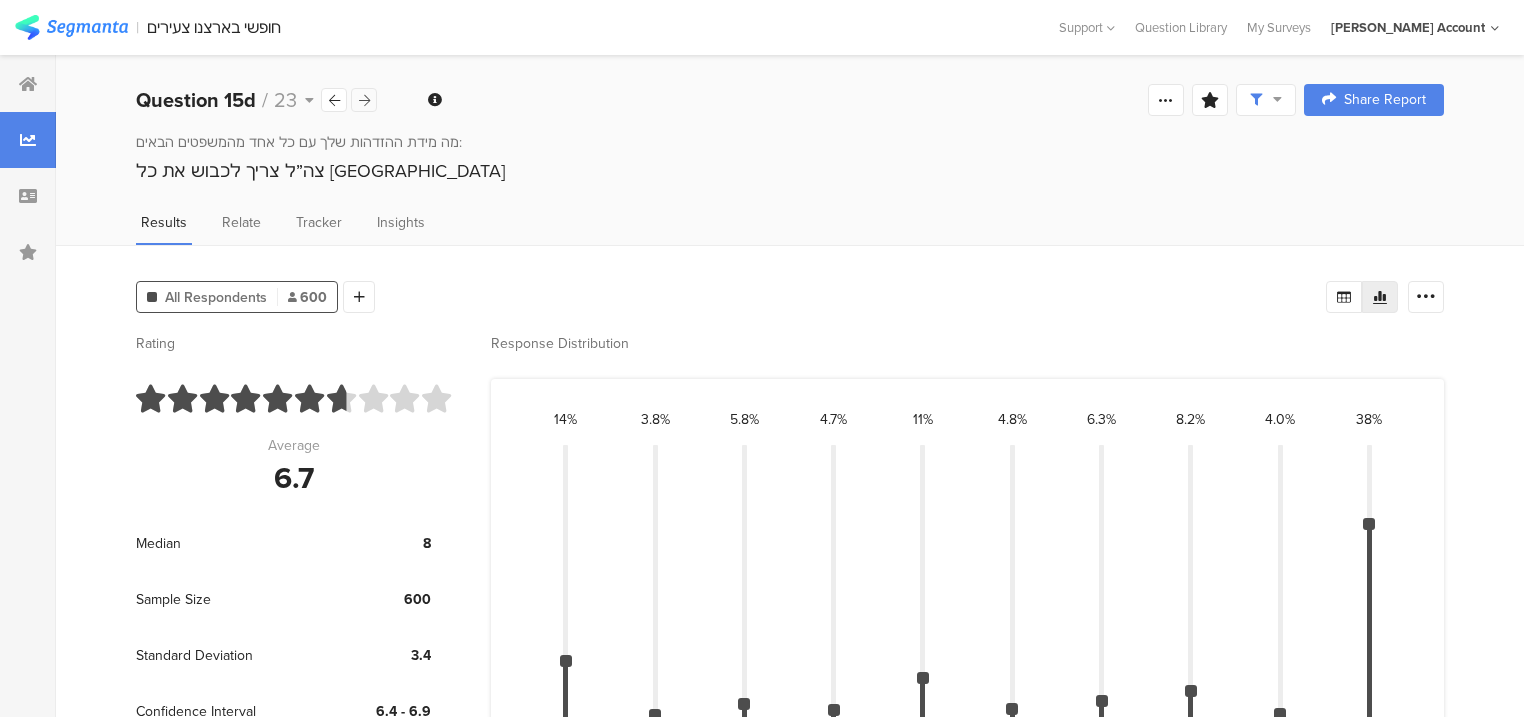 click at bounding box center (364, 100) 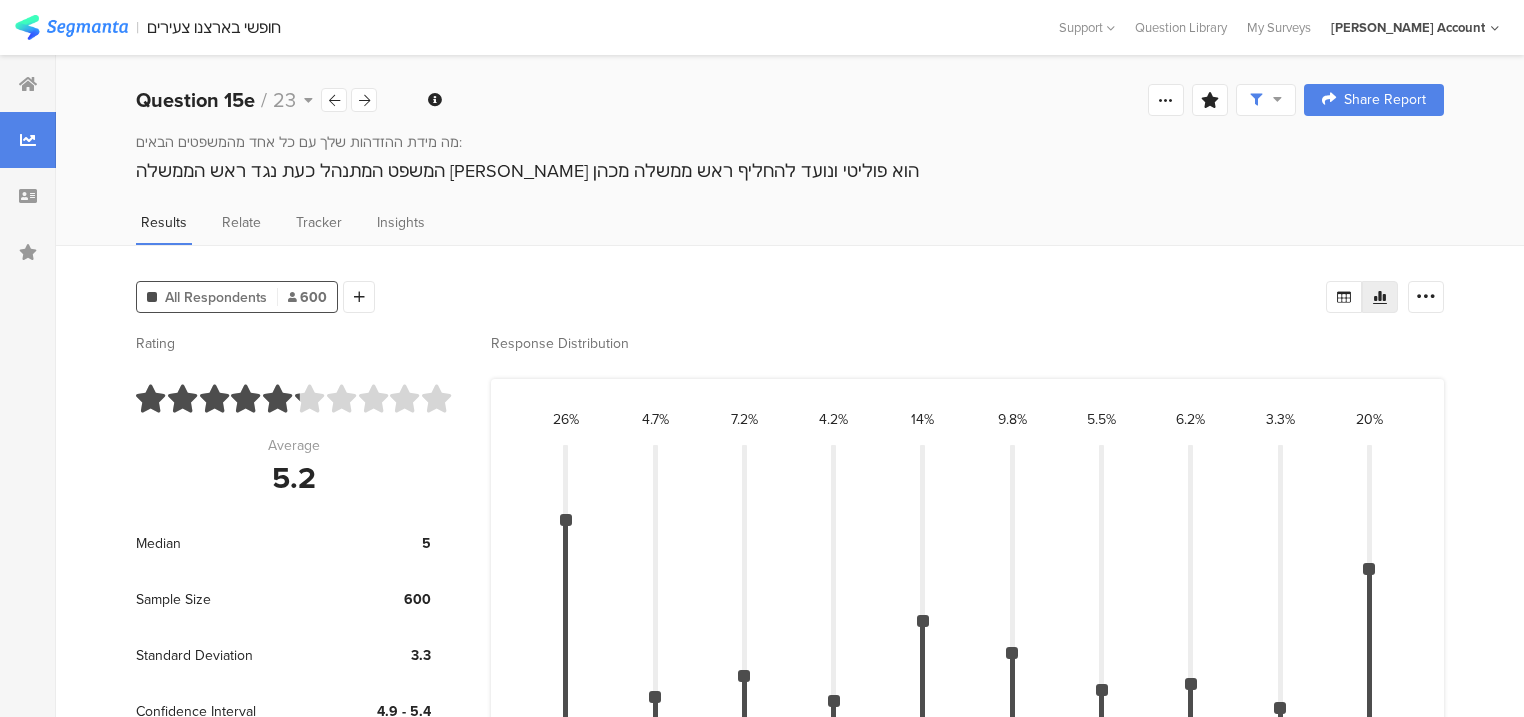 click on "מה מידת ההזדהות שלך עם כל אחד מהמשפטים הבאים:
המשפט המתנהל כעת נגד ראש הממשלה [PERSON_NAME] הוא פוליטי ונועד להחליף ראש ממשלה מכהן" at bounding box center (790, 161) 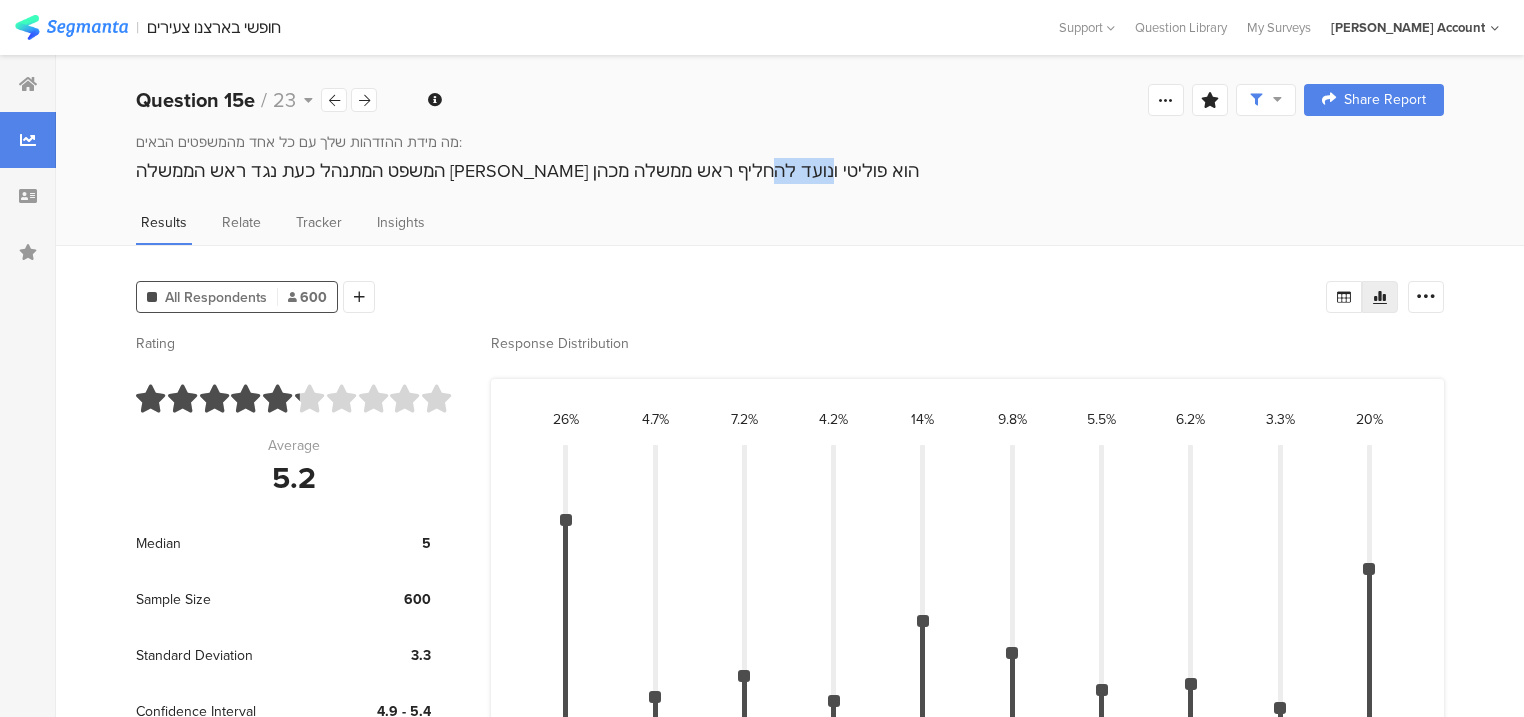 click on "מה מידת ההזדהות שלך עם כל אחד מהמשפטים הבאים:
המשפט המתנהל כעת נגד ראש הממשלה [PERSON_NAME] הוא פוליטי ונועד להחליף ראש ממשלה מכהן" at bounding box center (790, 161) 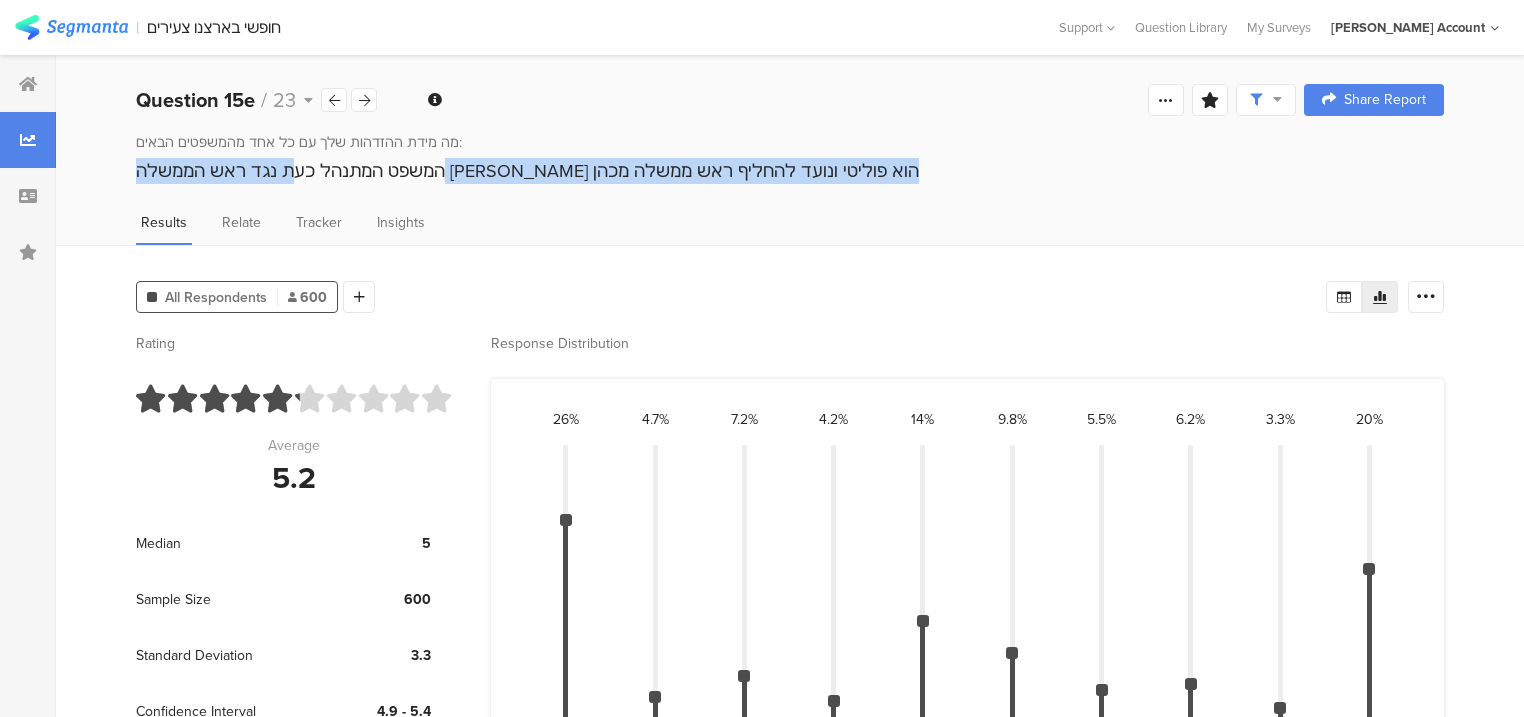 click on "מה מידת ההזדהות שלך עם כל אחד מהמשפטים הבאים:
המשפט המתנהל כעת נגד ראש הממשלה [PERSON_NAME] הוא פוליטי ונועד להחליף ראש ממשלה מכהן" at bounding box center [790, 161] 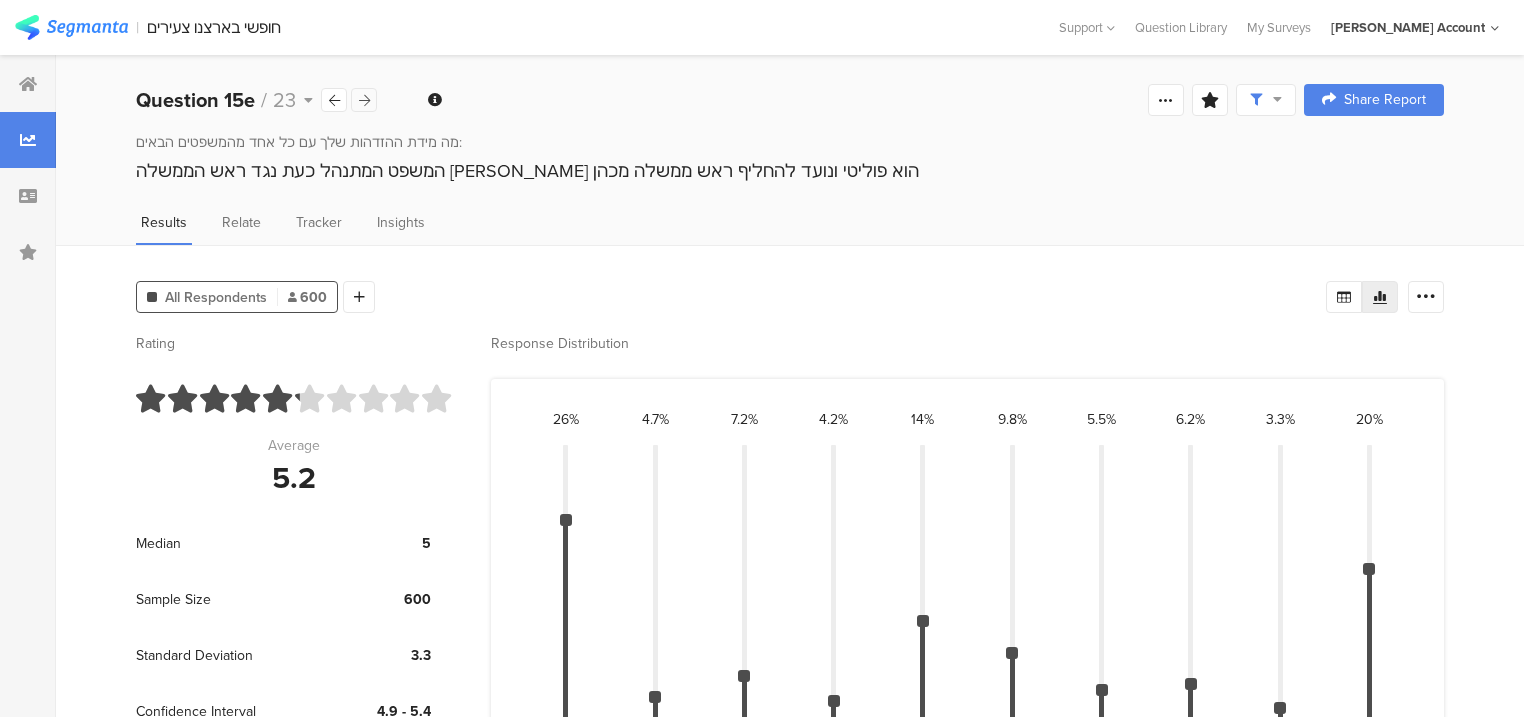 click at bounding box center (364, 100) 